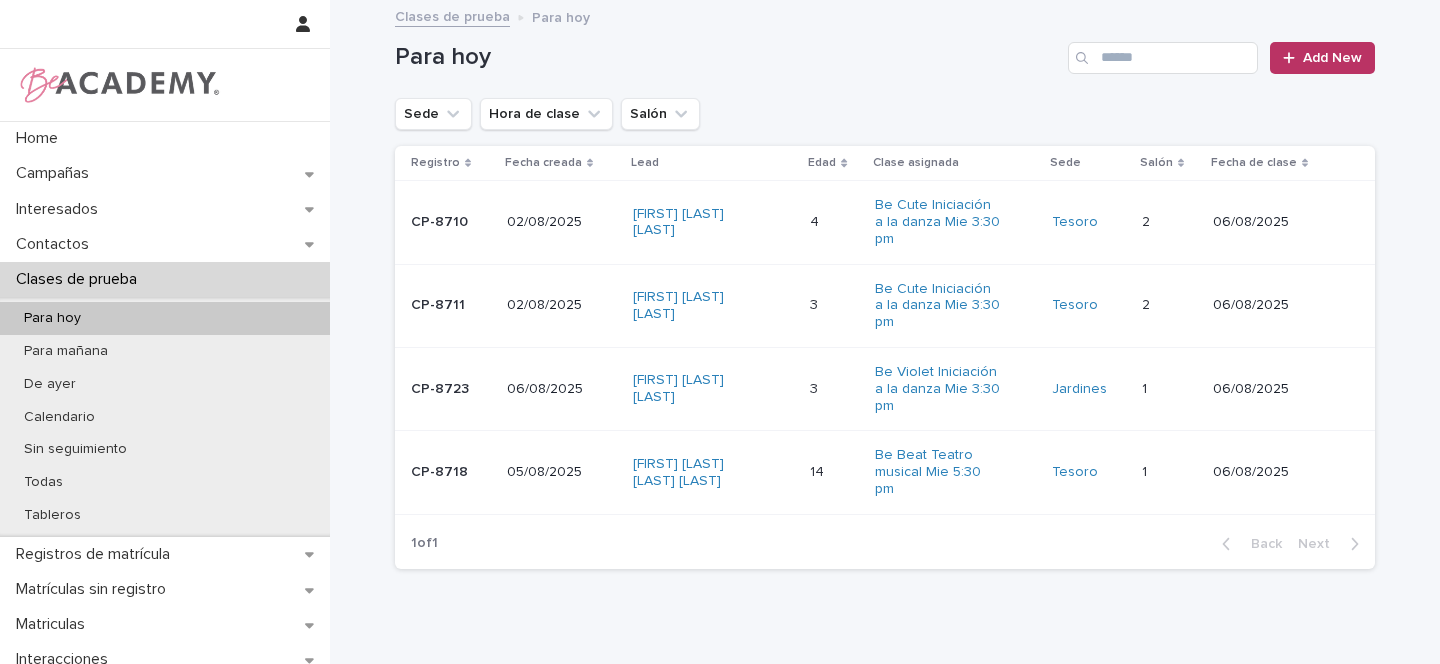 scroll, scrollTop: 0, scrollLeft: 0, axis: both 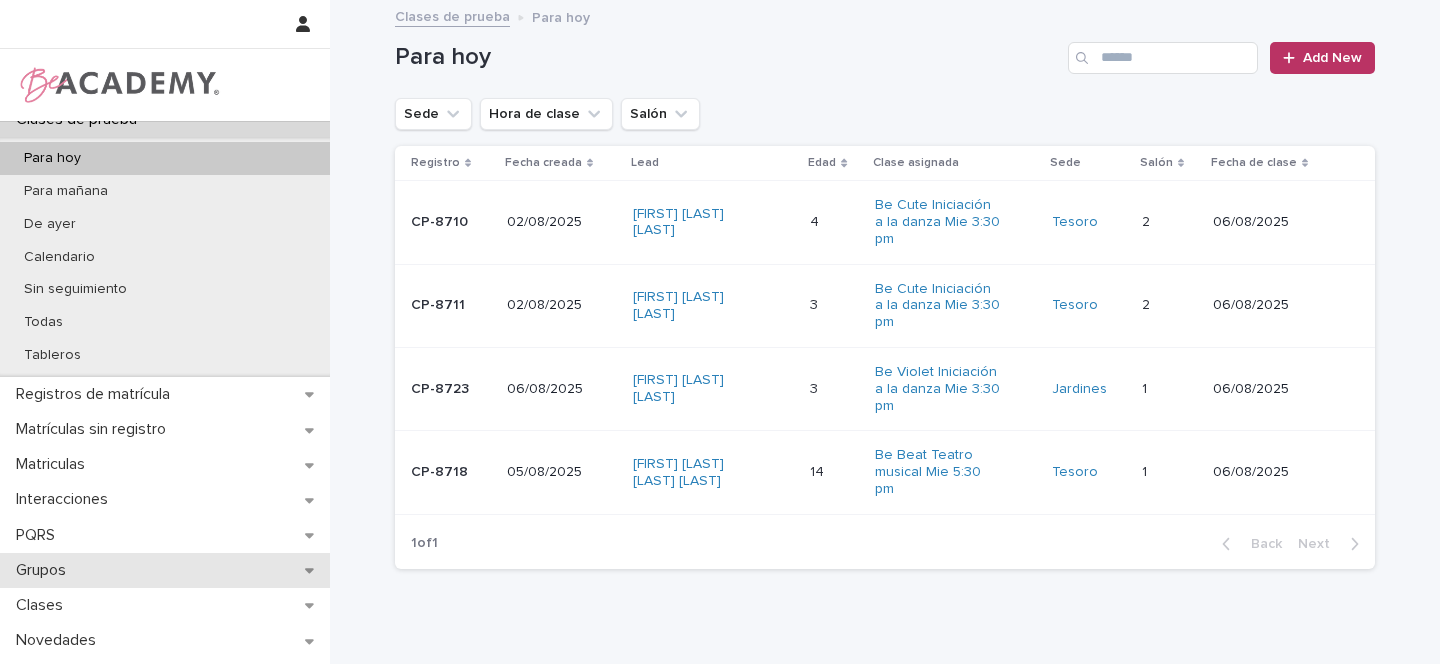 click on "Grupos" at bounding box center (45, 570) 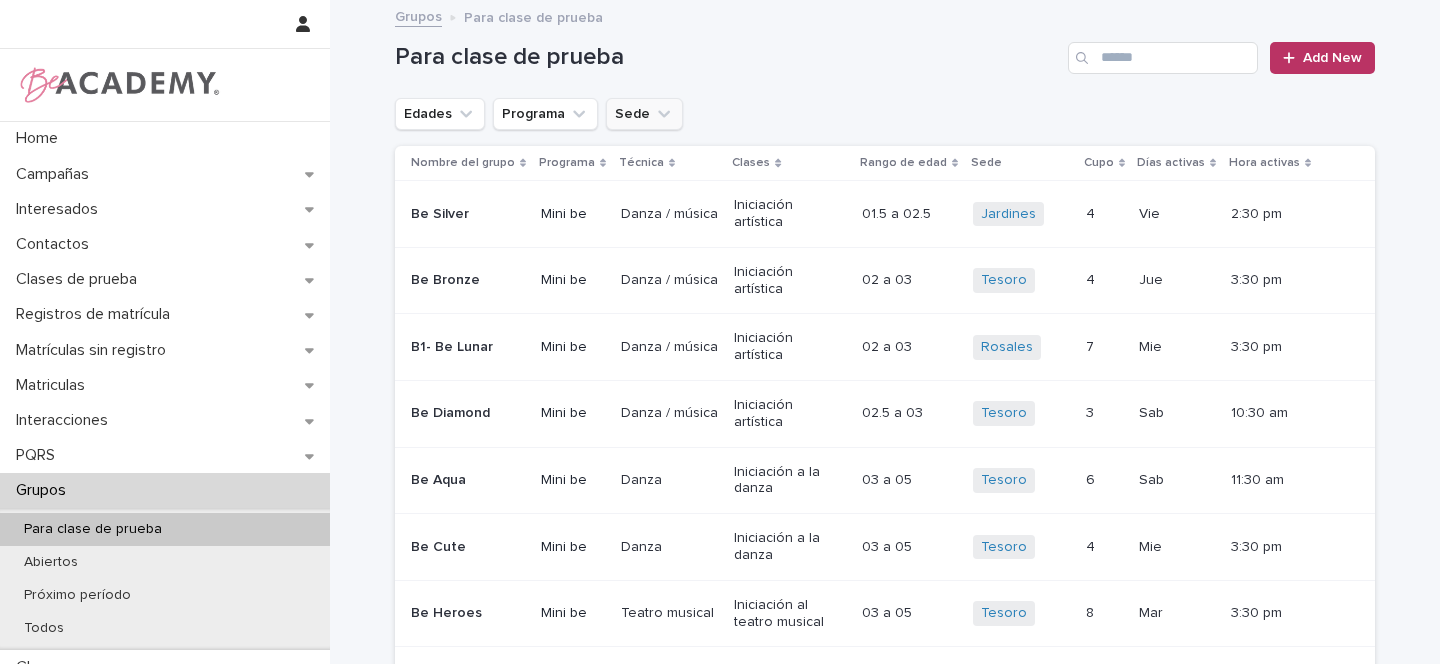 click 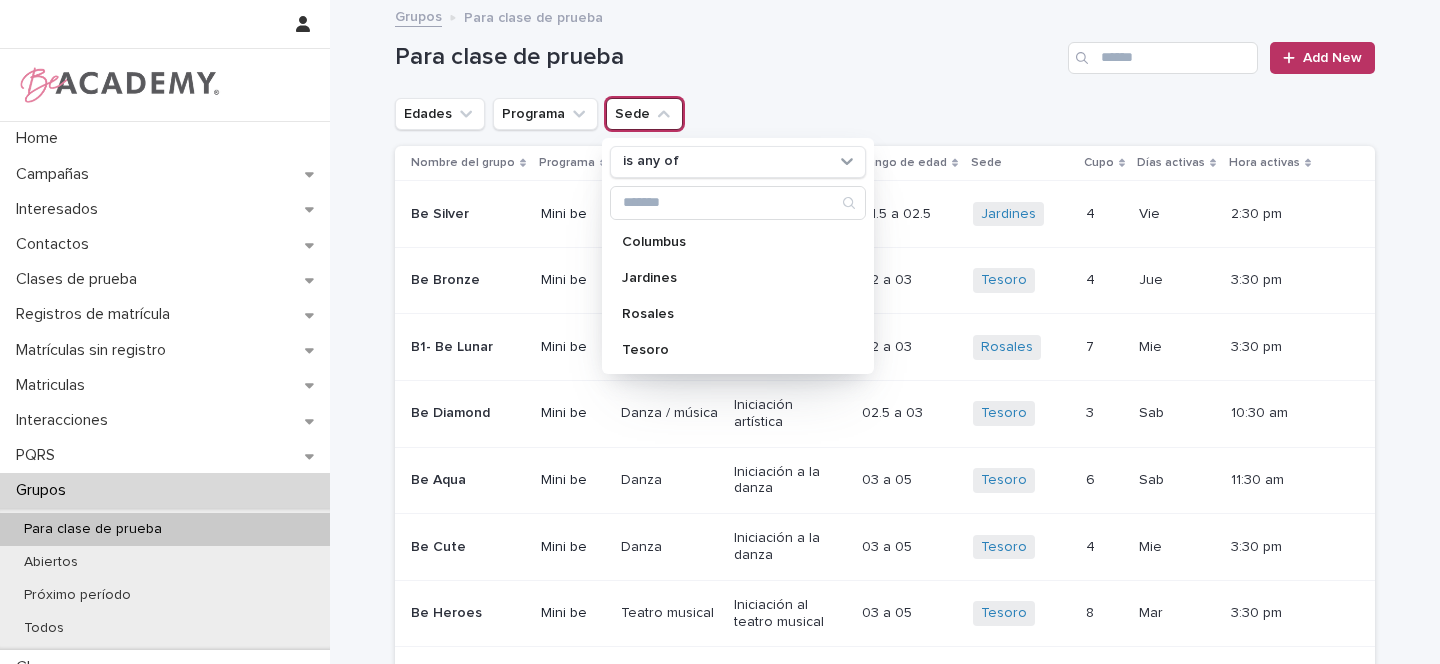 drag, startPoint x: 659, startPoint y: 313, endPoint x: 464, endPoint y: 150, distance: 254.1535 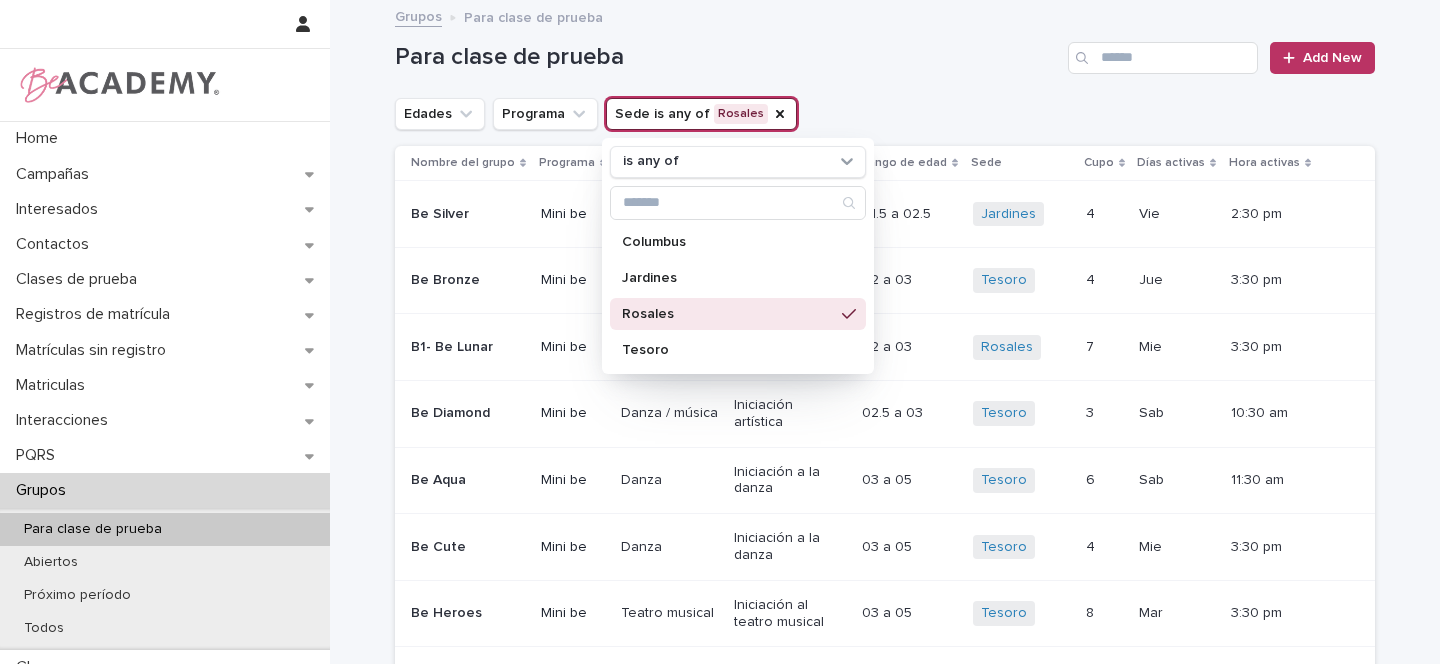 click 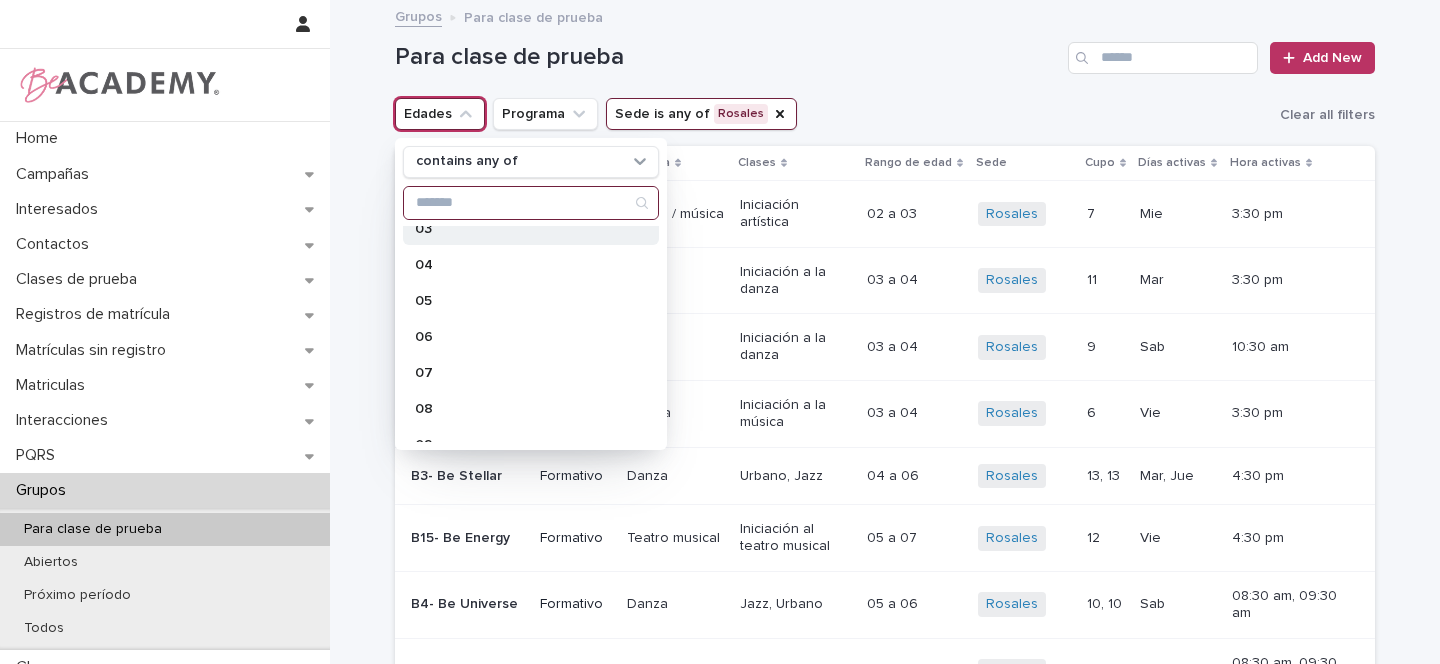 scroll, scrollTop: 170, scrollLeft: 0, axis: vertical 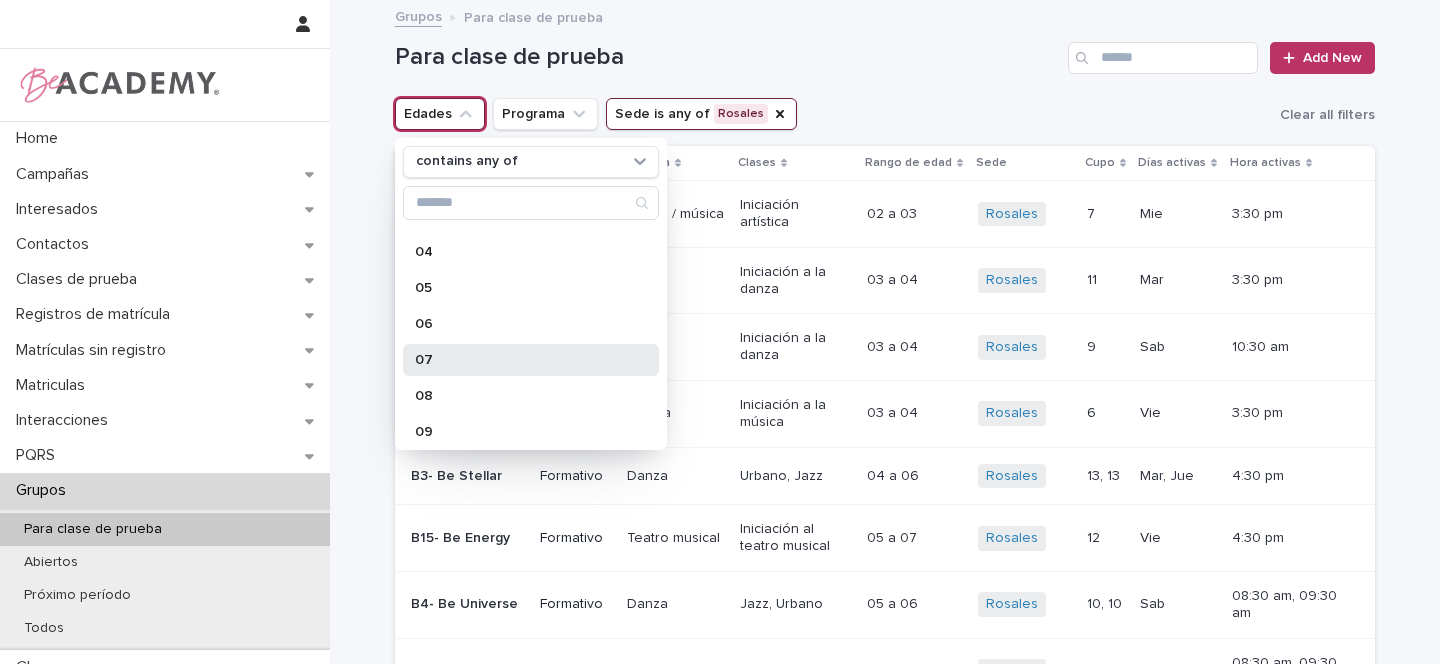 click on "07" at bounding box center (521, 360) 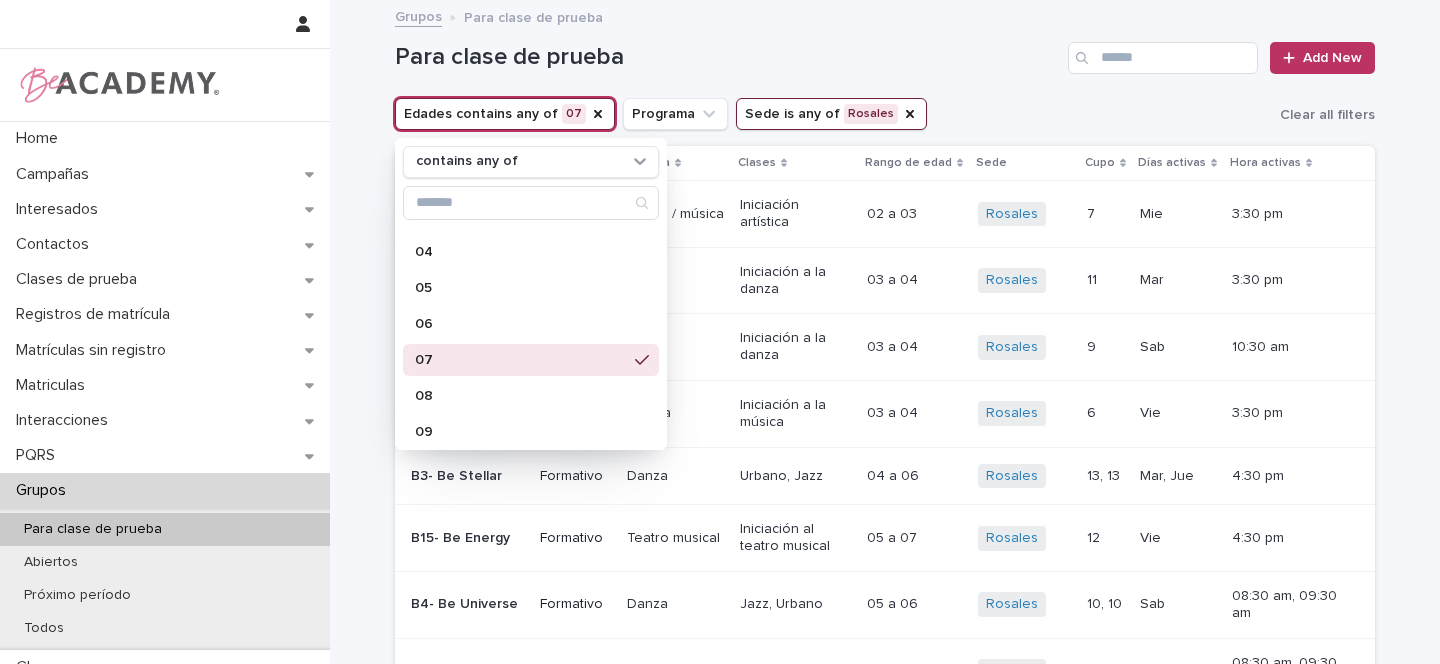 click on "Para clase de prueba Add New" at bounding box center (885, 50) 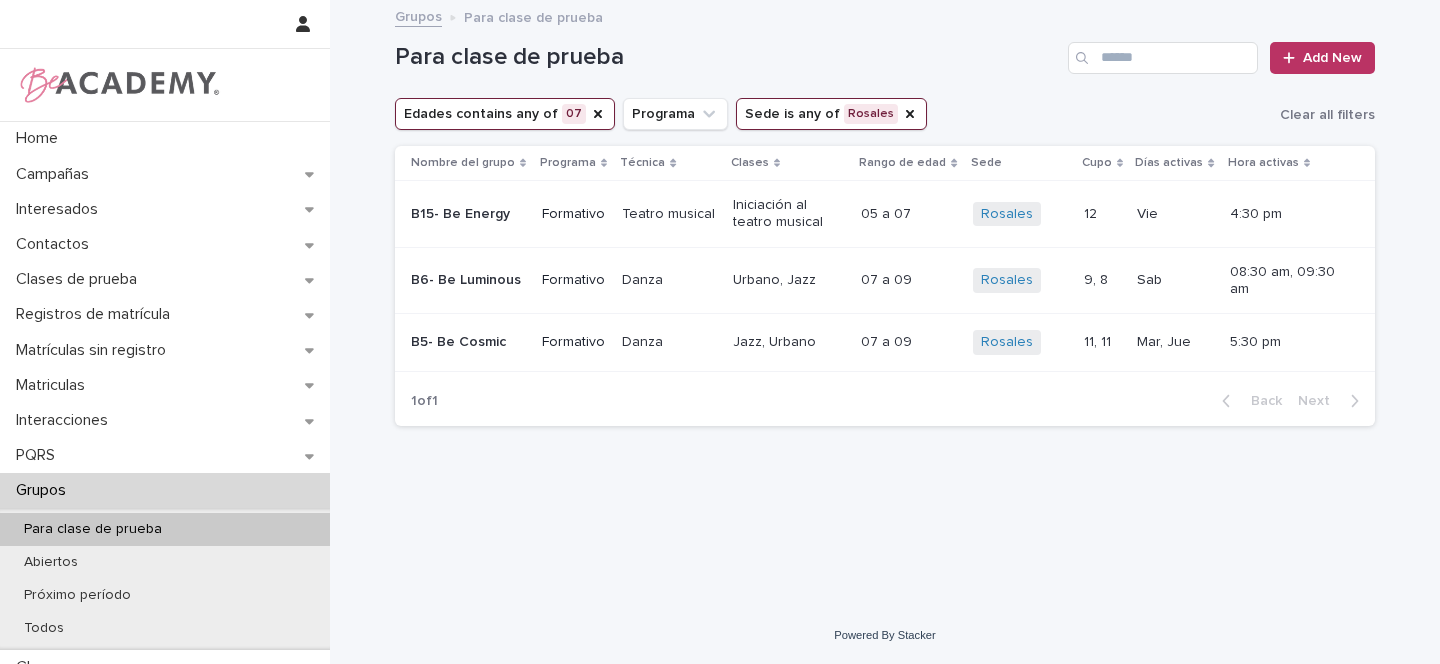 type 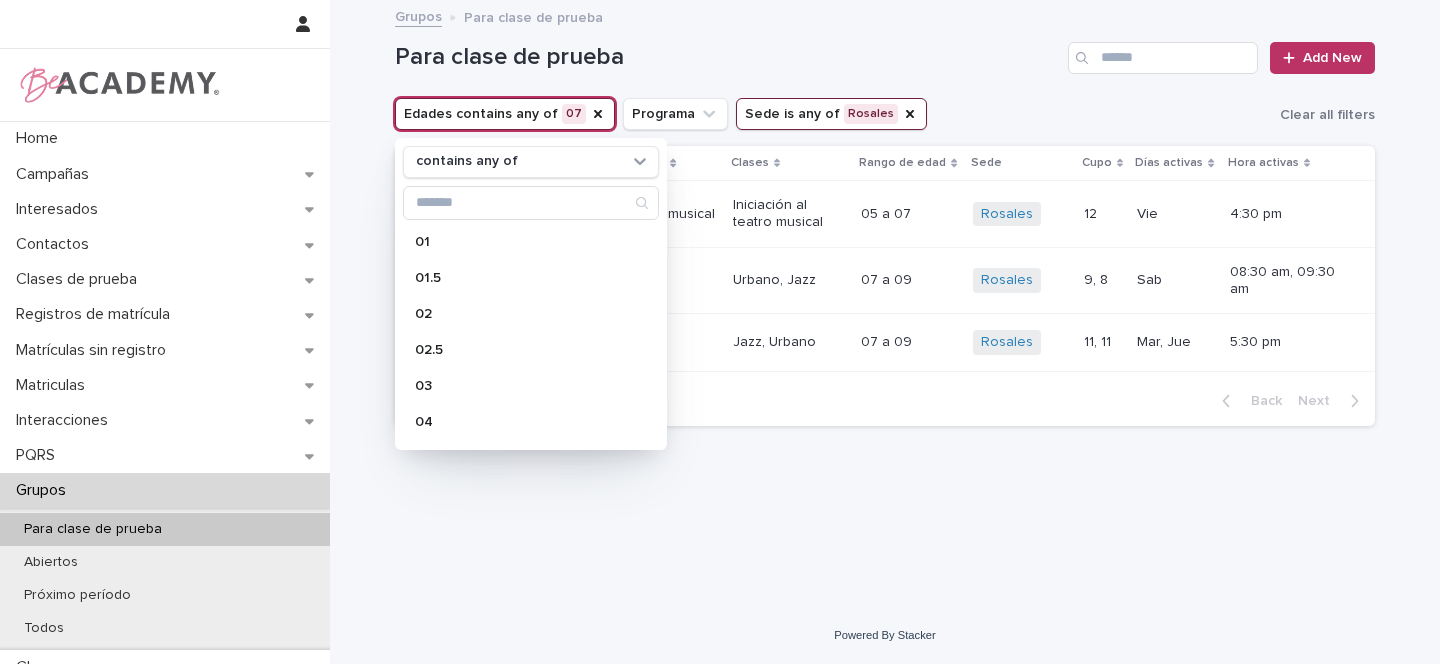click on "Para clase de prueba Add New" at bounding box center (885, 50) 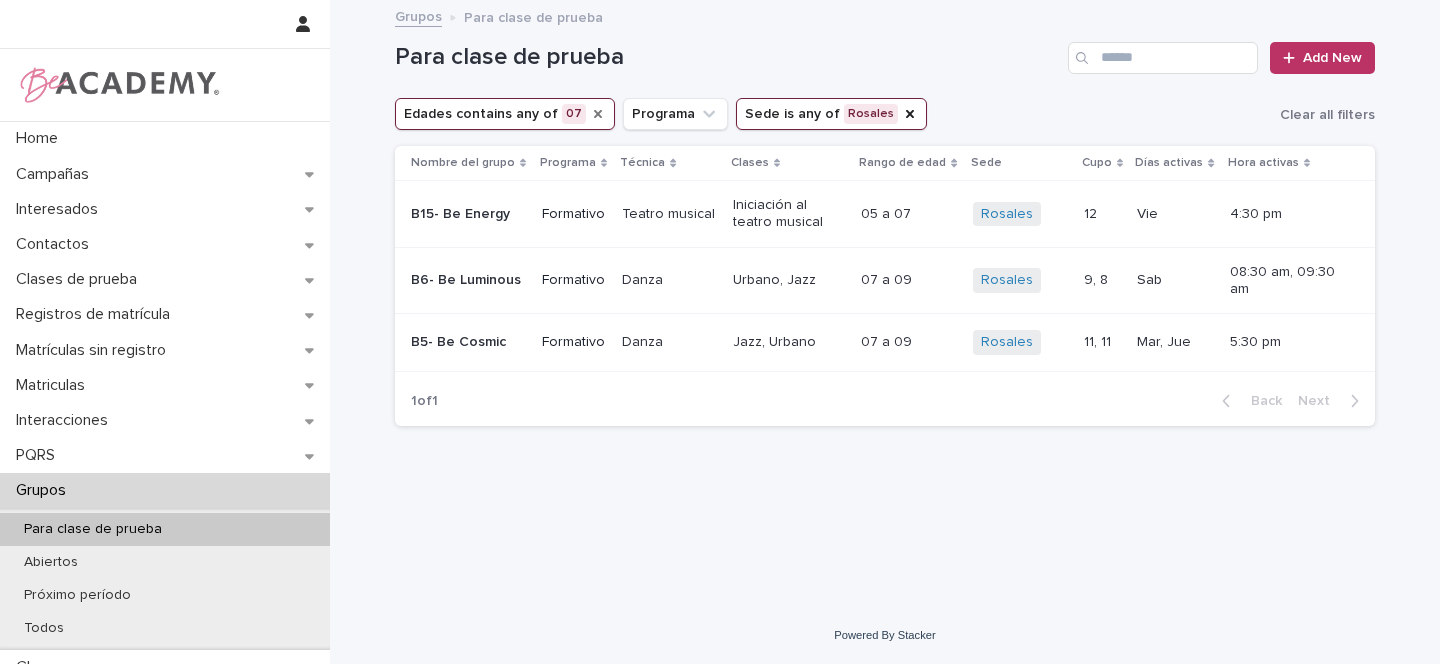 click 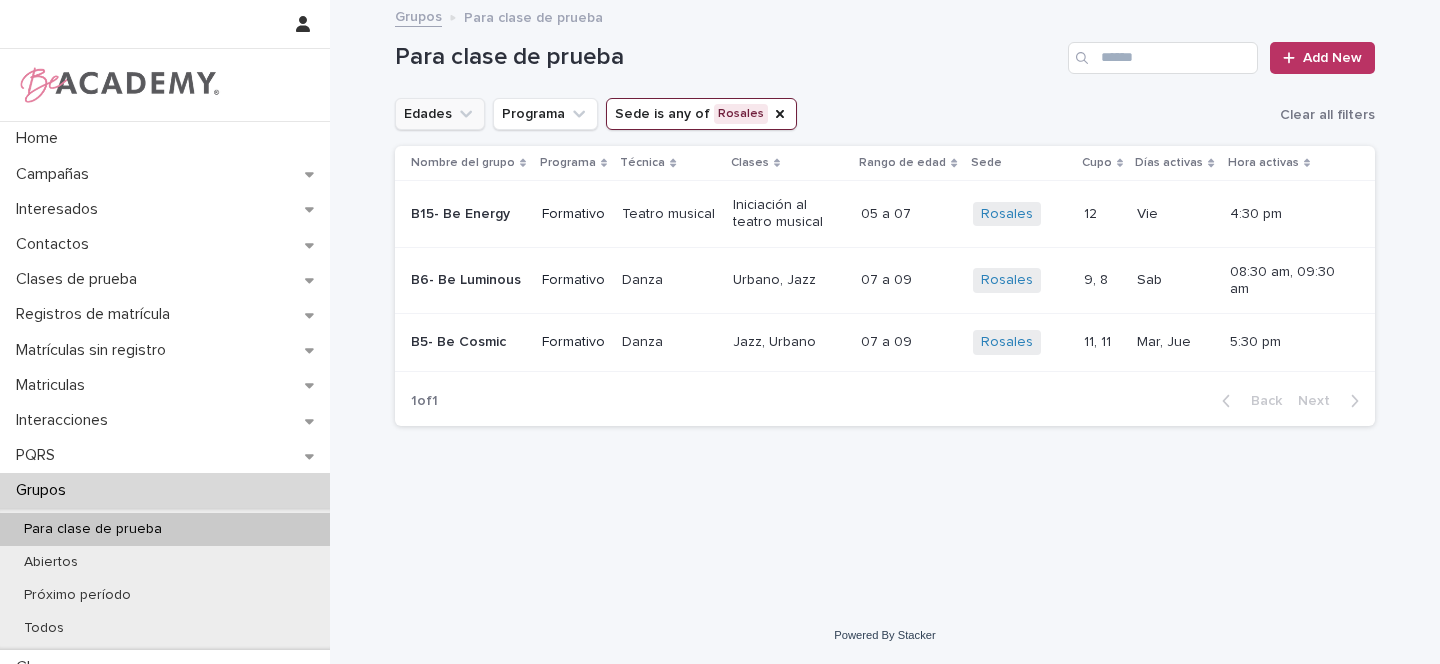 click 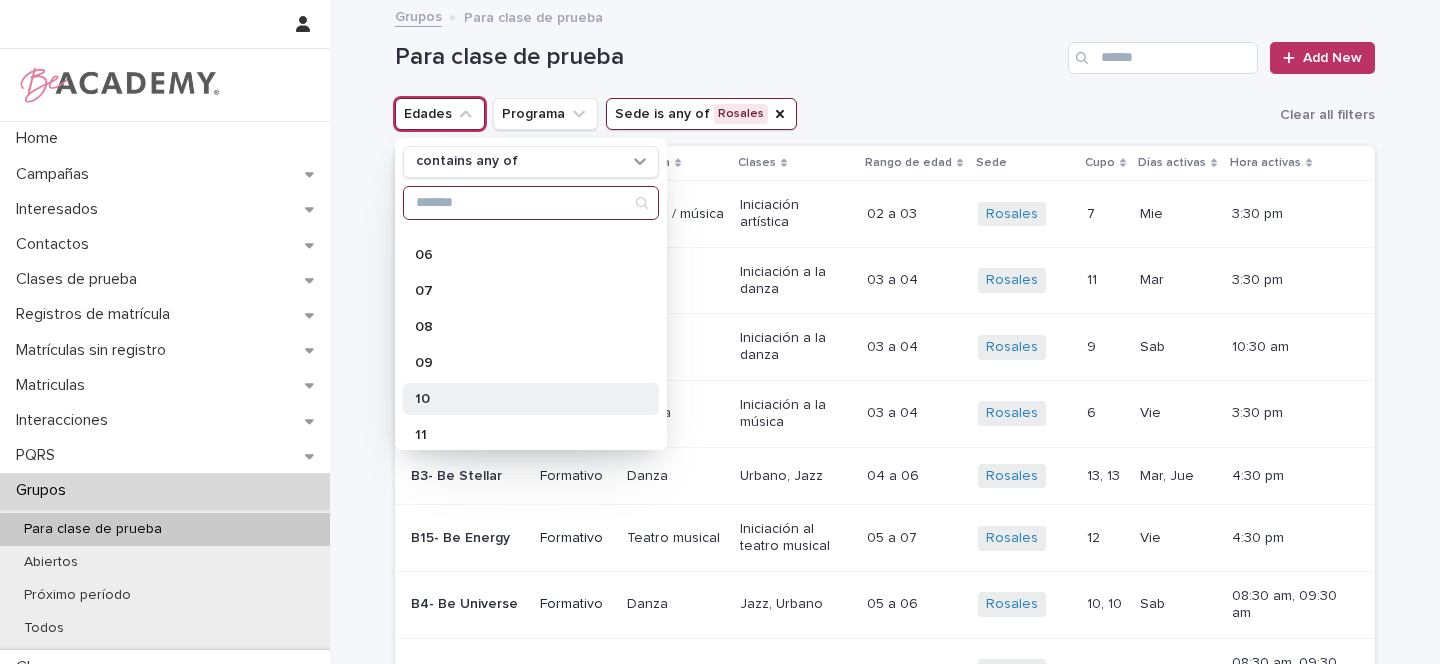 scroll, scrollTop: 270, scrollLeft: 0, axis: vertical 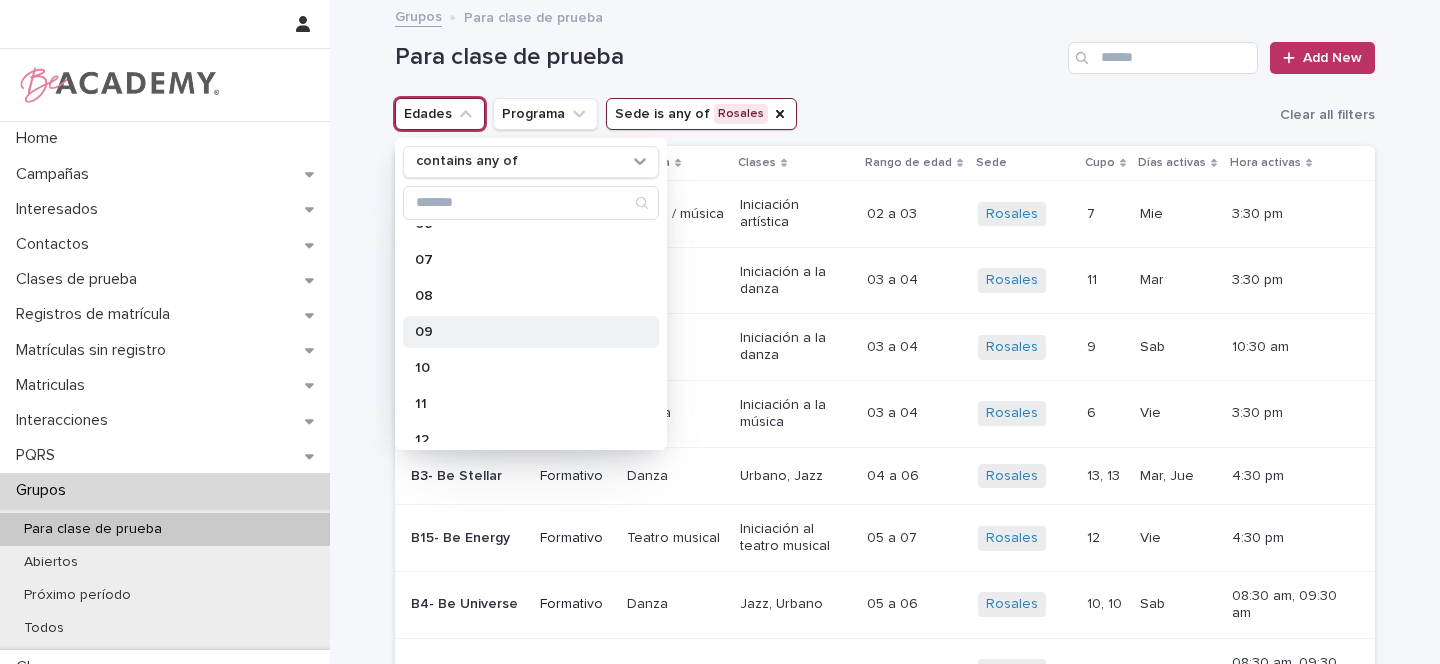 click on "09" at bounding box center (521, 332) 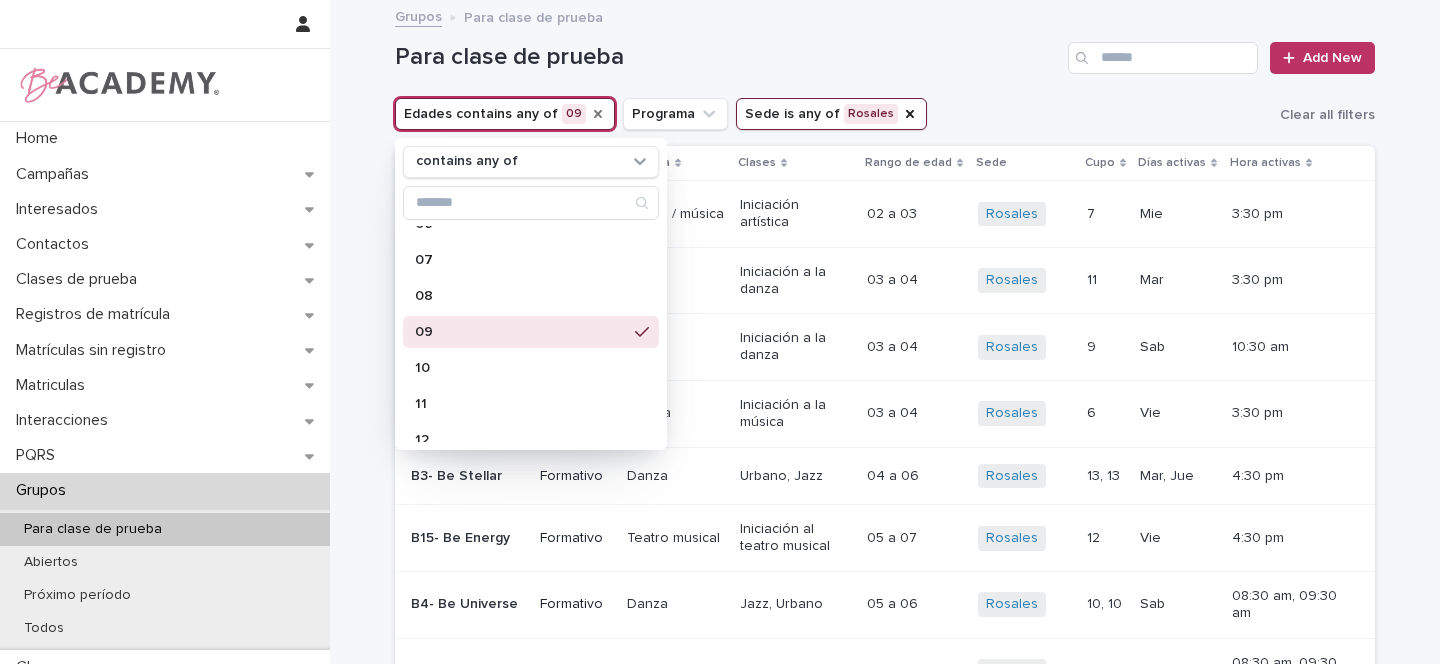 click on "Para clase de prueba Add New" at bounding box center [885, 50] 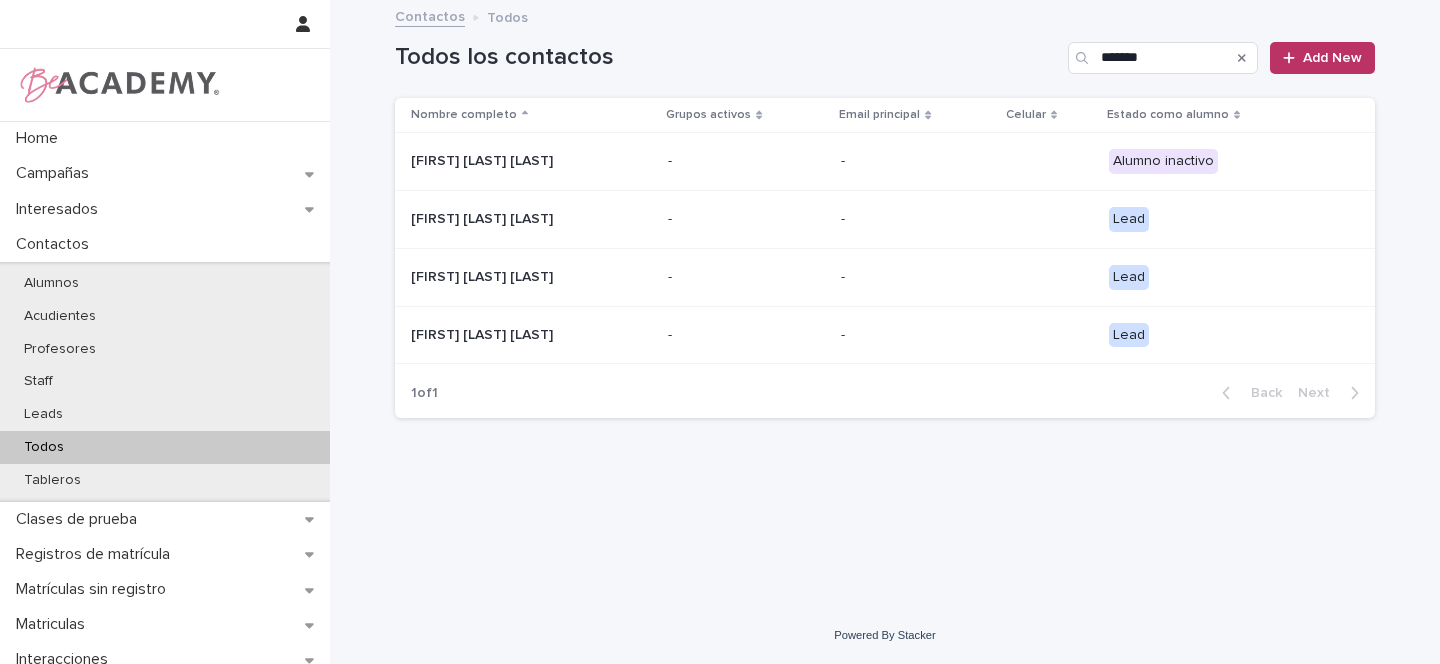 scroll, scrollTop: 0, scrollLeft: 0, axis: both 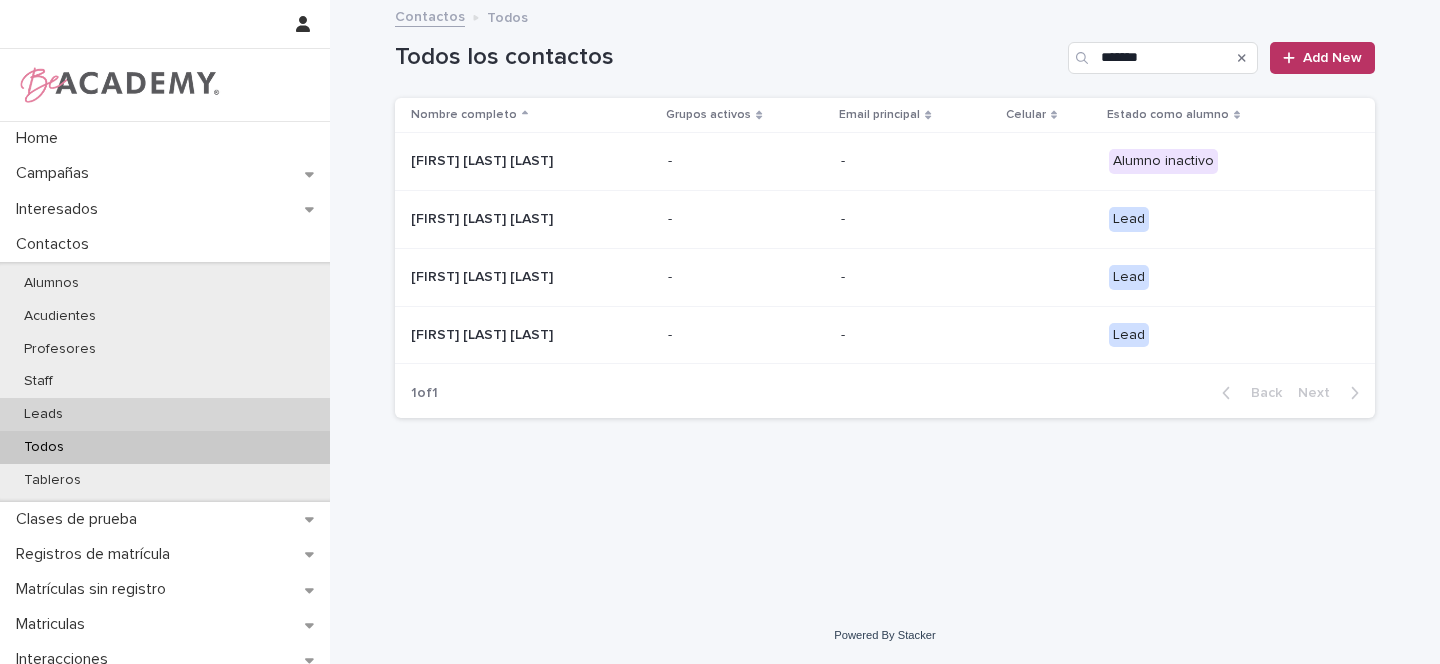 click on "Leads" at bounding box center (43, 414) 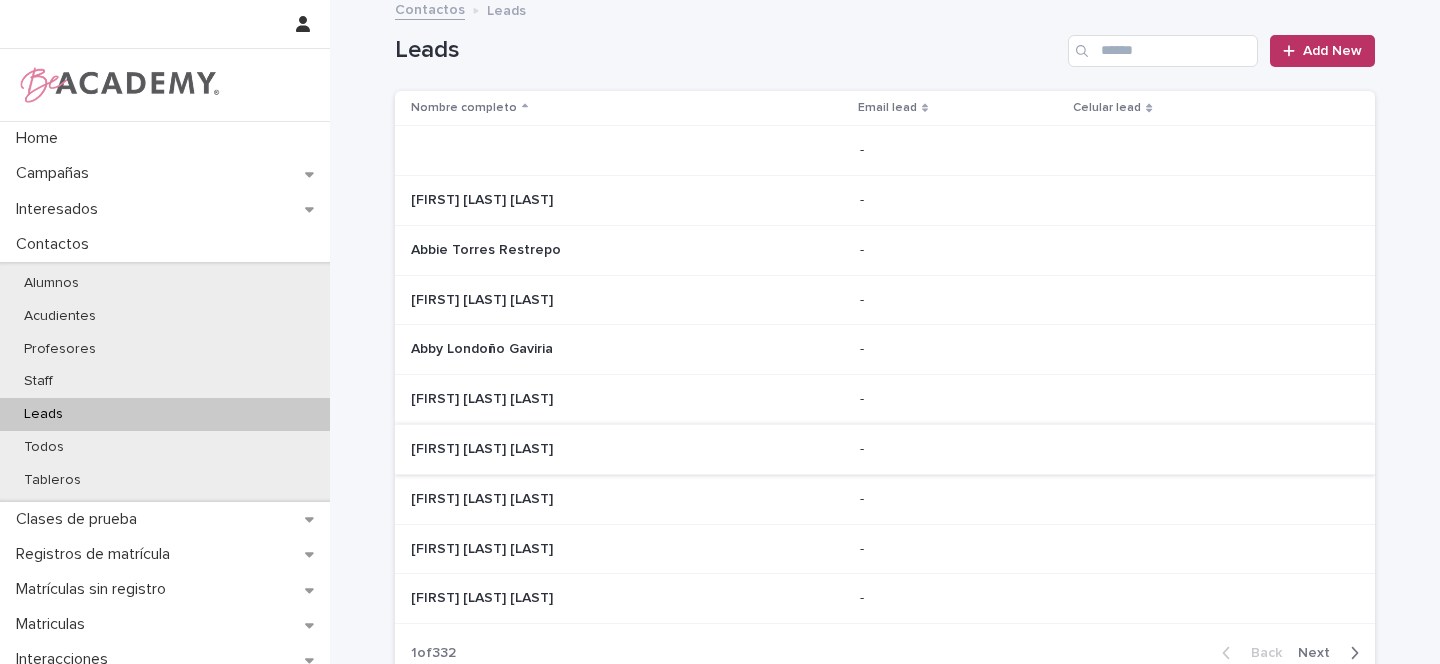 scroll, scrollTop: 0, scrollLeft: 0, axis: both 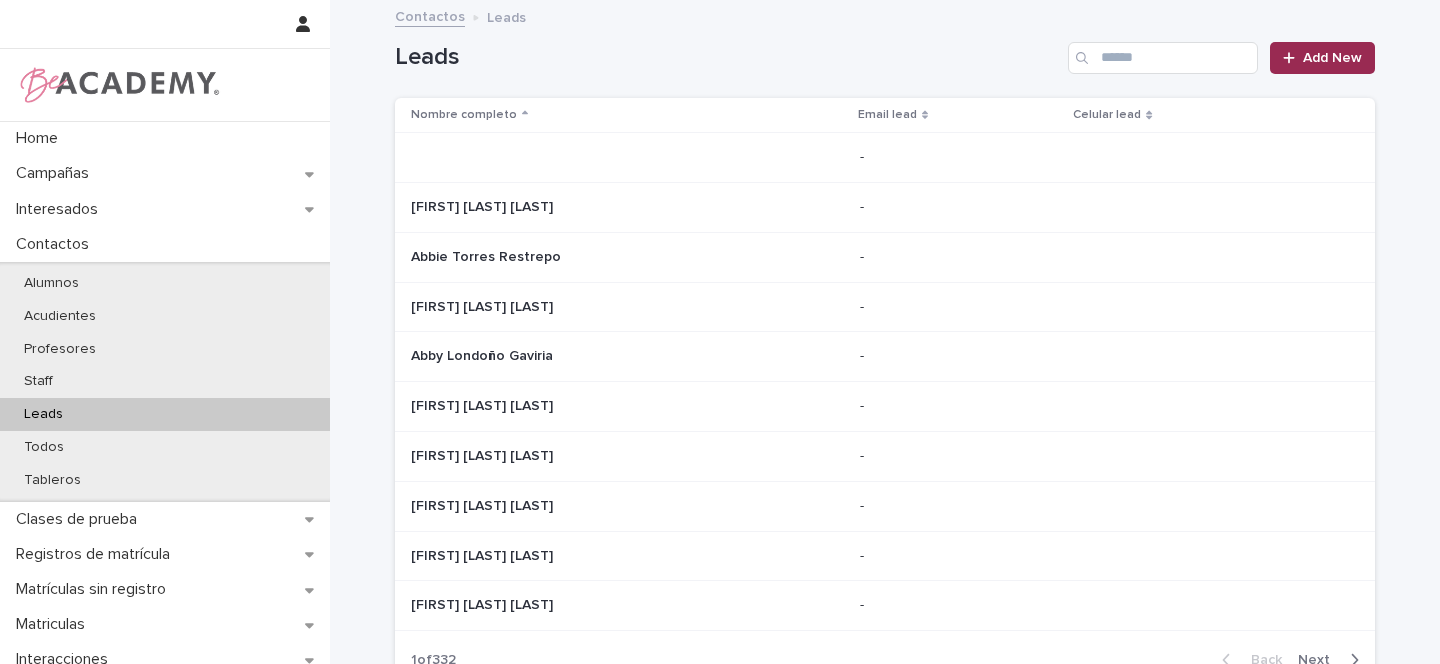 click on "Add New" at bounding box center (1332, 58) 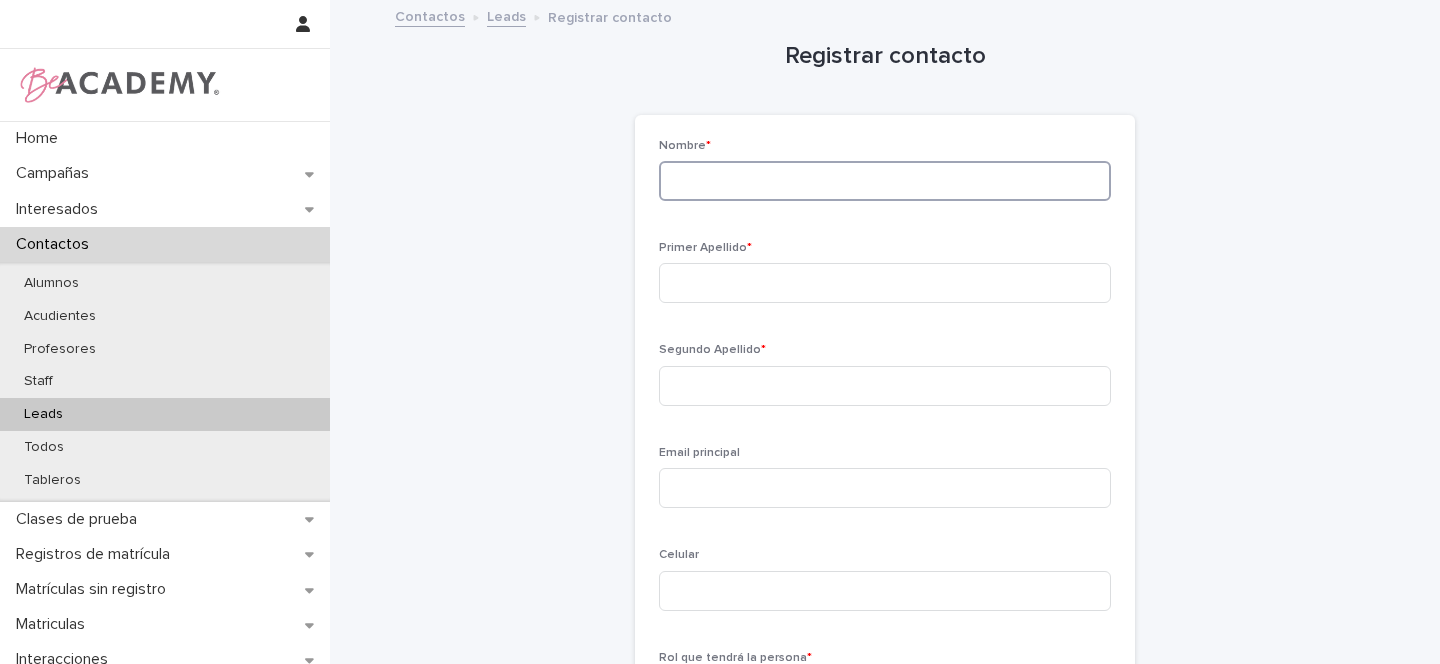 click at bounding box center [885, 181] 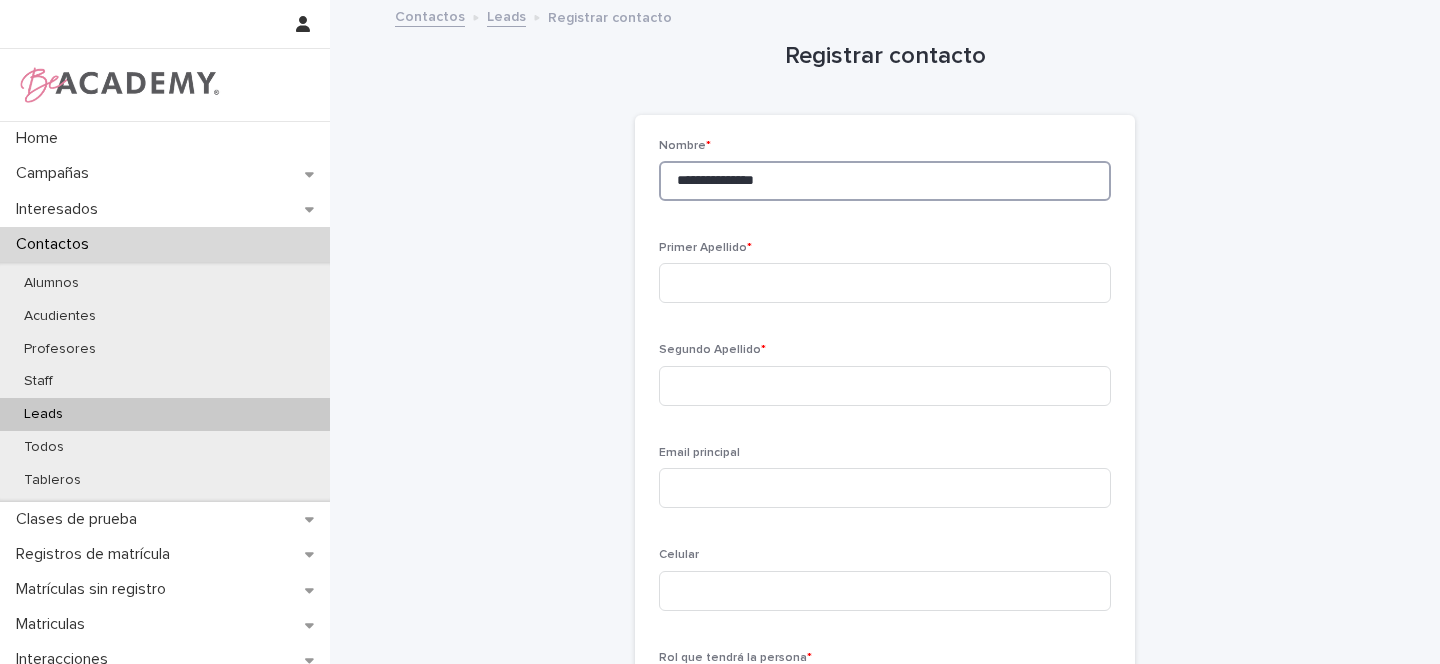click on "**********" at bounding box center (885, 181) 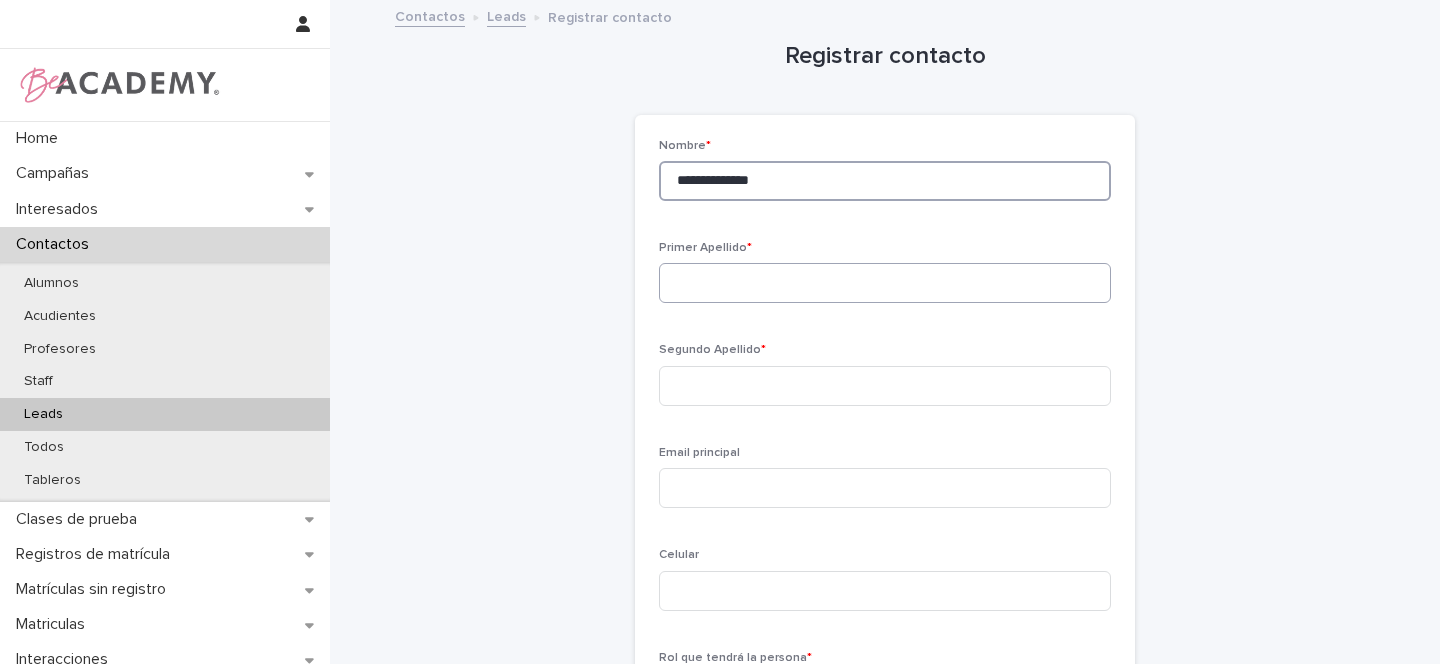 type on "**********" 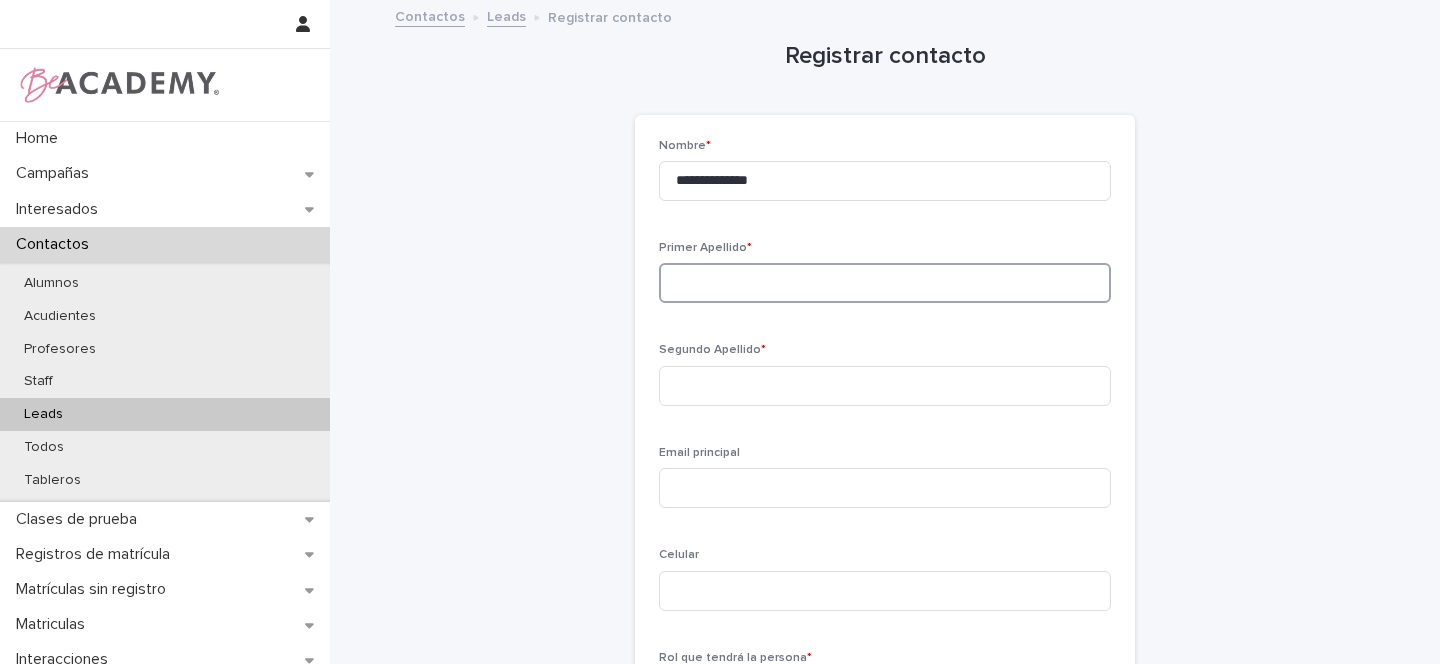 click at bounding box center [885, 283] 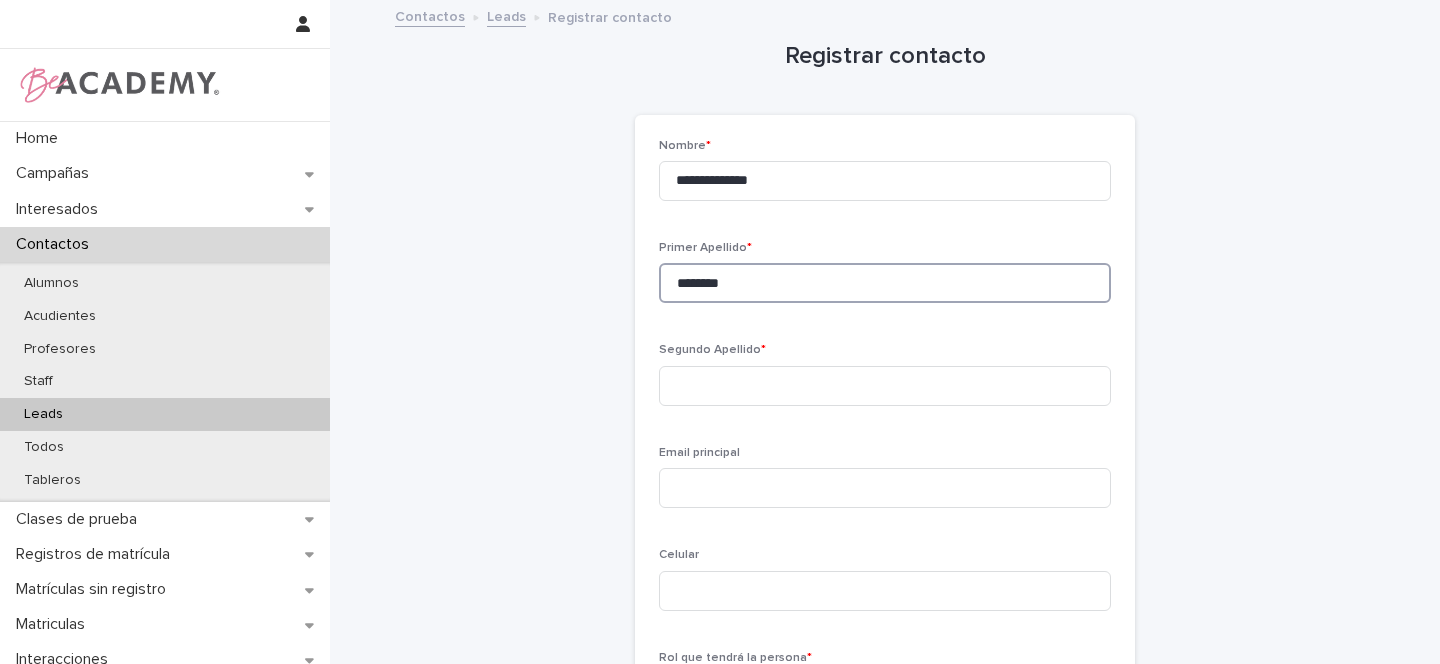 type on "********" 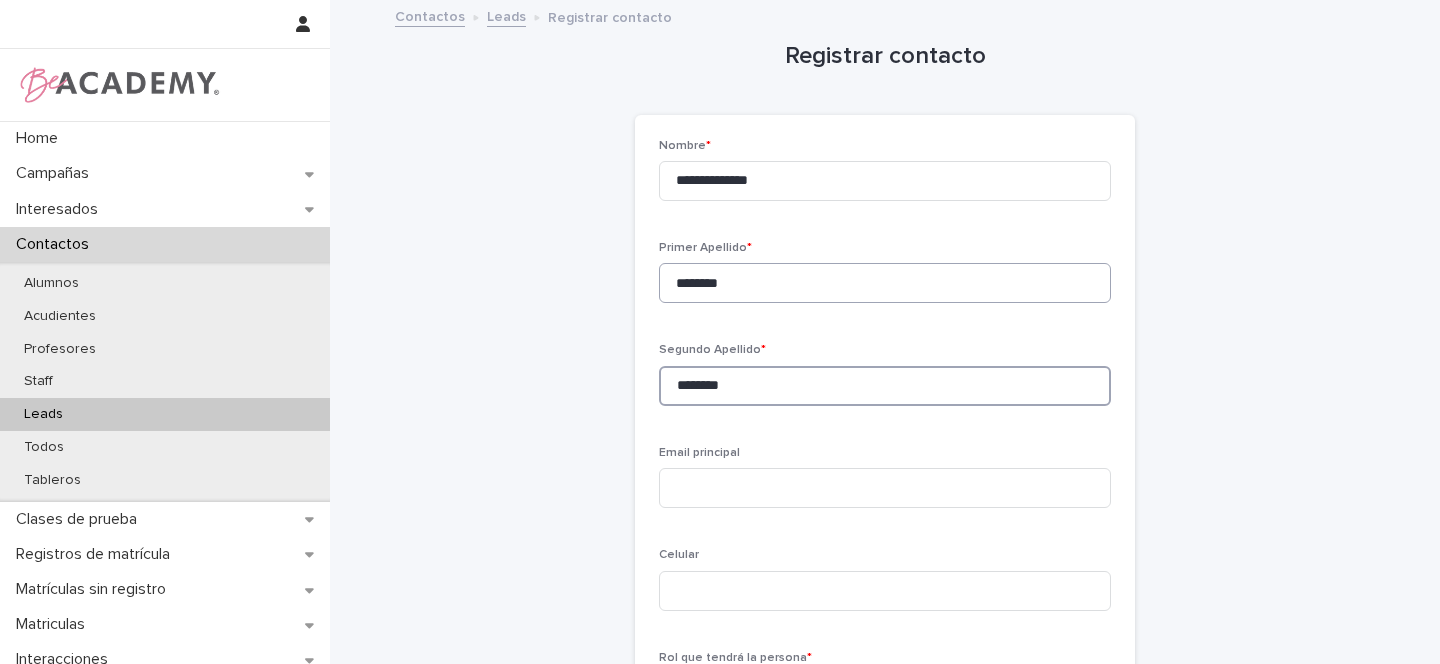 type on "********" 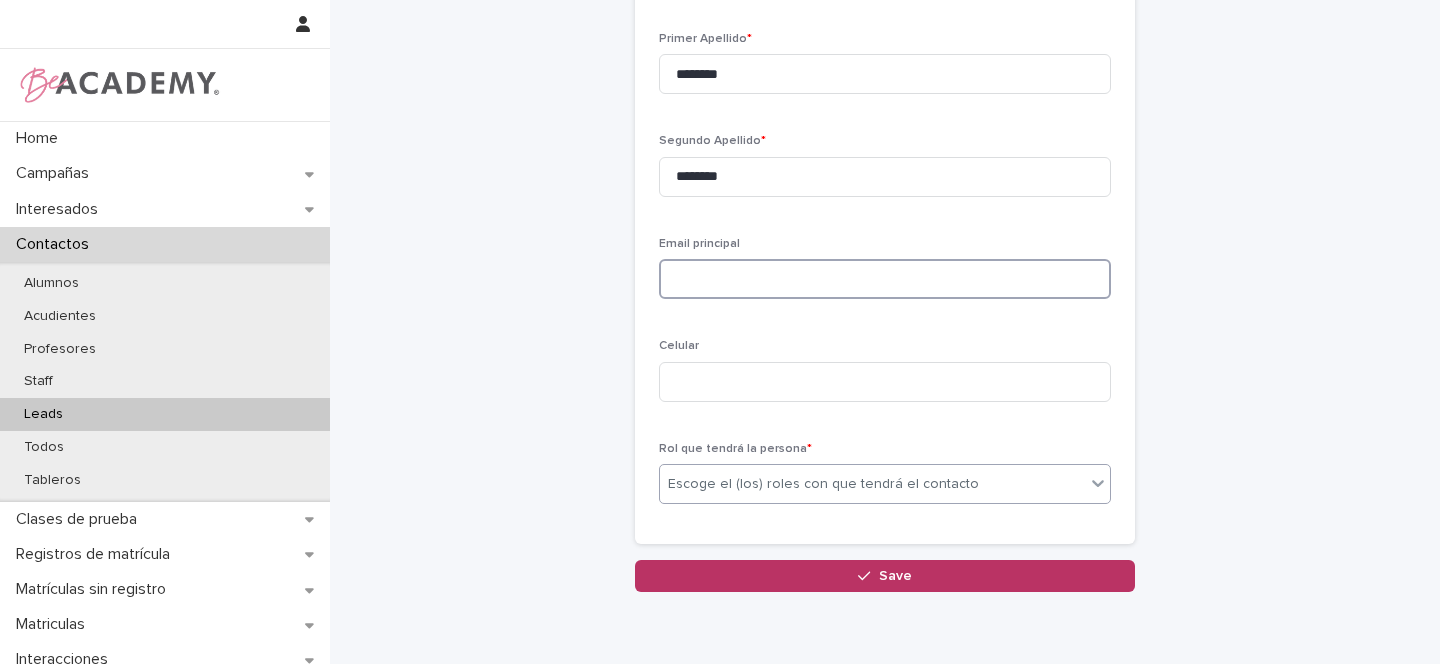 scroll, scrollTop: 227, scrollLeft: 0, axis: vertical 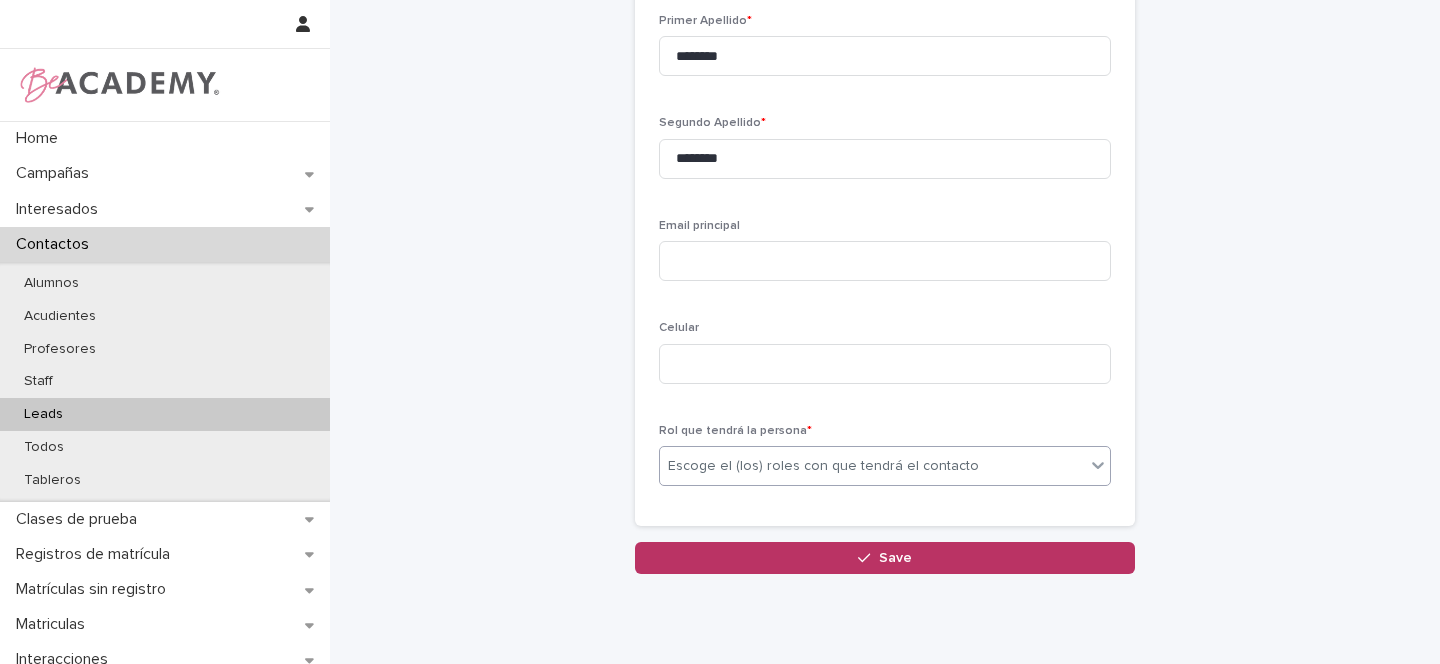 click on "Escoge el (los) roles con que tendrá el contacto" at bounding box center (823, 466) 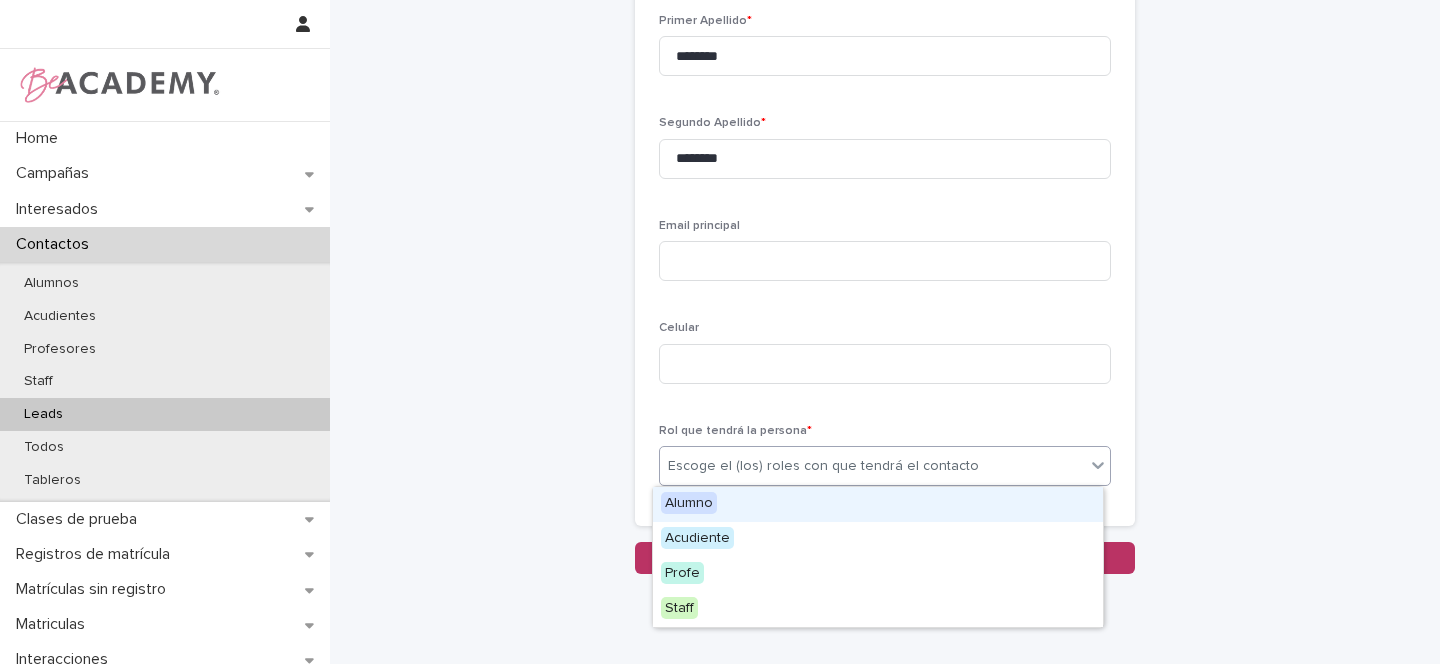 click on "Alumno" at bounding box center (689, 503) 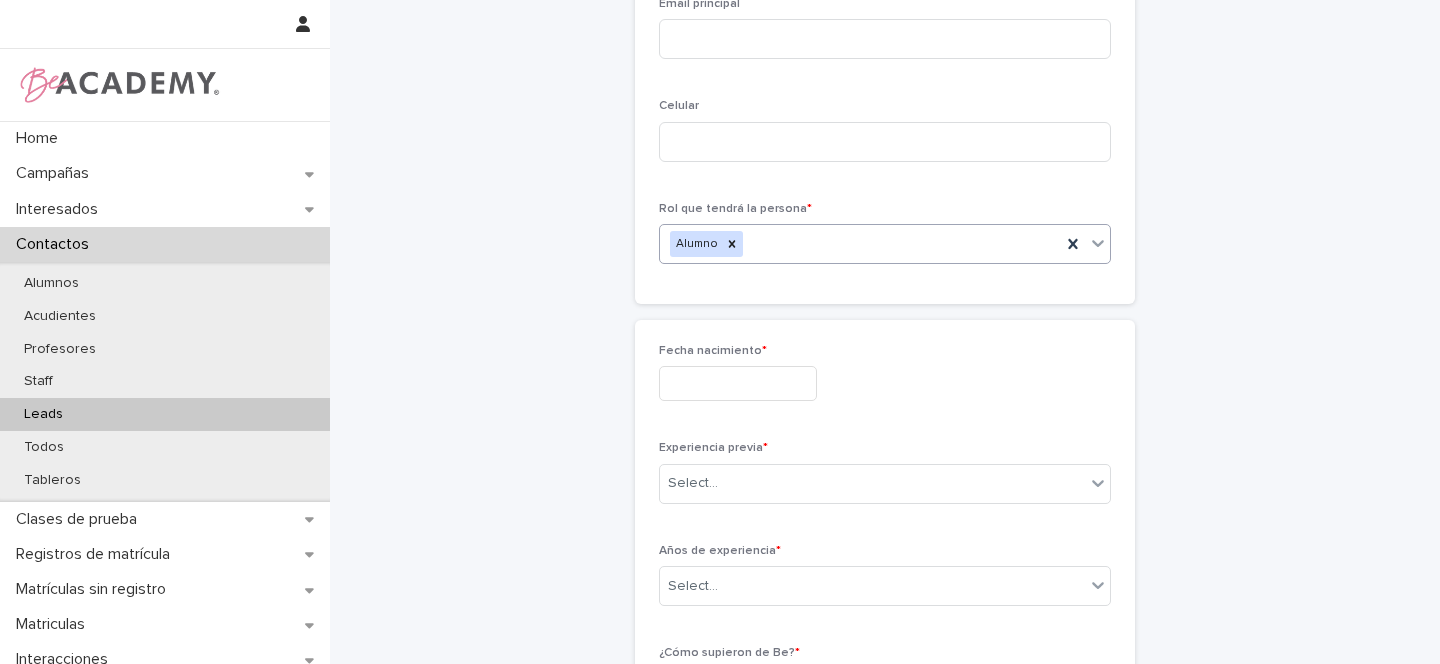 scroll, scrollTop: 453, scrollLeft: 0, axis: vertical 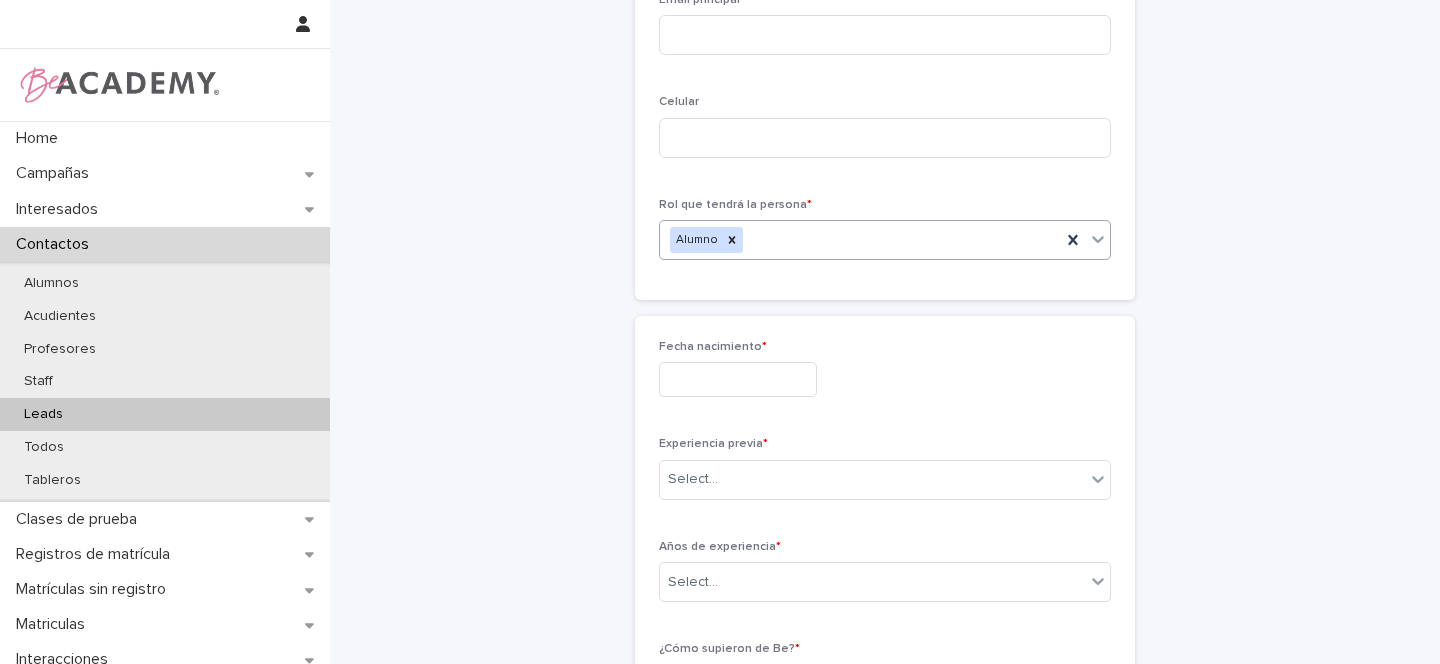 click at bounding box center [738, 379] 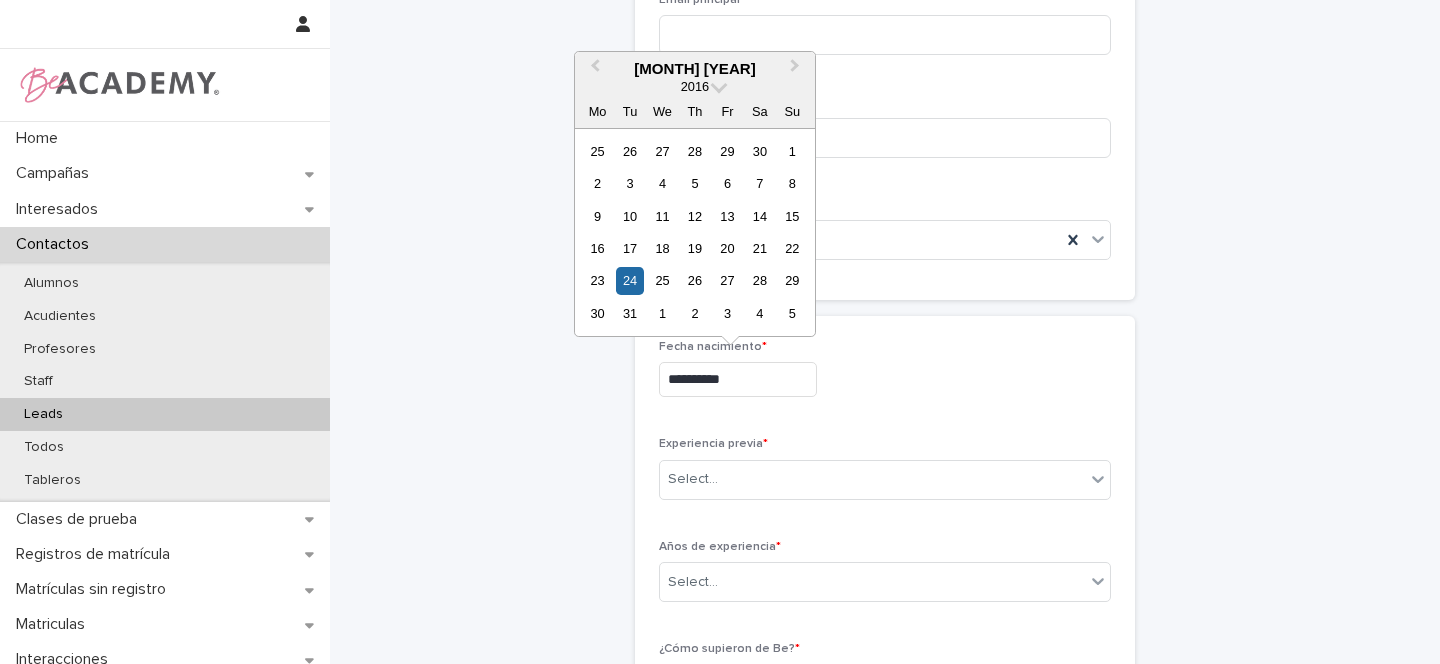 type on "**********" 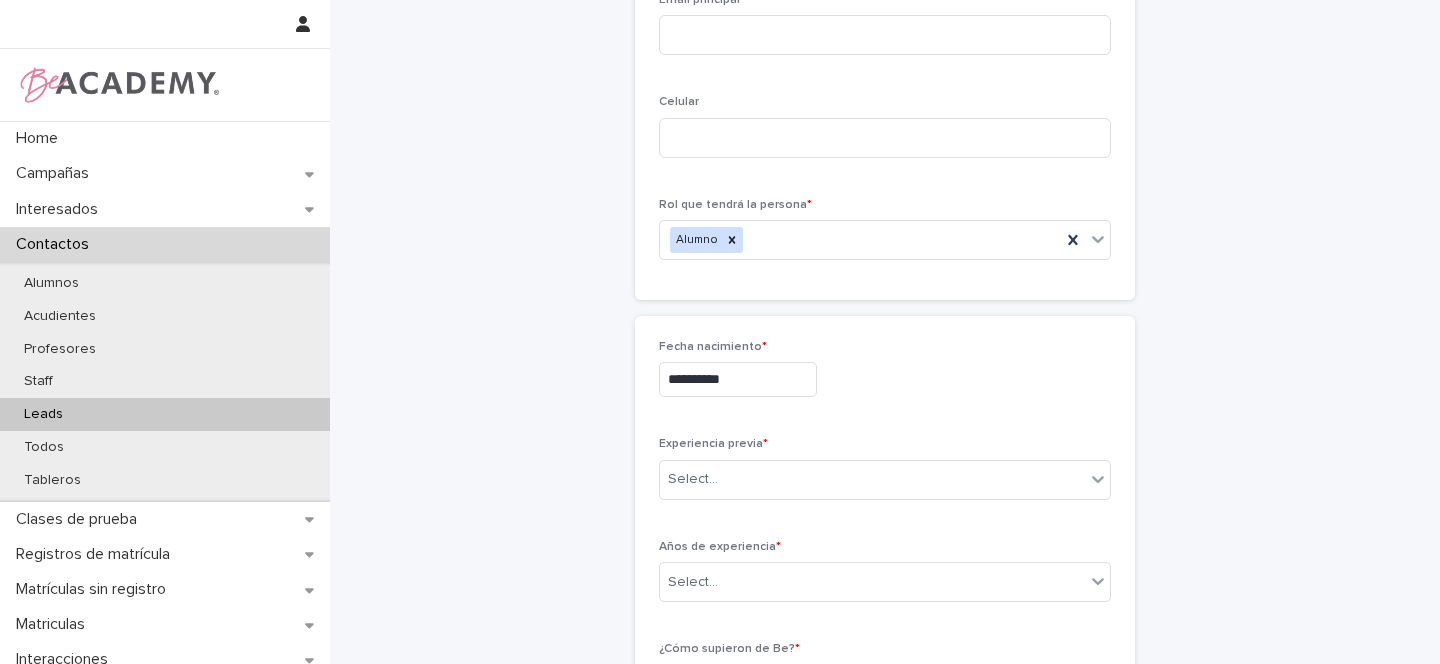 click on "**********" at bounding box center (885, 379) 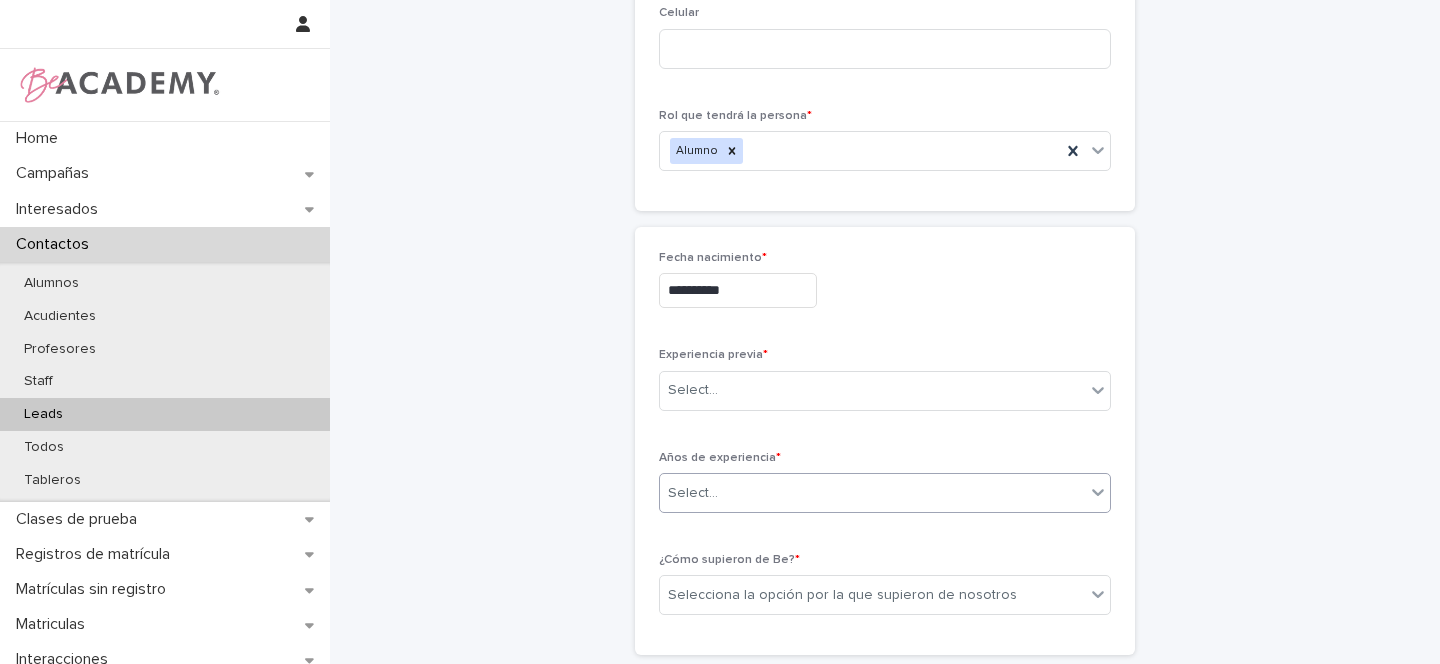 scroll, scrollTop: 611, scrollLeft: 0, axis: vertical 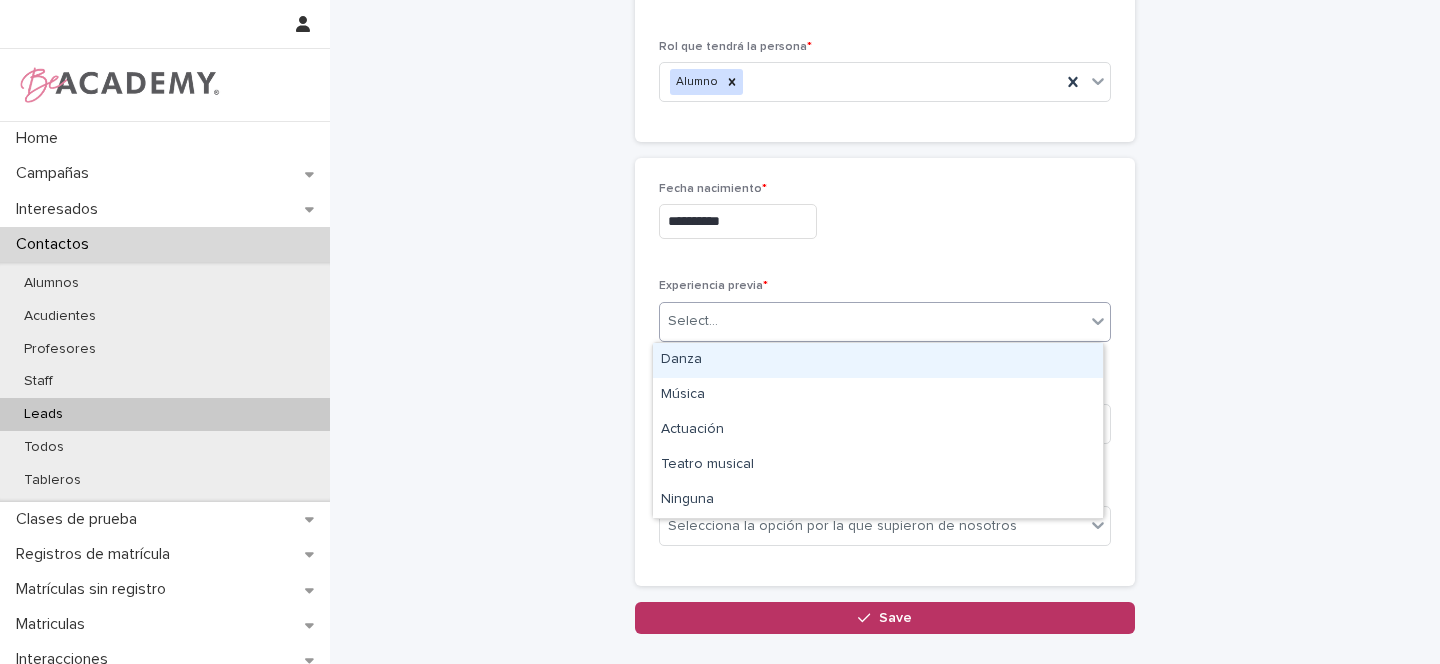 click on "Select..." at bounding box center [693, 321] 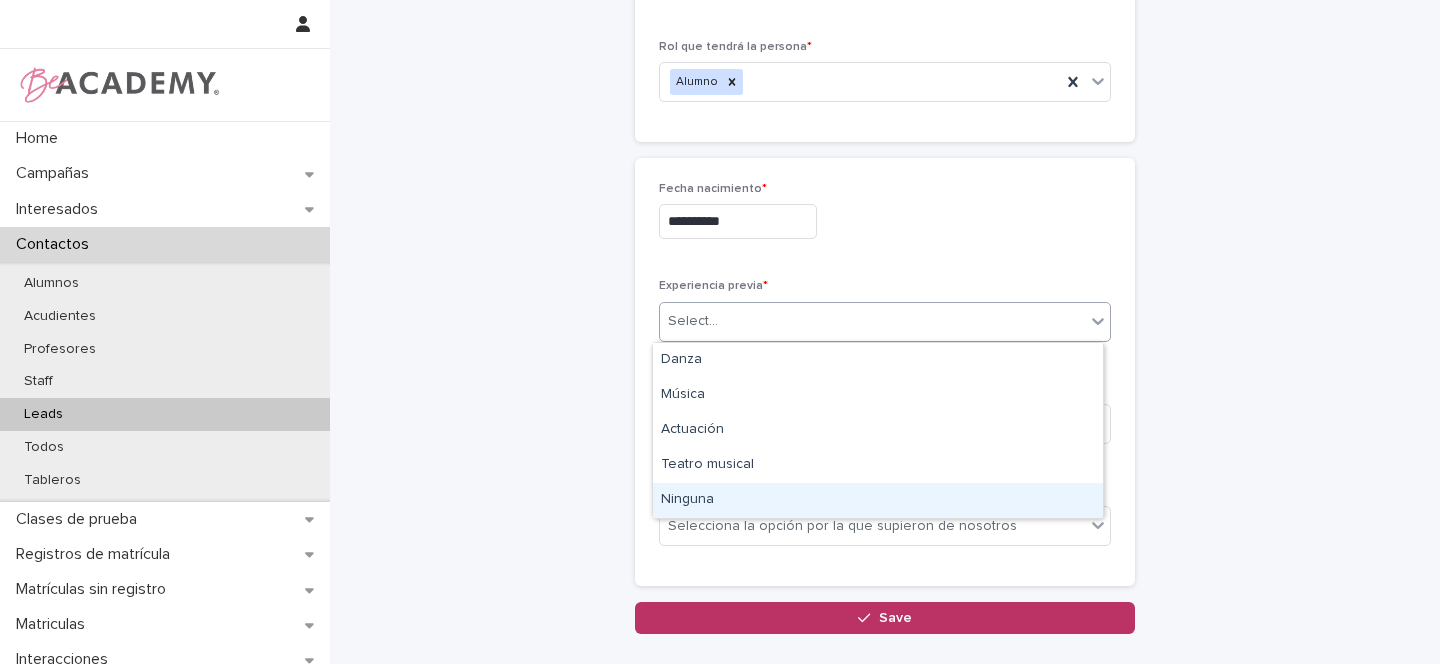 click on "Ninguna" at bounding box center (878, 500) 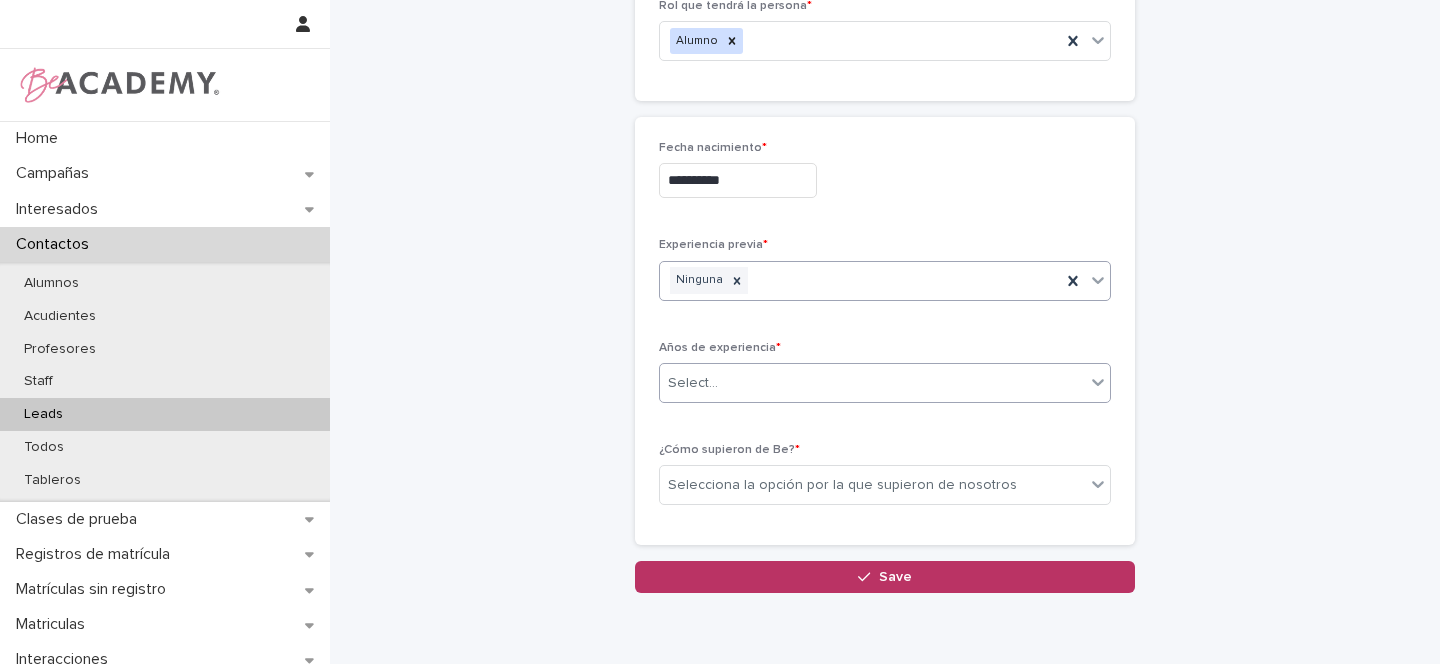 scroll, scrollTop: 653, scrollLeft: 0, axis: vertical 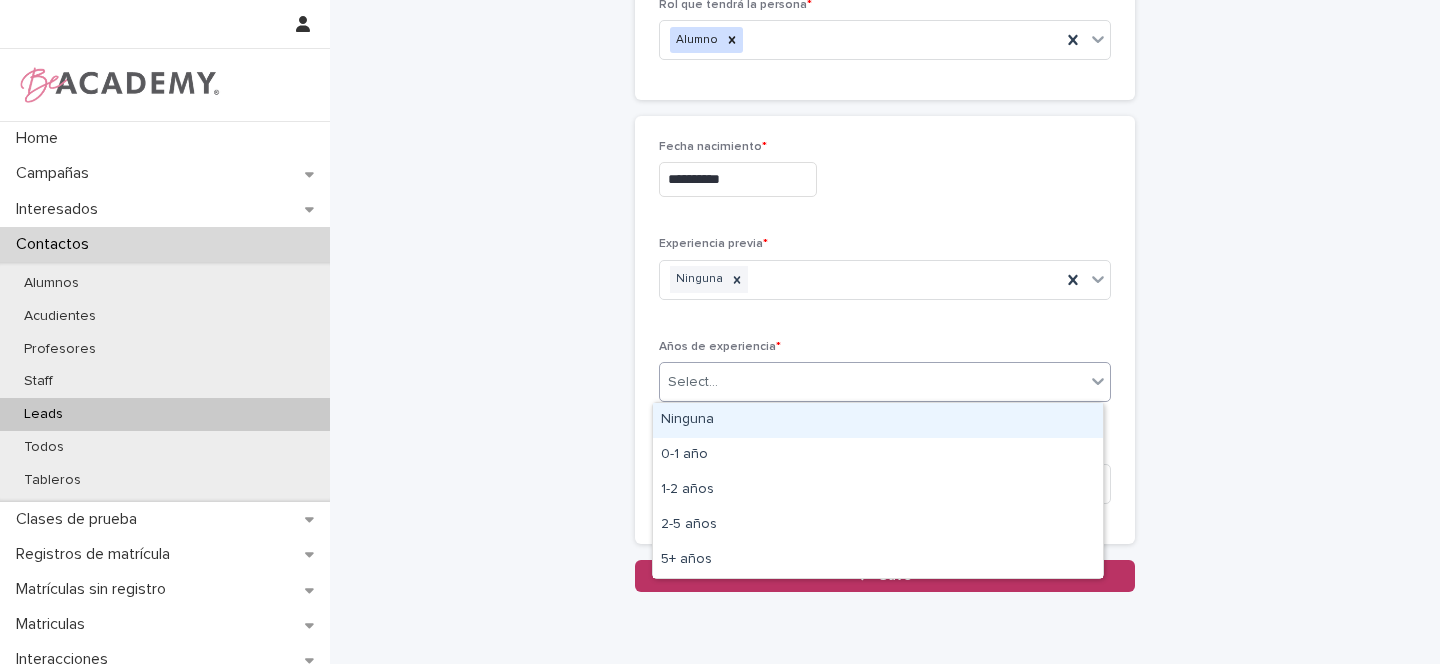 click on "Select..." at bounding box center (872, 382) 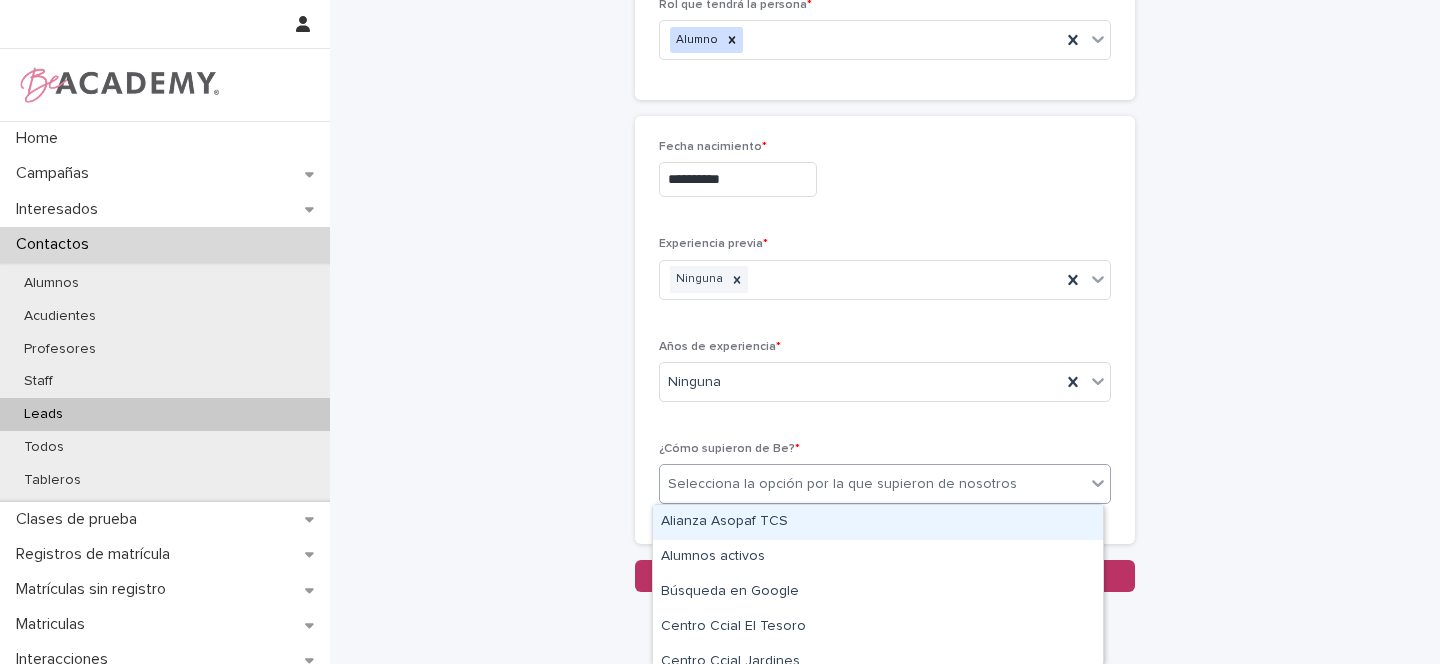 click on "Selecciona la opción por la que supieron de nosotros" at bounding box center [842, 484] 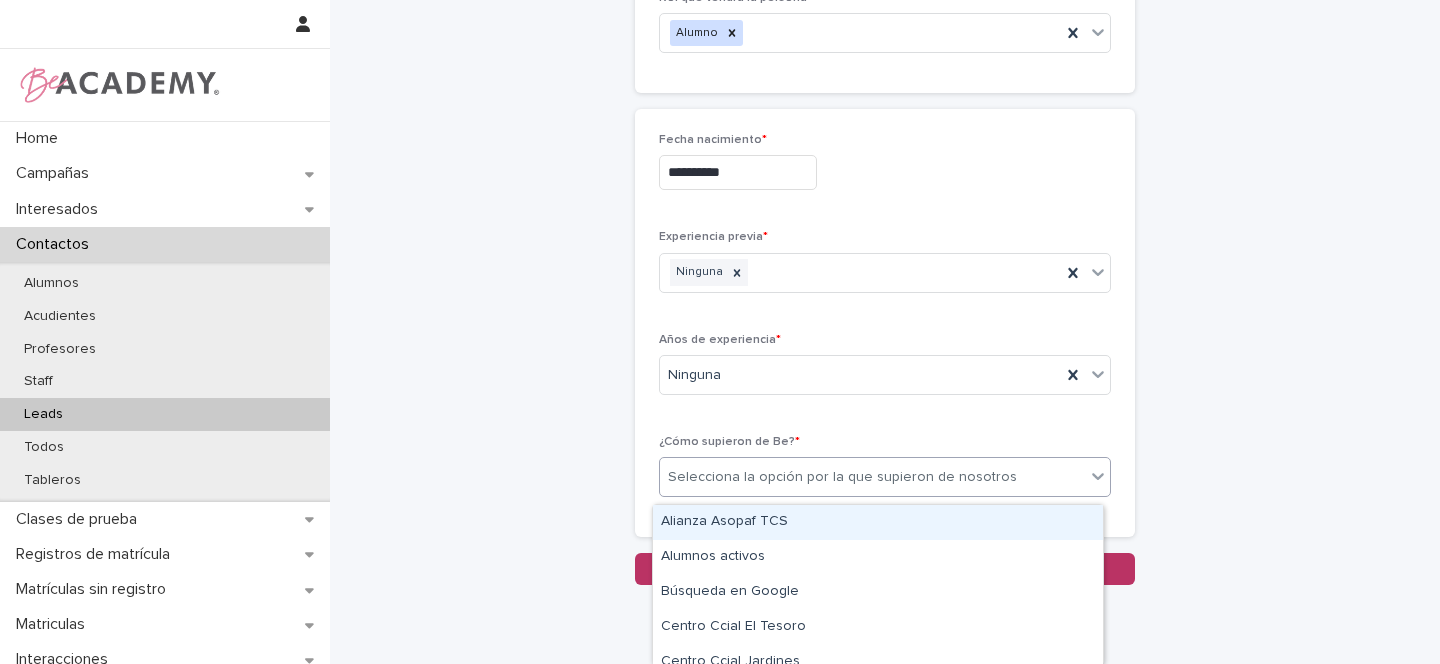 scroll, scrollTop: 710, scrollLeft: 0, axis: vertical 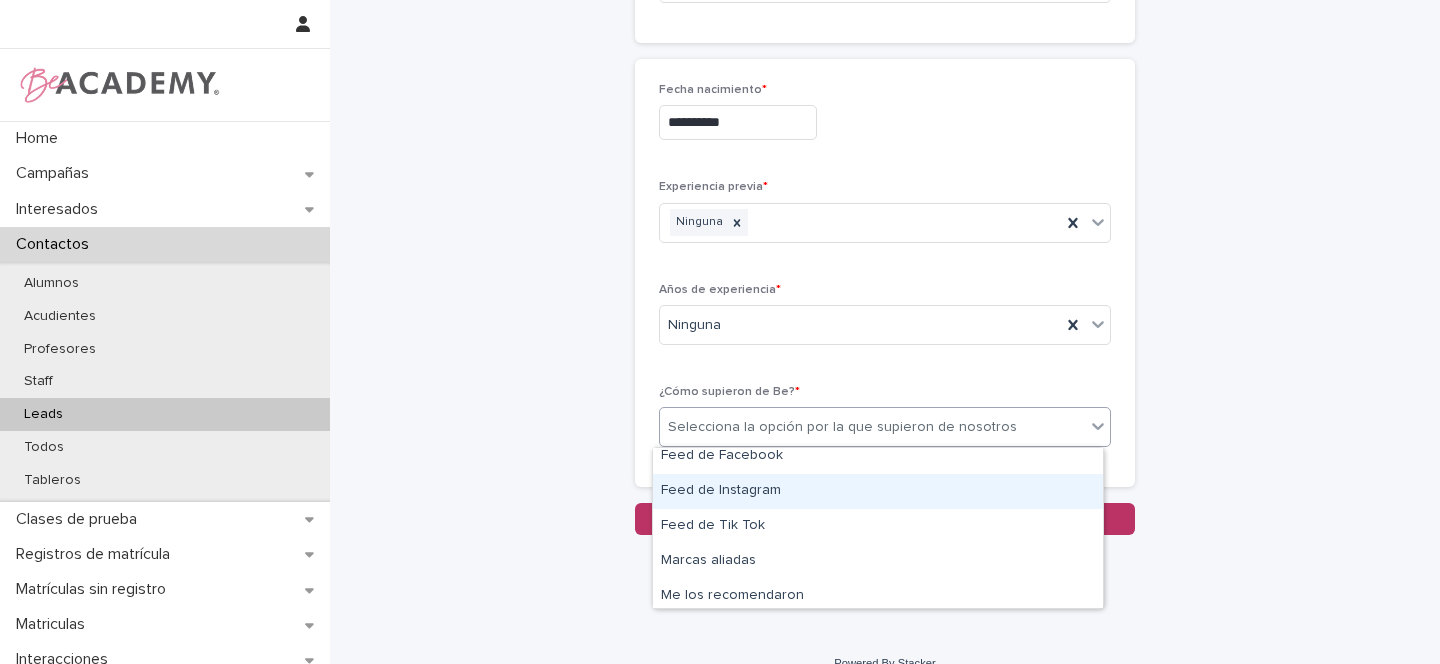 click on "Feed de Instagram" at bounding box center [878, 491] 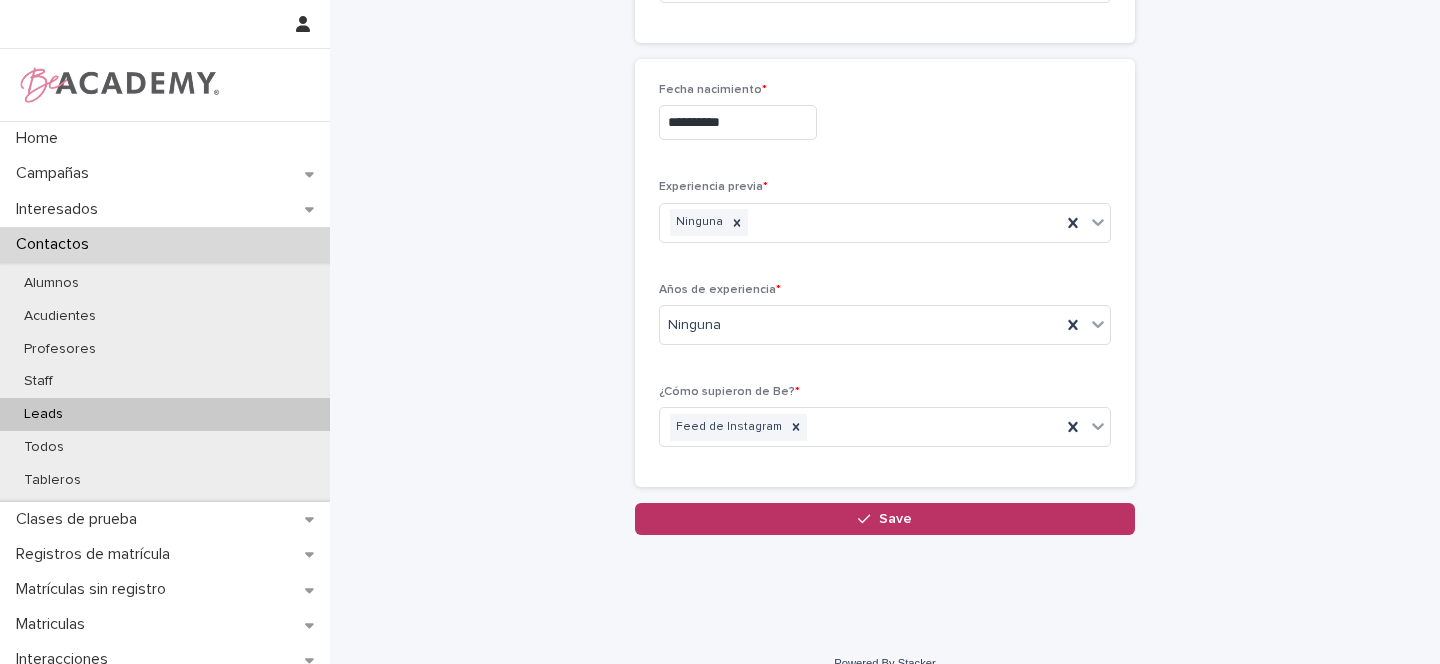click on "Save" at bounding box center [885, 519] 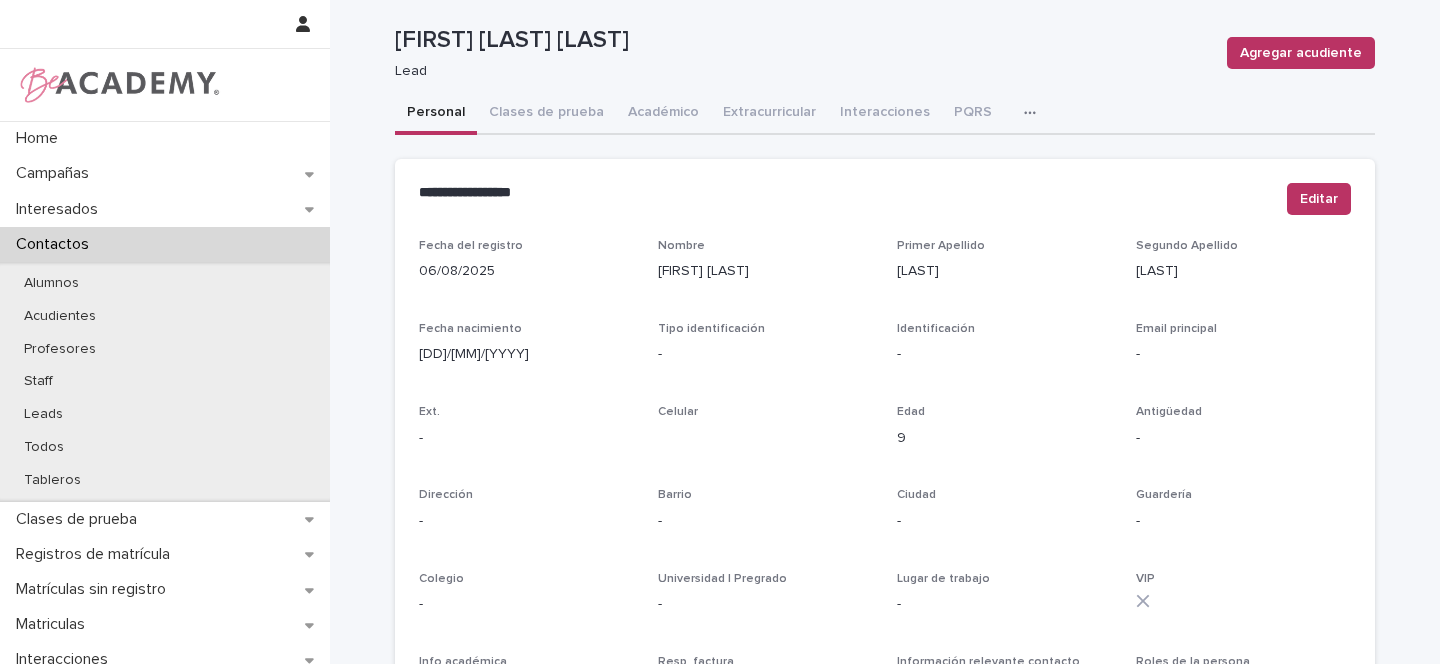 scroll, scrollTop: 58, scrollLeft: 0, axis: vertical 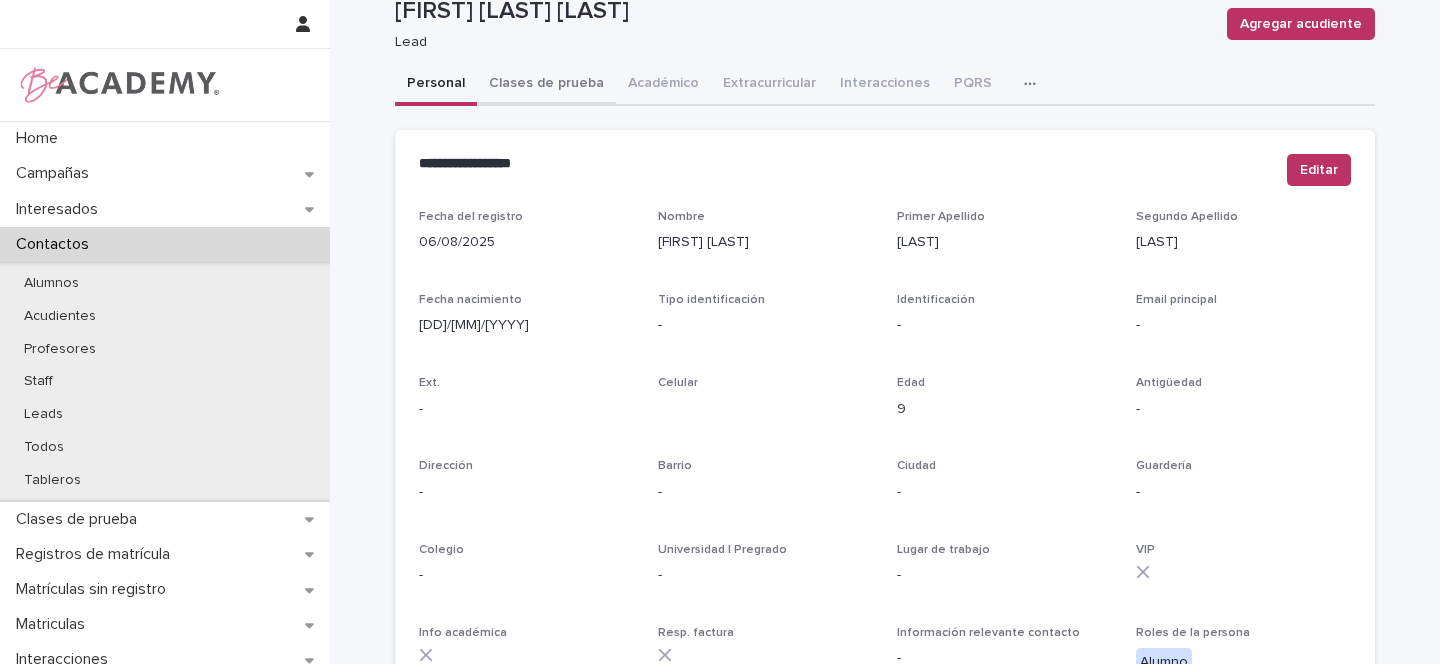 click on "**********" at bounding box center (885, 623) 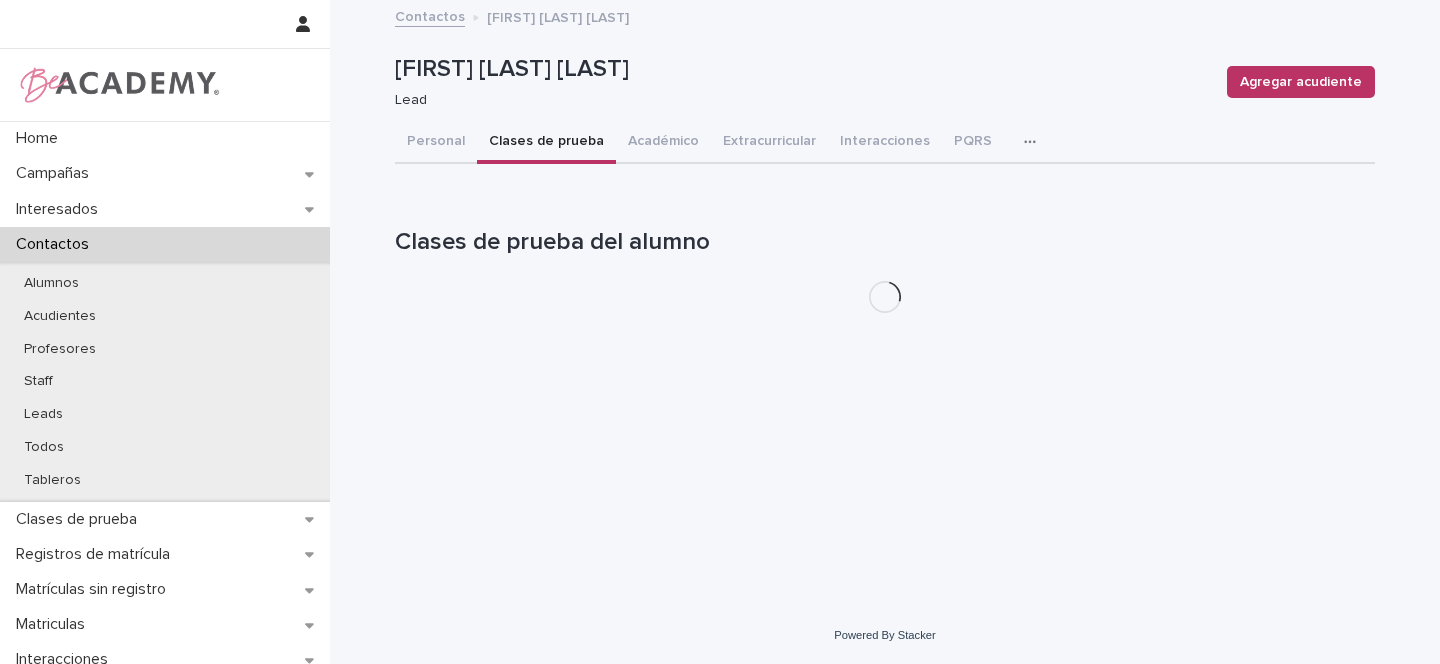 scroll, scrollTop: 0, scrollLeft: 0, axis: both 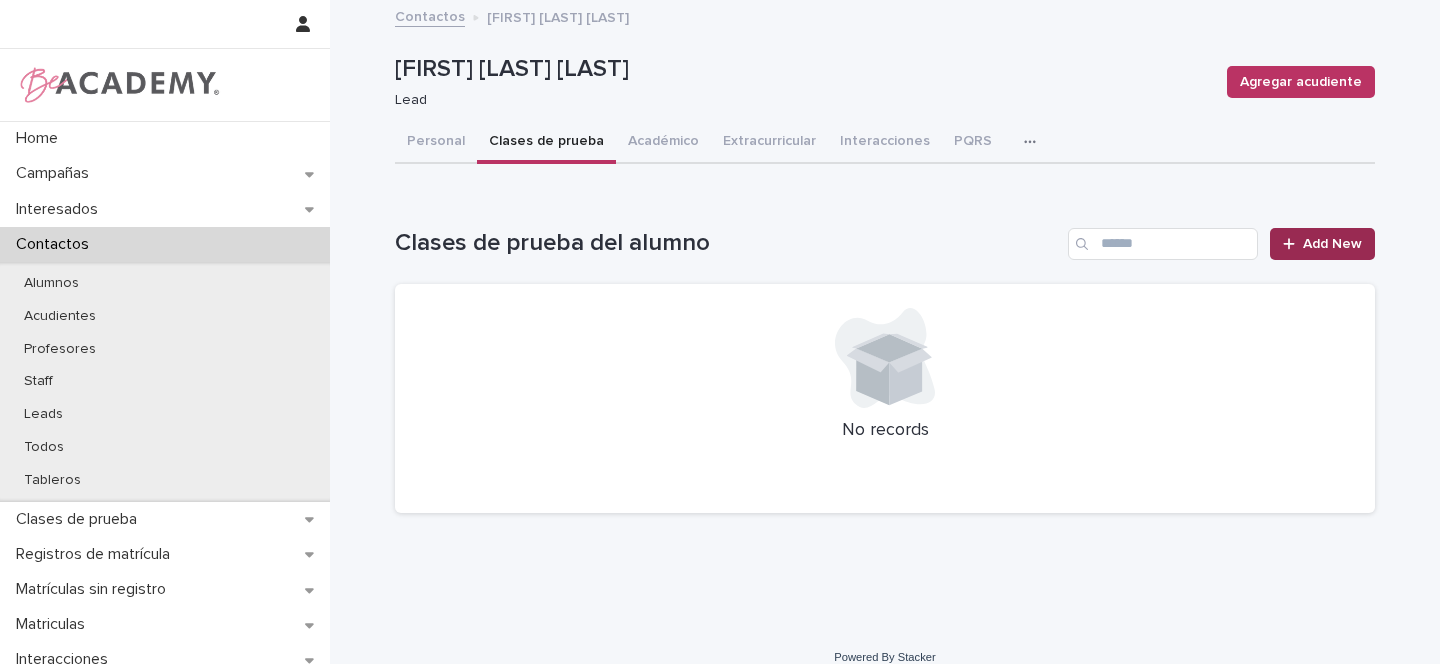 click on "Add New" at bounding box center (1332, 244) 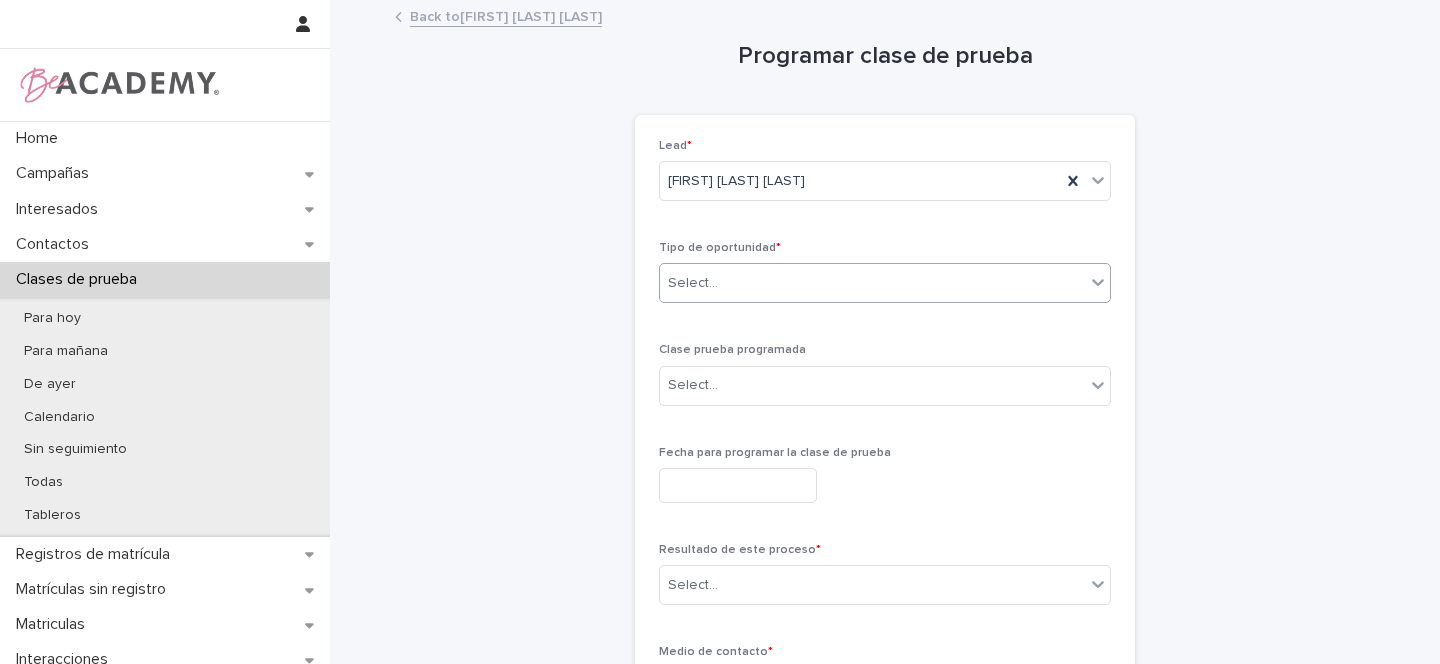 click on "Select..." at bounding box center [885, 283] 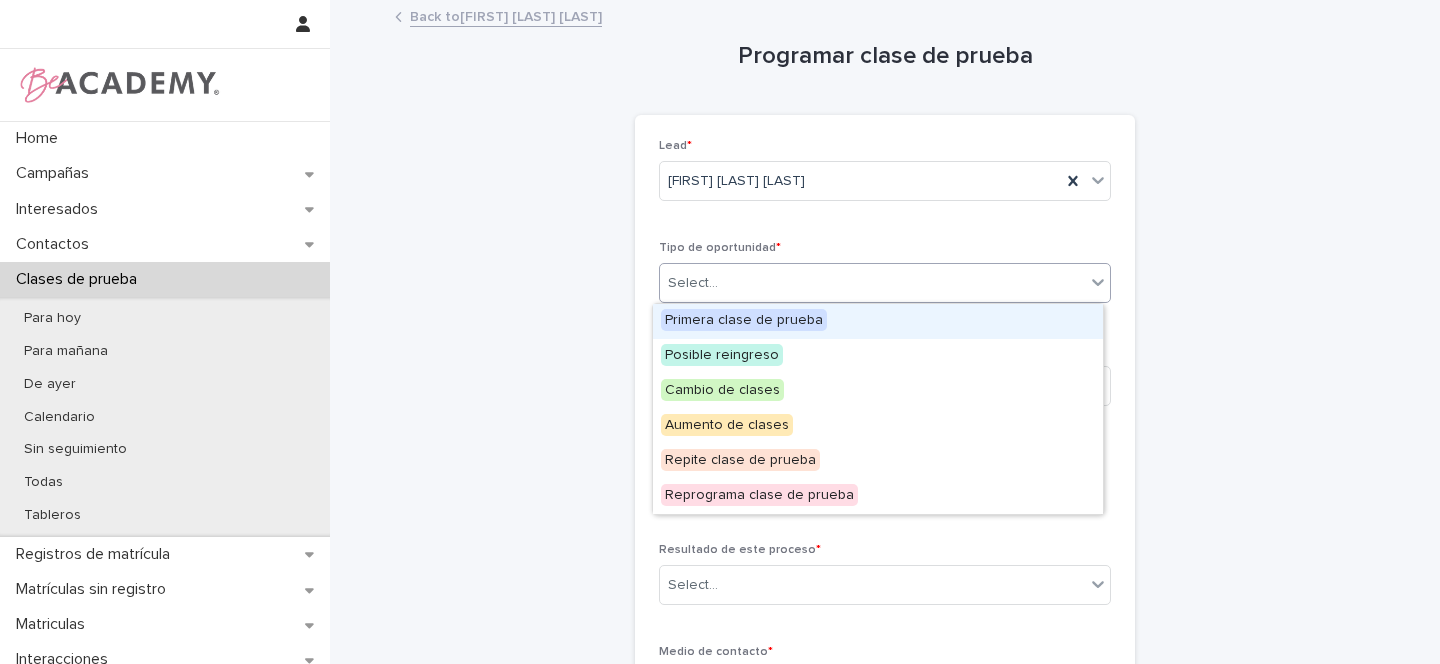 click on "Primera clase de prueba" at bounding box center [744, 320] 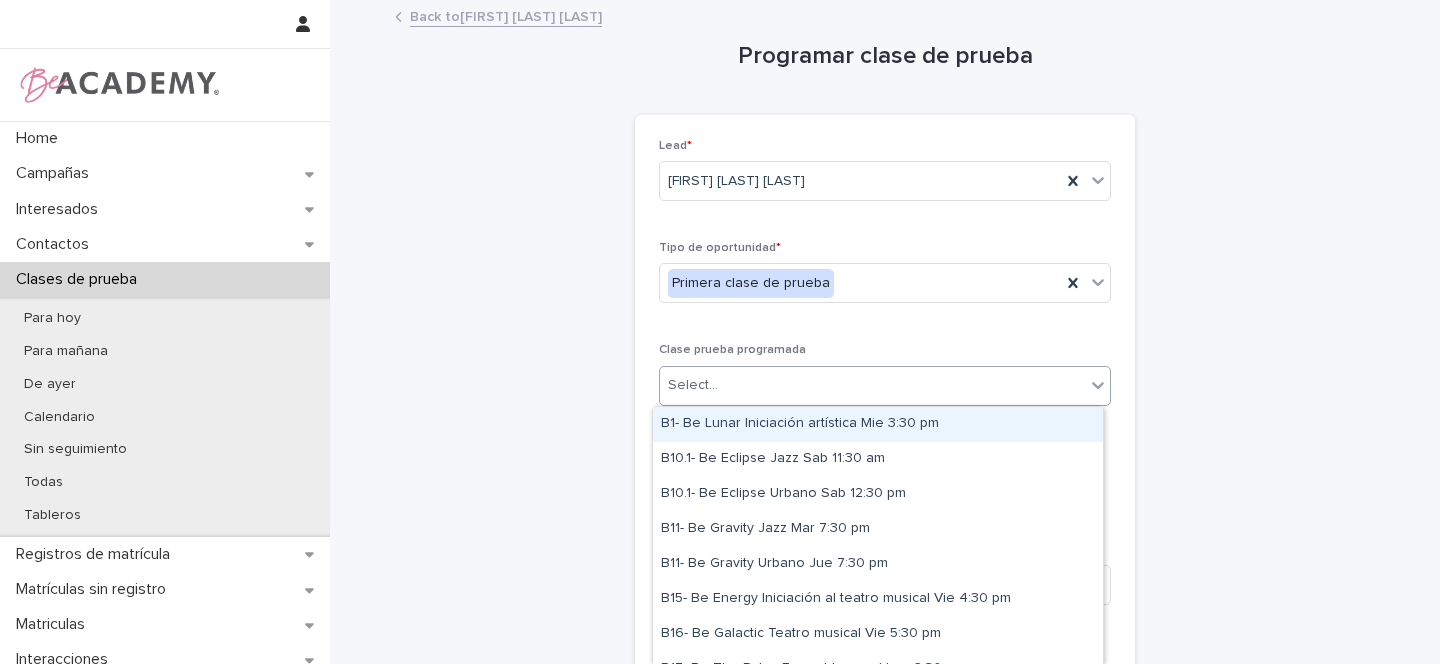 click on "Select..." at bounding box center (693, 385) 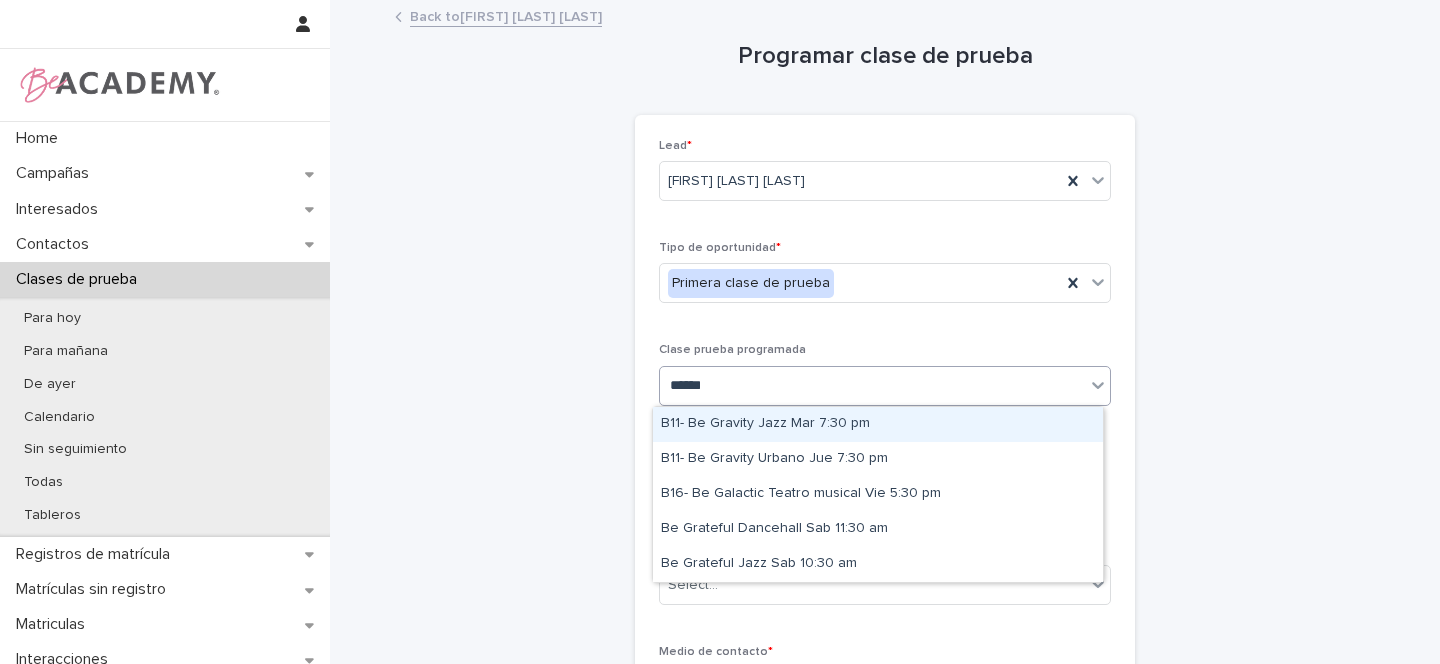 type on "*******" 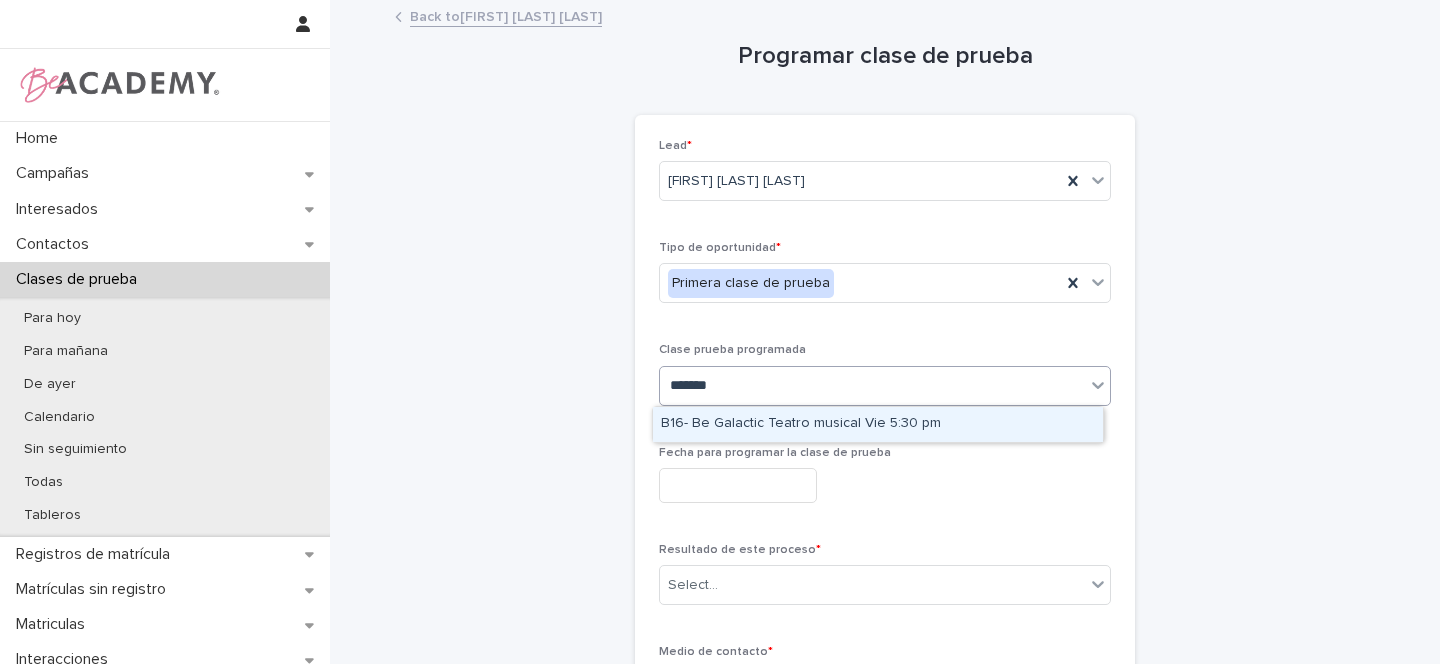 click on "B16- Be Galactic Teatro musical Vie 5:30 pm" at bounding box center [878, 424] 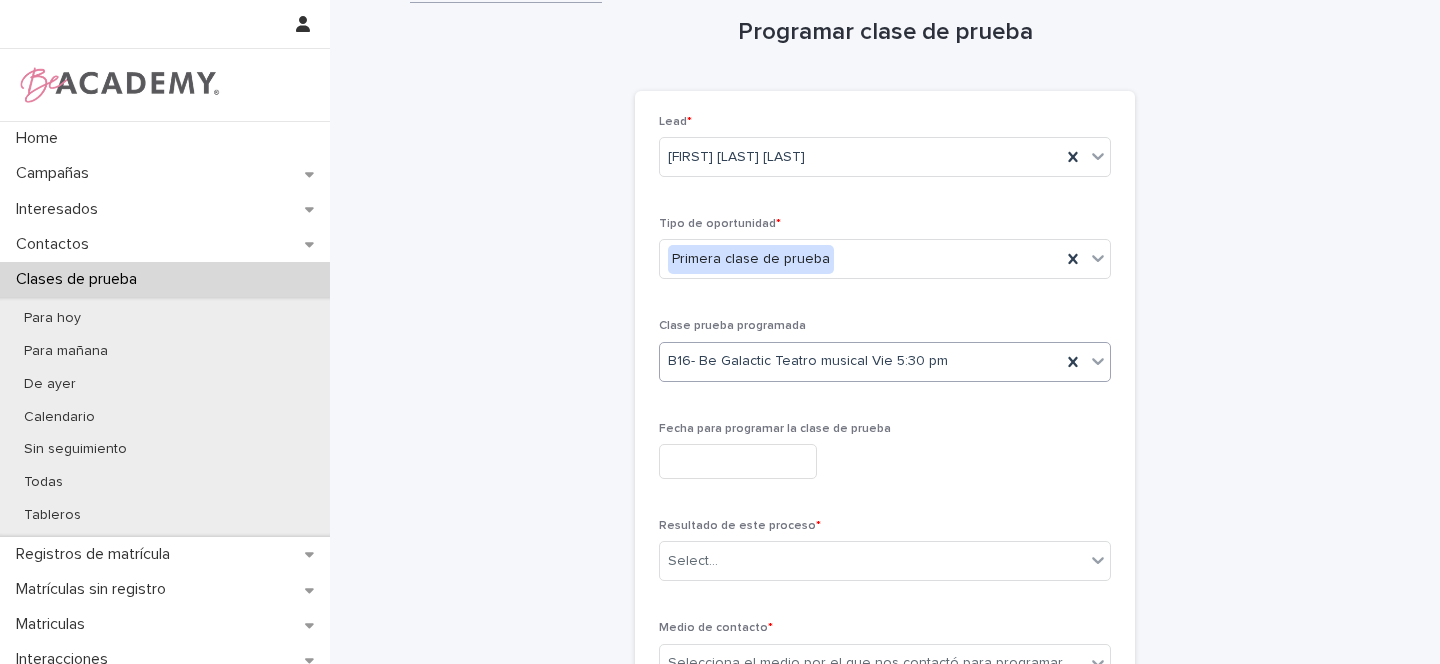 scroll, scrollTop: 29, scrollLeft: 0, axis: vertical 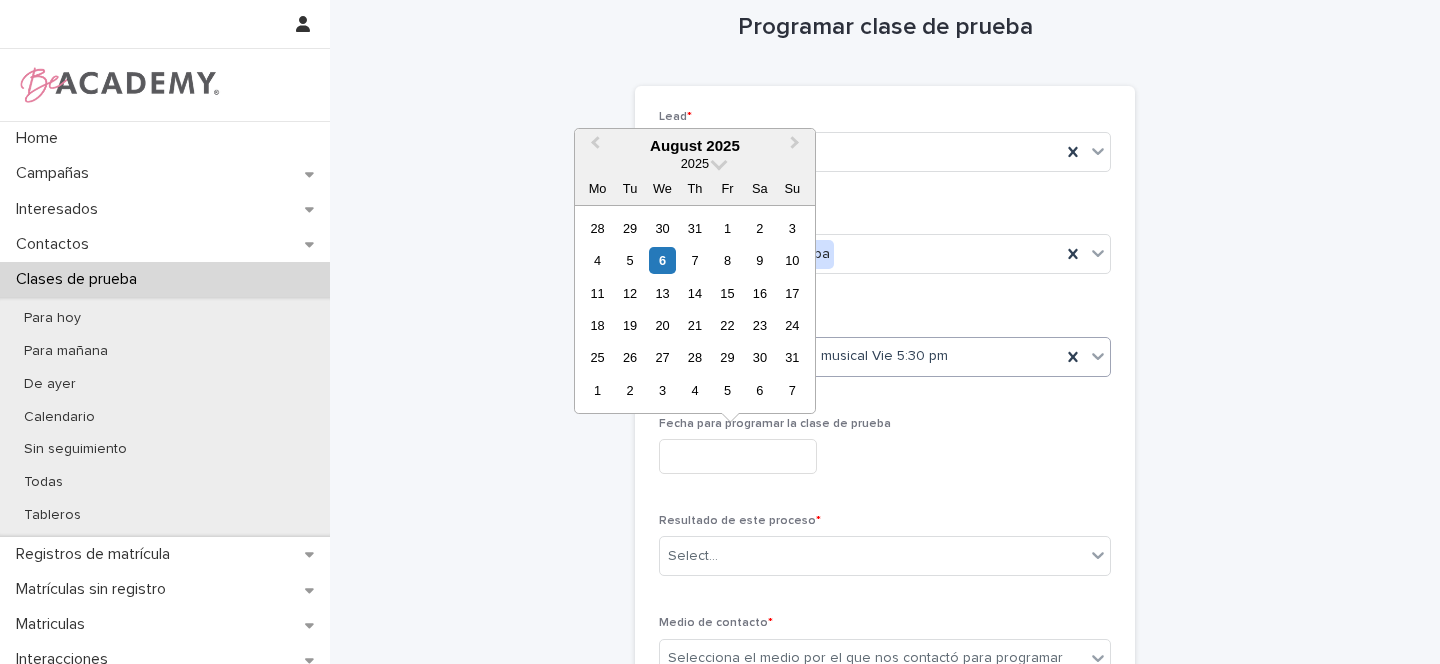 click at bounding box center (738, 456) 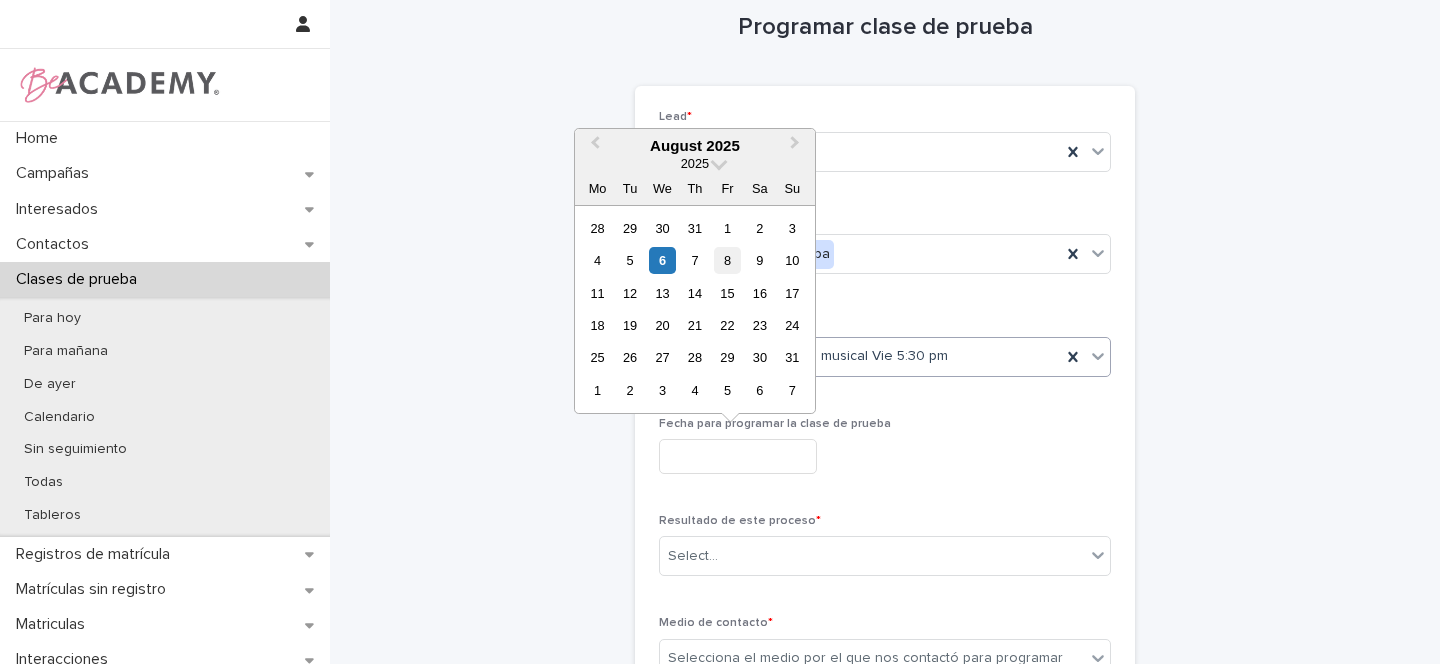 click on "8" at bounding box center [727, 260] 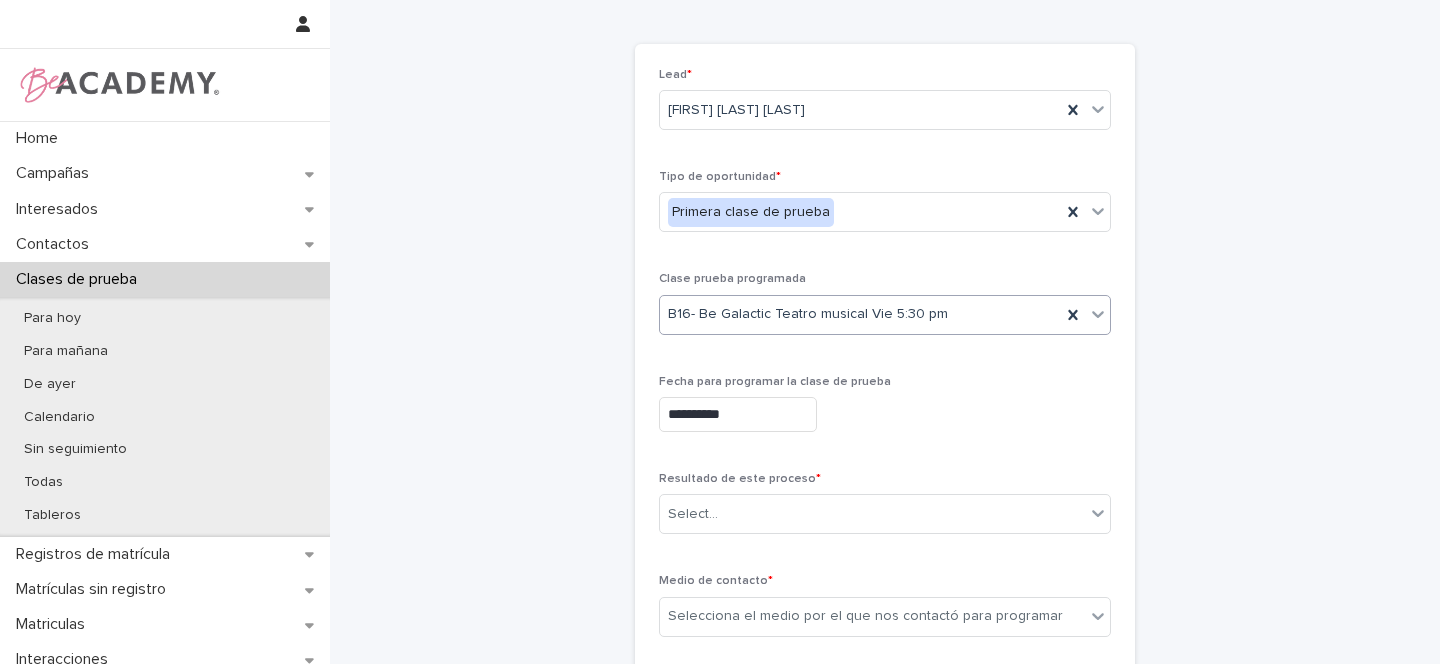 scroll, scrollTop: 145, scrollLeft: 0, axis: vertical 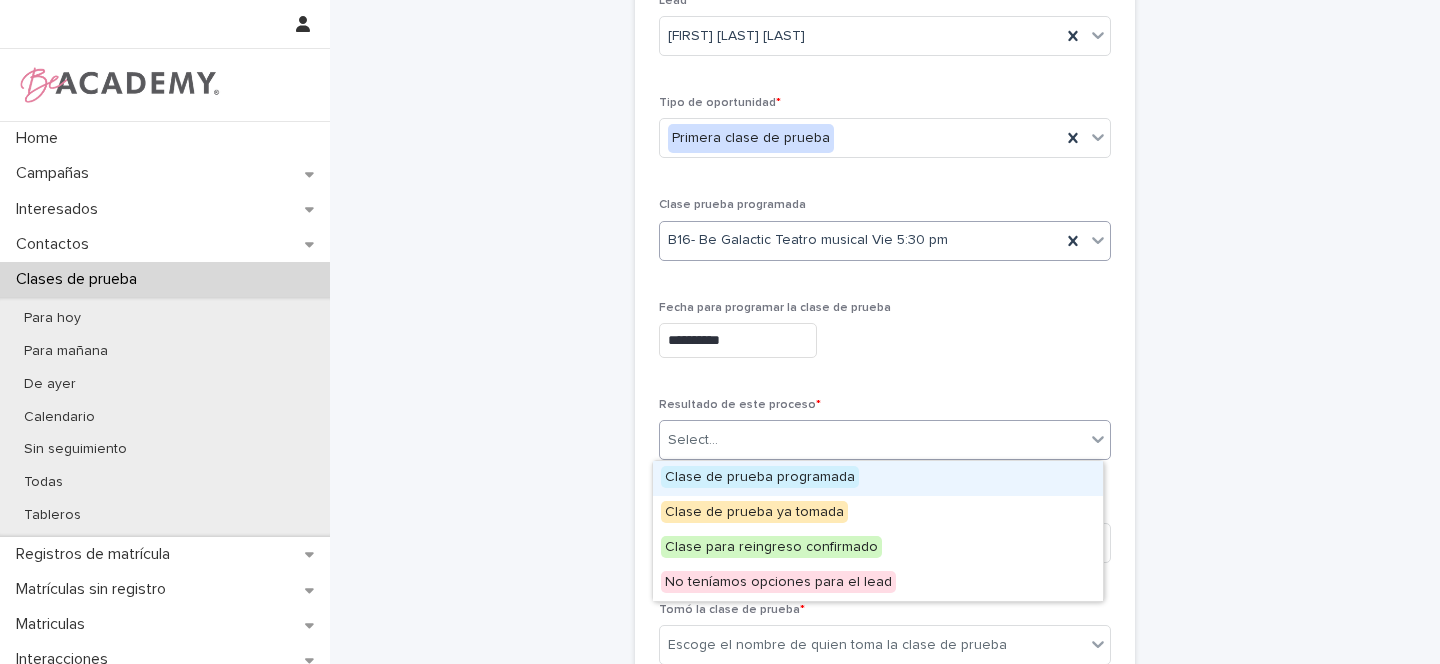 click on "Select..." at bounding box center (693, 440) 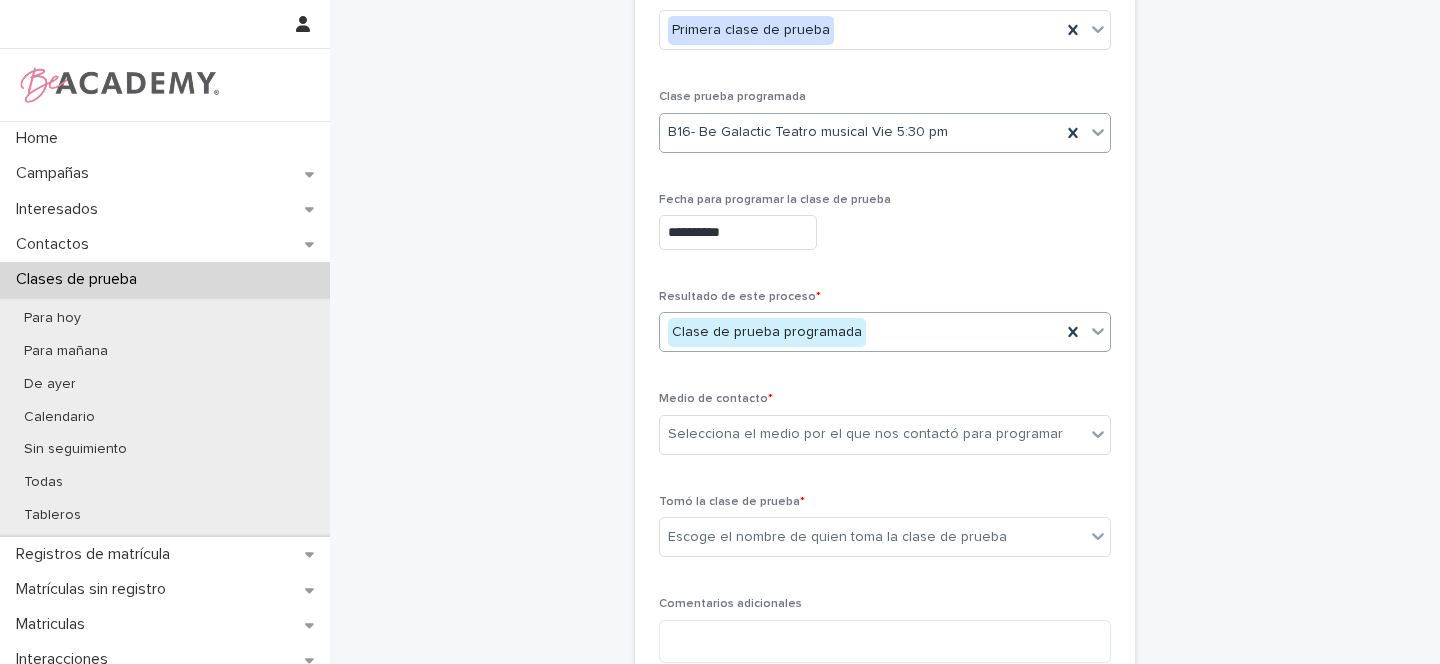 scroll, scrollTop: 275, scrollLeft: 0, axis: vertical 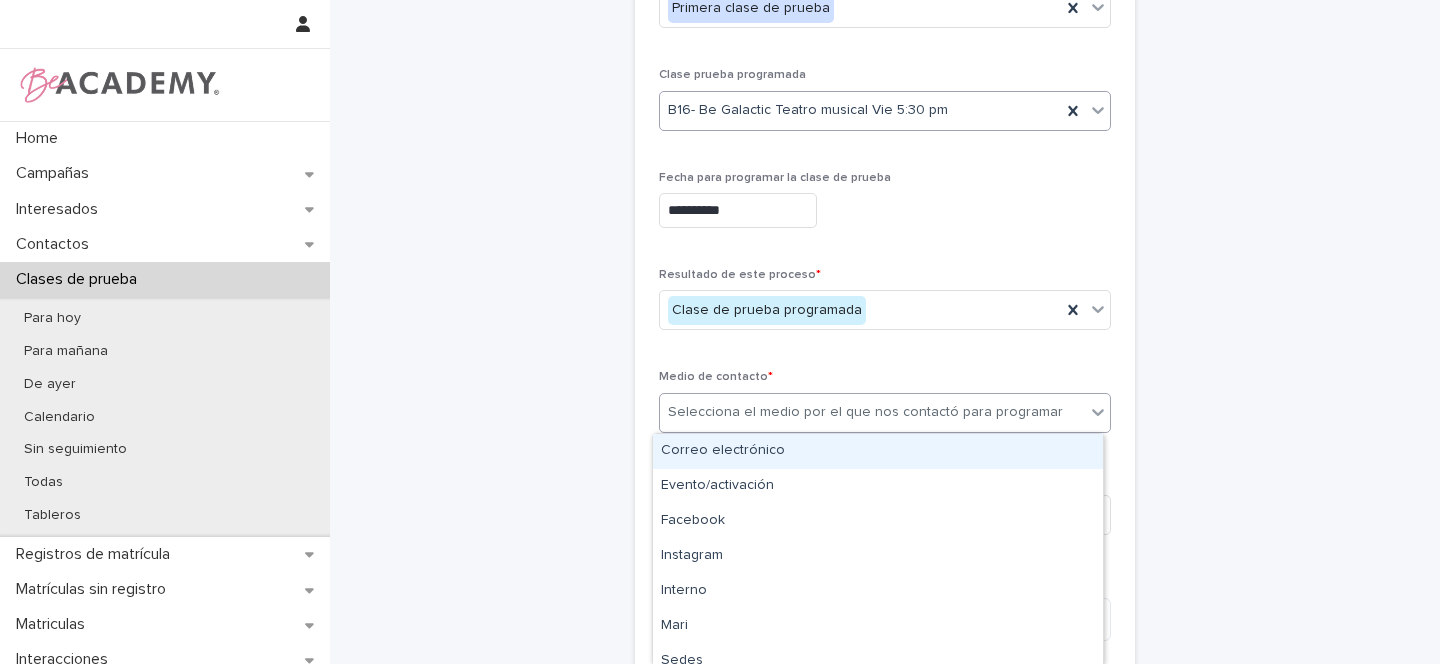 click on "Selecciona el medio por el que nos contactó para programar" at bounding box center (865, 412) 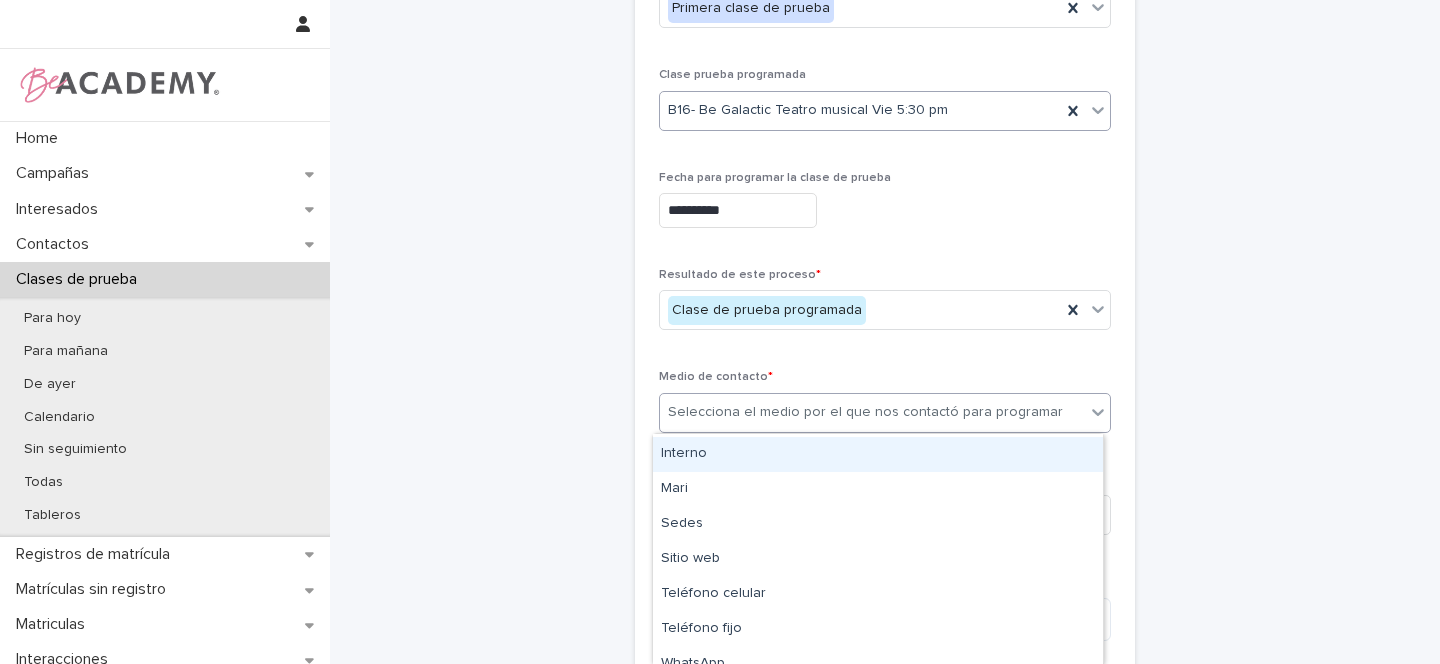 scroll, scrollTop: 153, scrollLeft: 0, axis: vertical 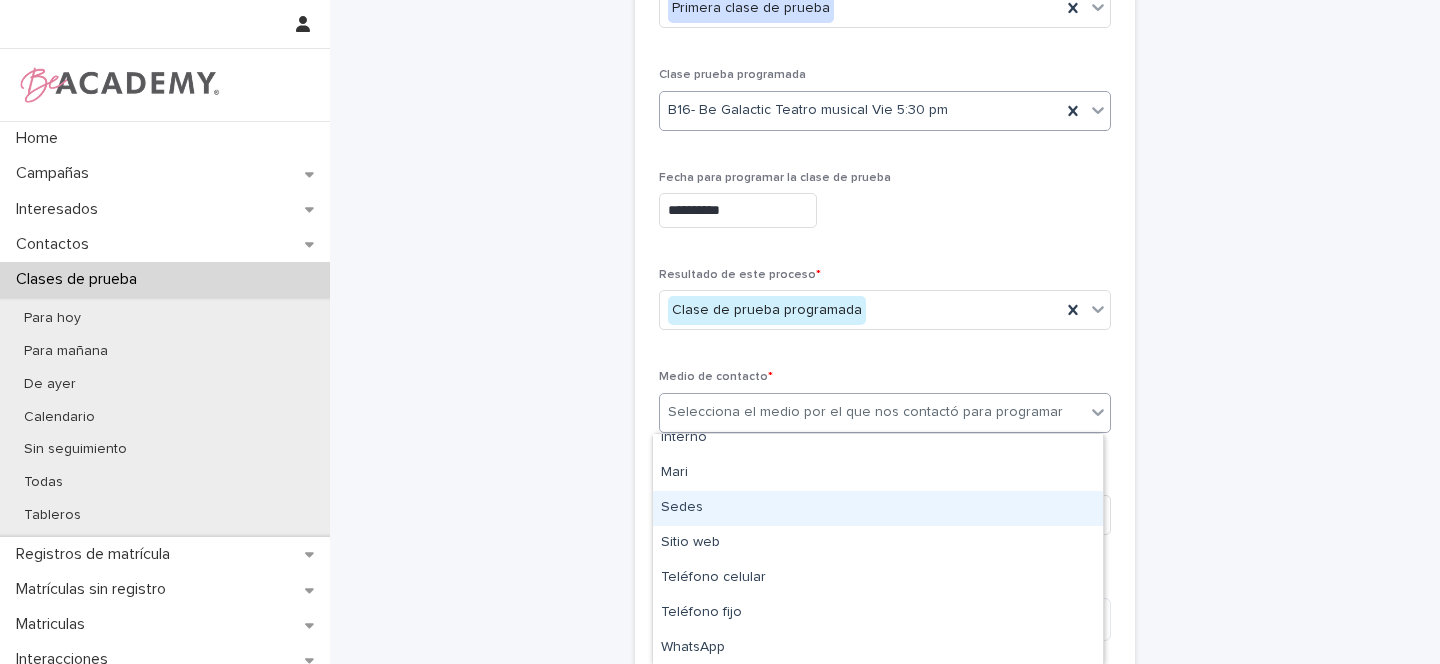 click on "Sedes" at bounding box center (878, 508) 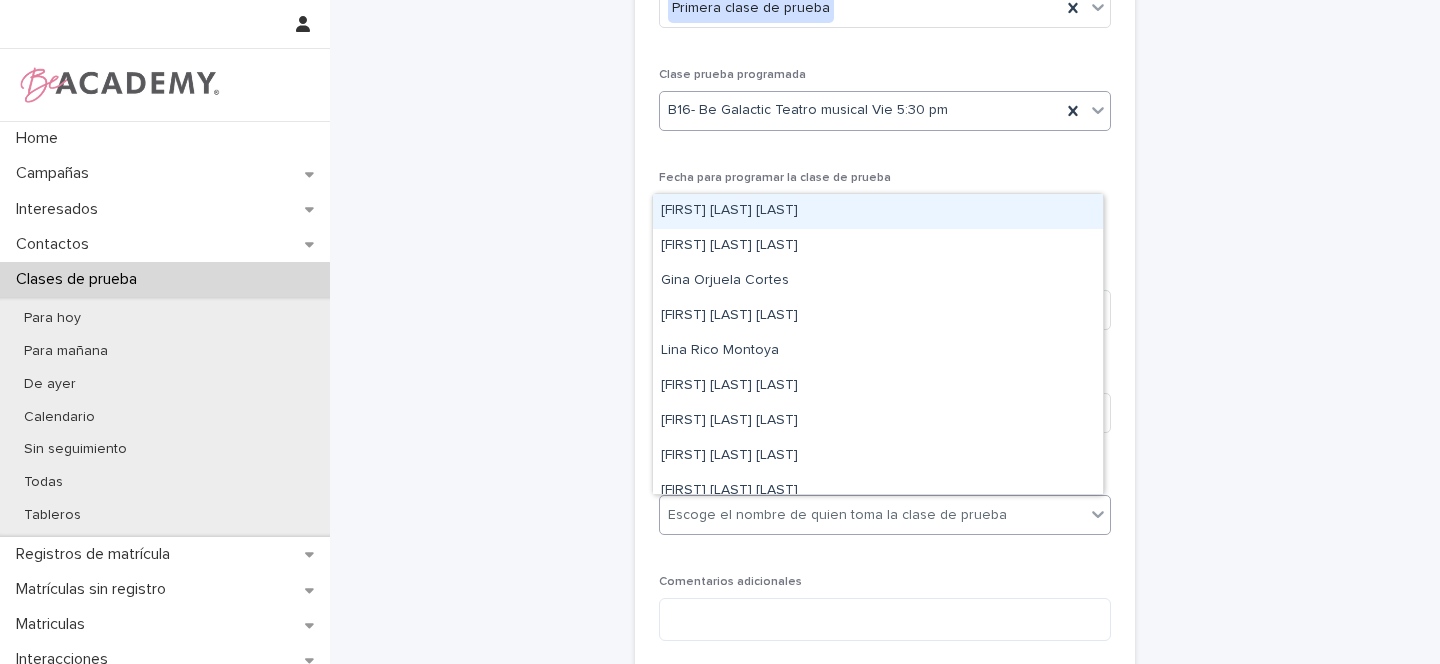 click on "Escoge el nombre de quien toma la clase de prueba" at bounding box center (837, 515) 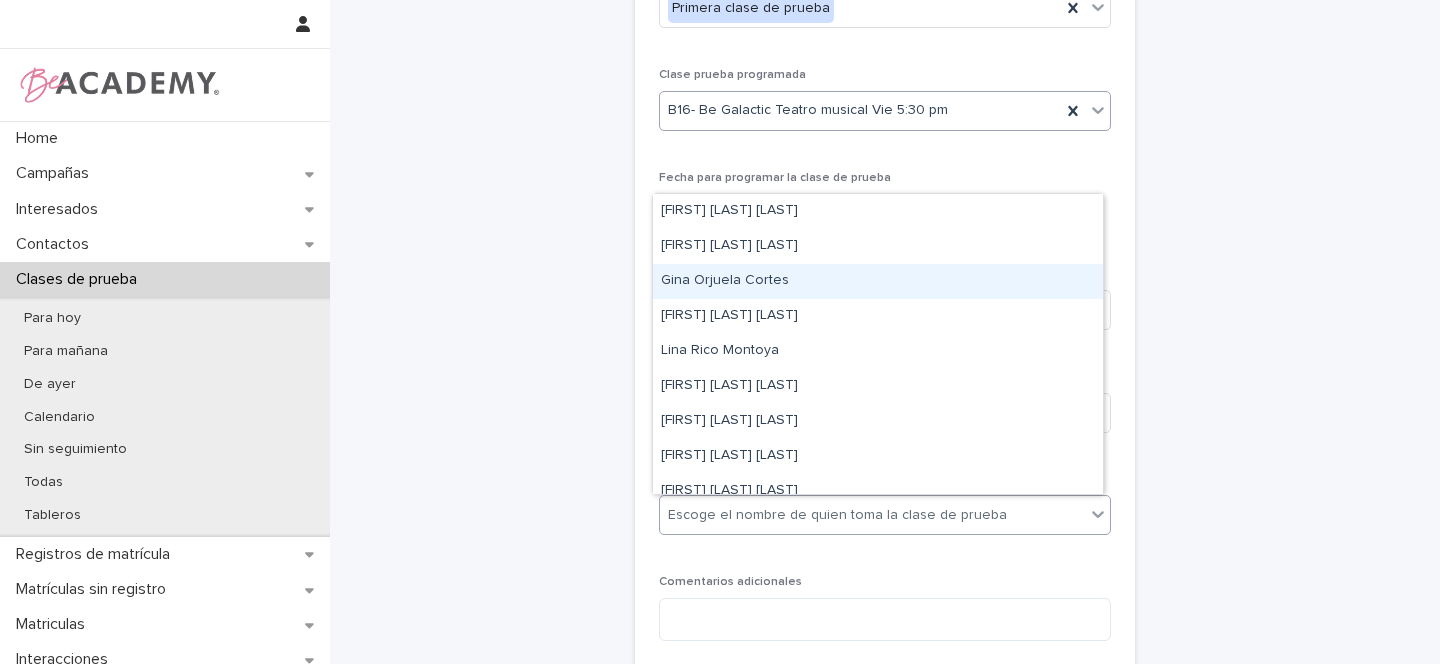 click on "Gina Orjuela Cortes" at bounding box center [878, 281] 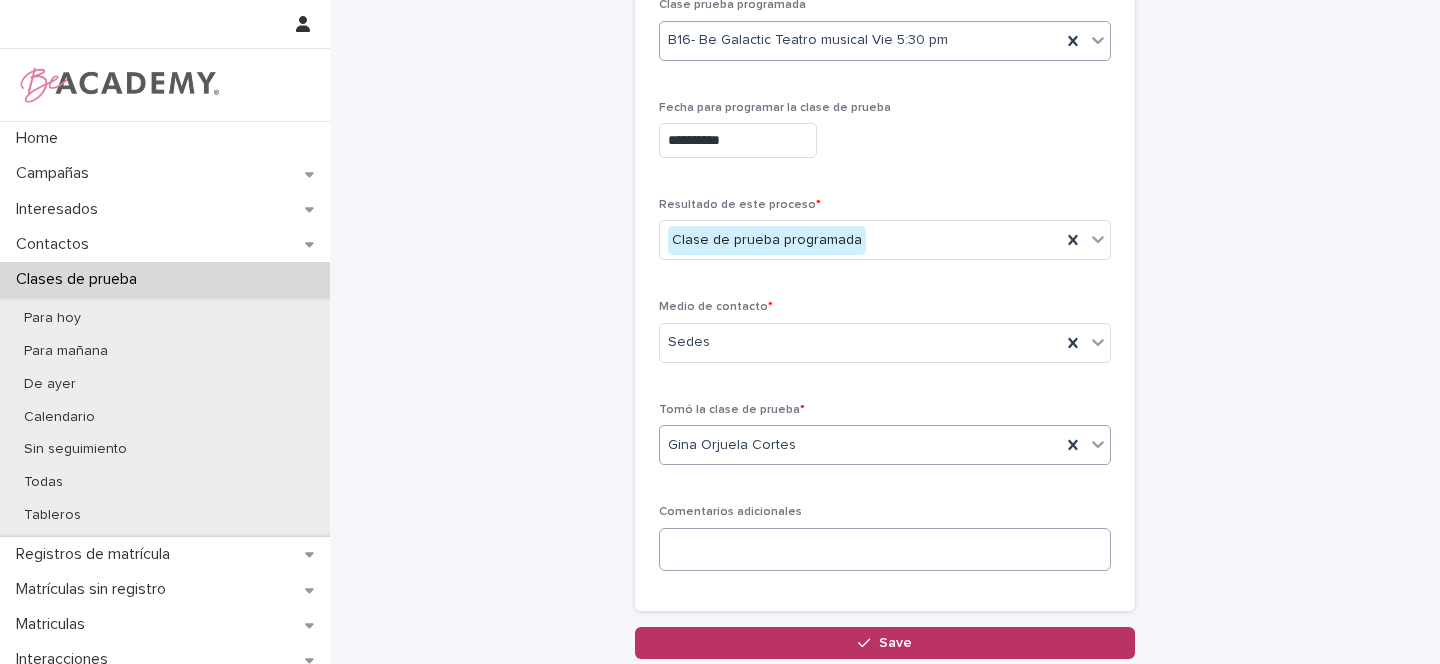 scroll, scrollTop: 446, scrollLeft: 0, axis: vertical 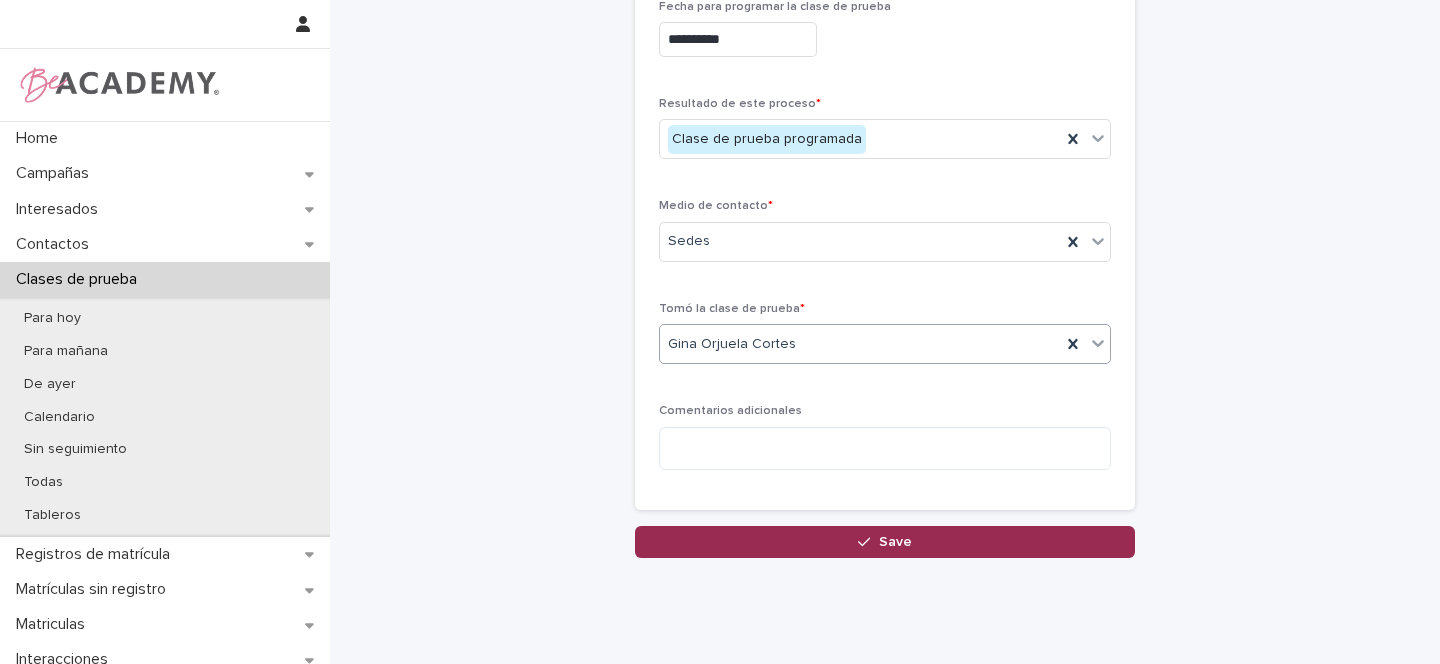 click on "Save" at bounding box center [885, 542] 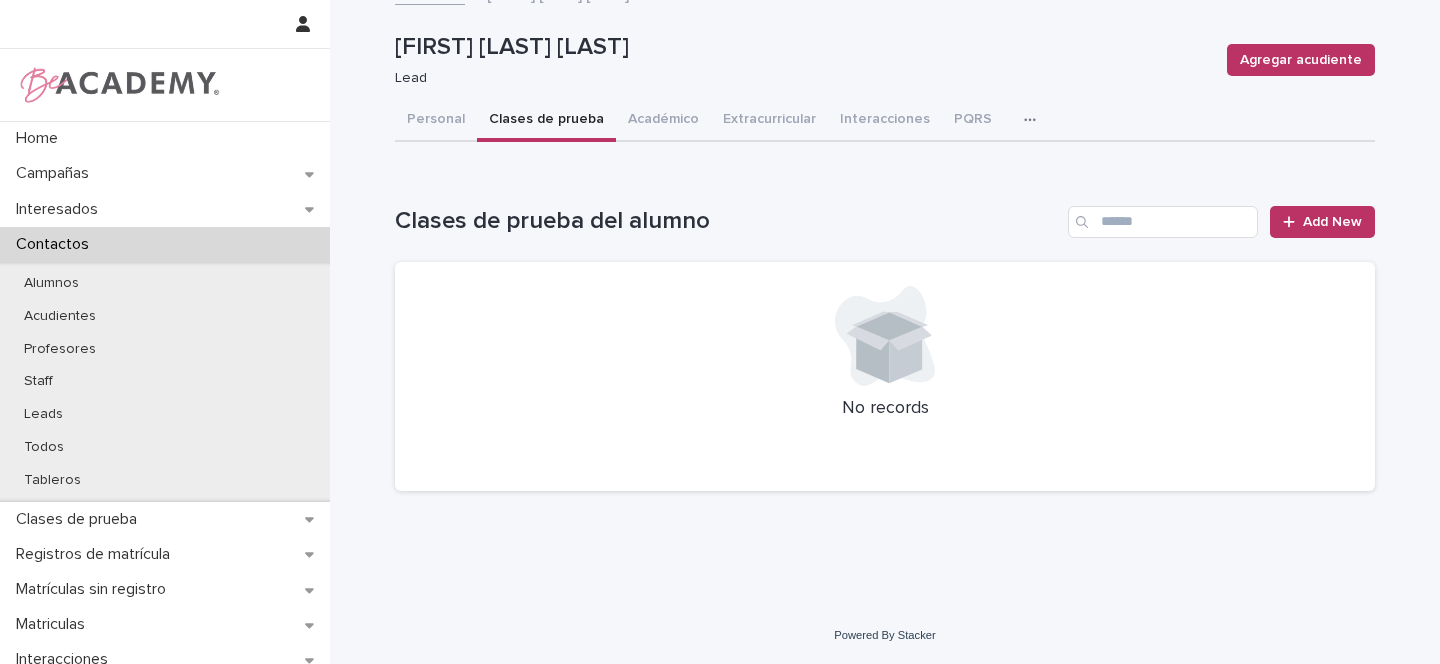 scroll, scrollTop: 0, scrollLeft: 0, axis: both 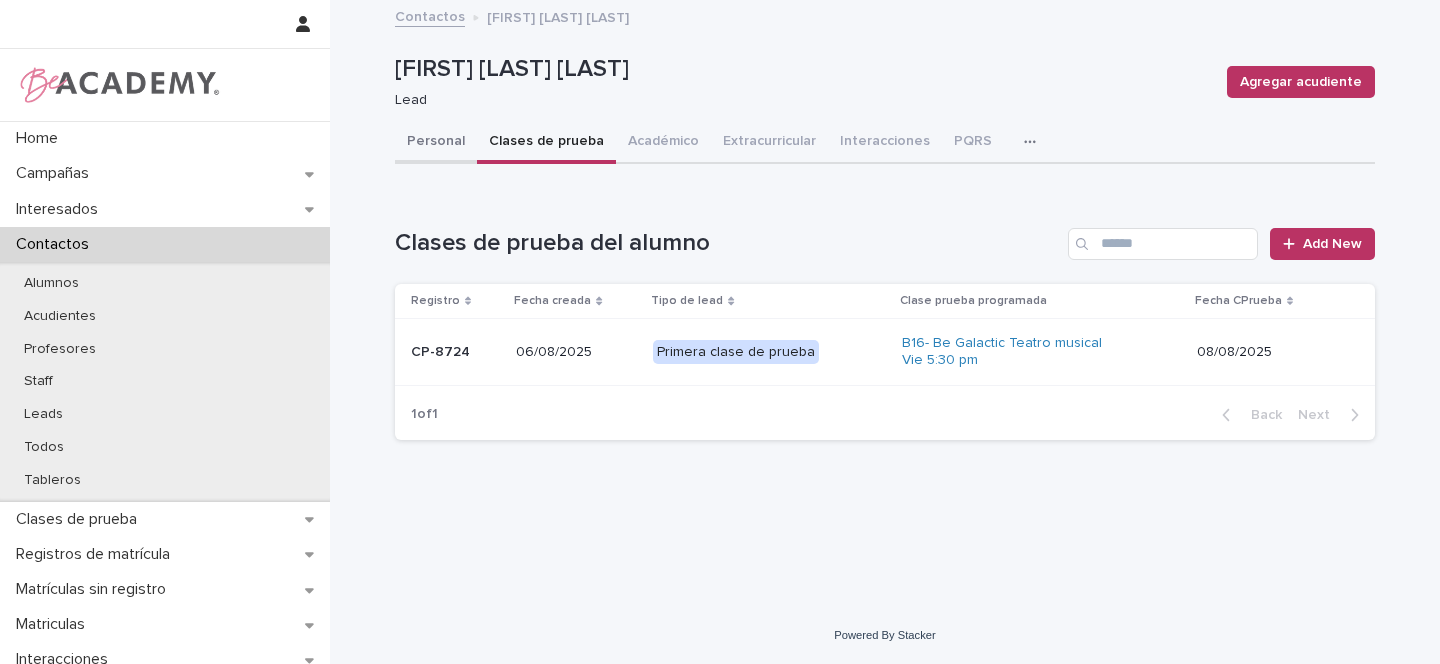 click on "Personal" at bounding box center [436, 143] 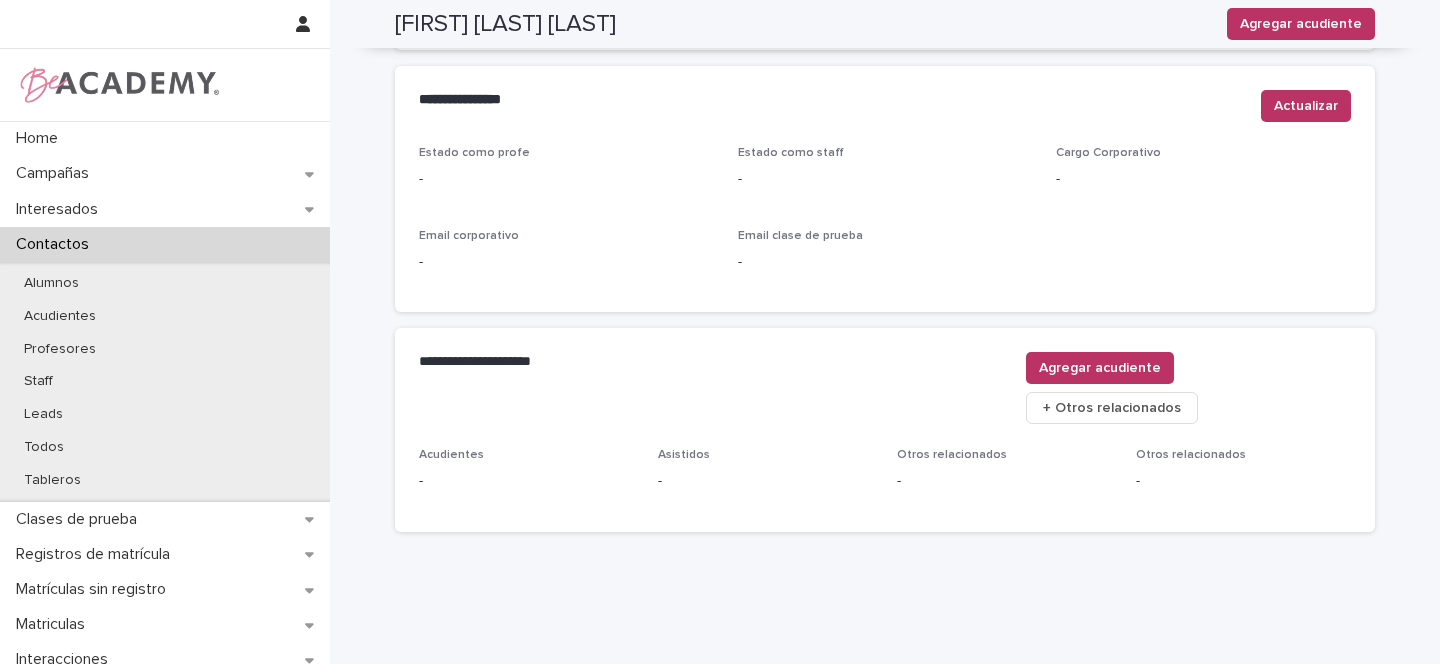scroll, scrollTop: 808, scrollLeft: 0, axis: vertical 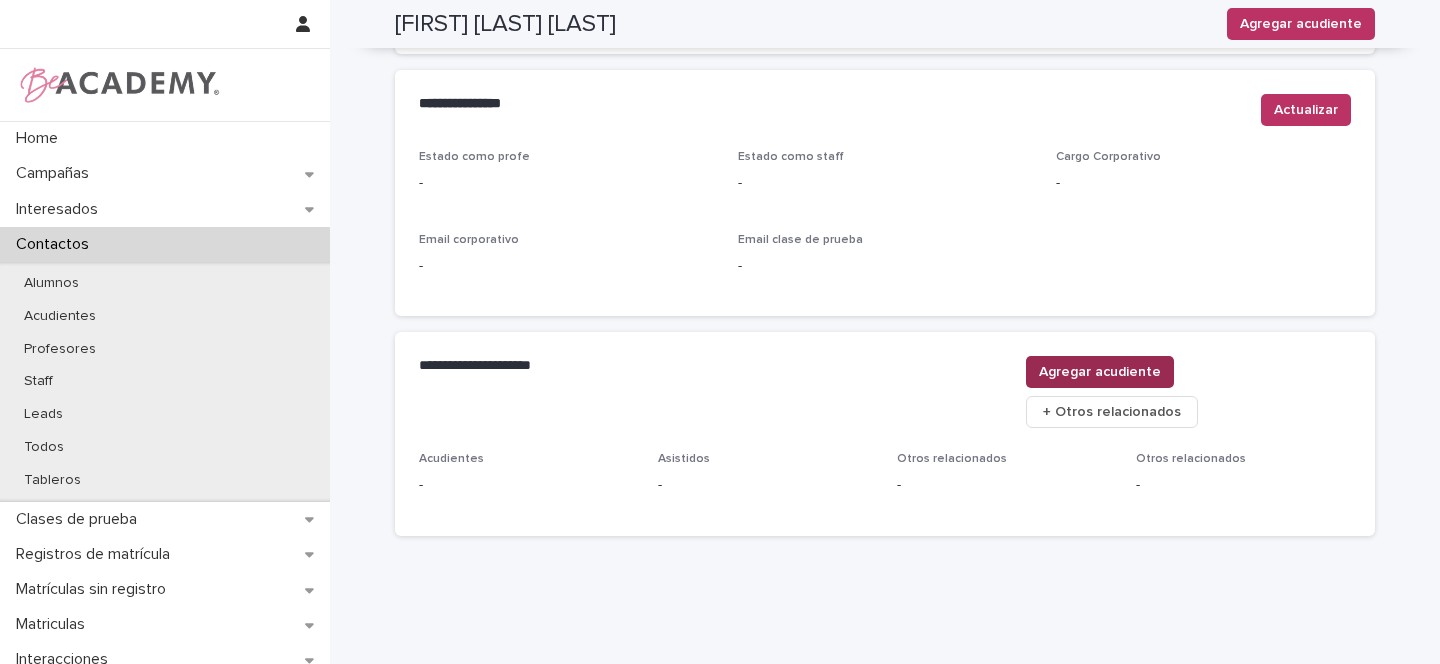click on "Agregar acudiente" at bounding box center [1100, 372] 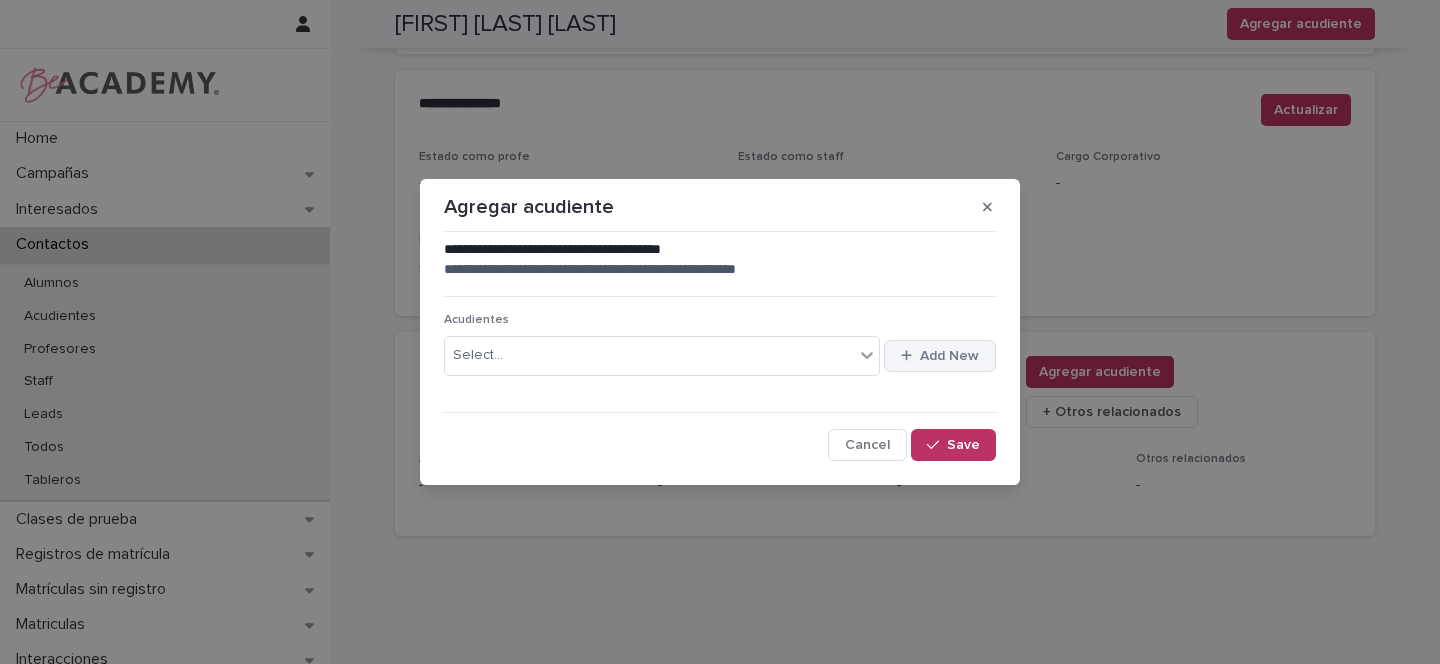 click on "Add New" at bounding box center (949, 356) 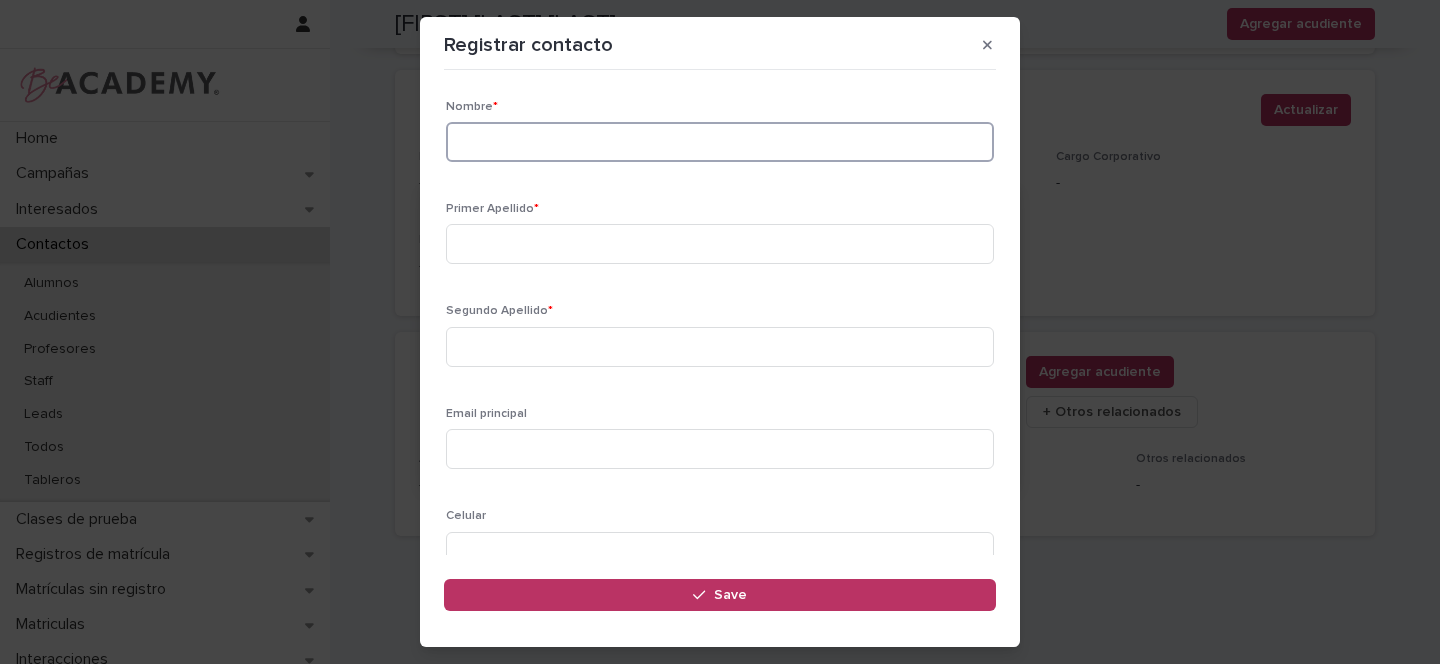 click at bounding box center [720, 142] 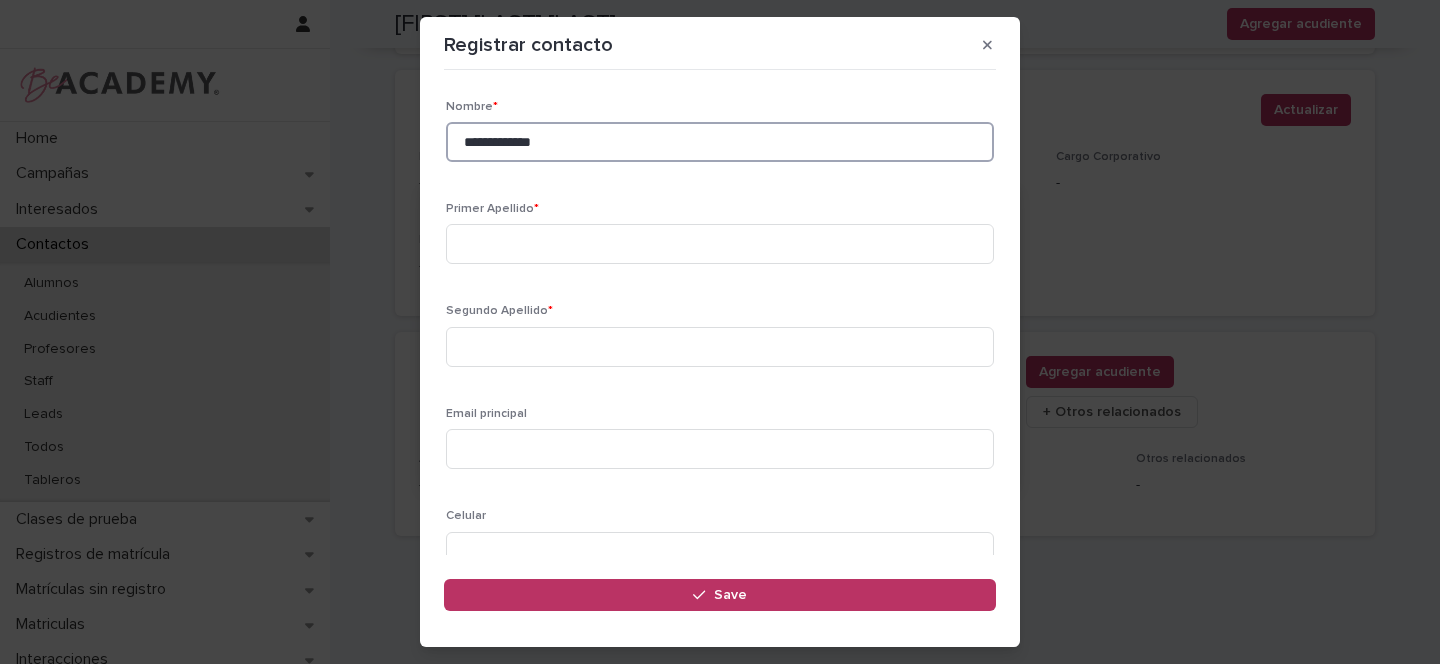 type on "**********" 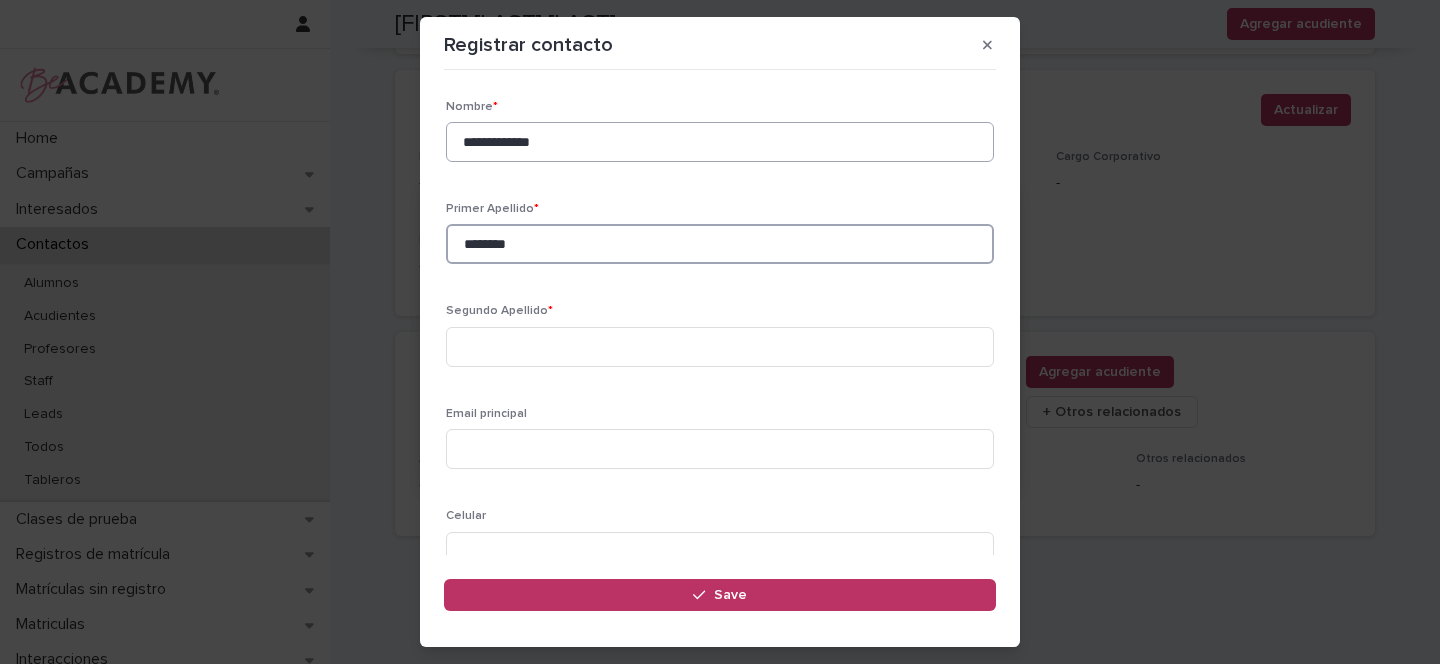 type on "********" 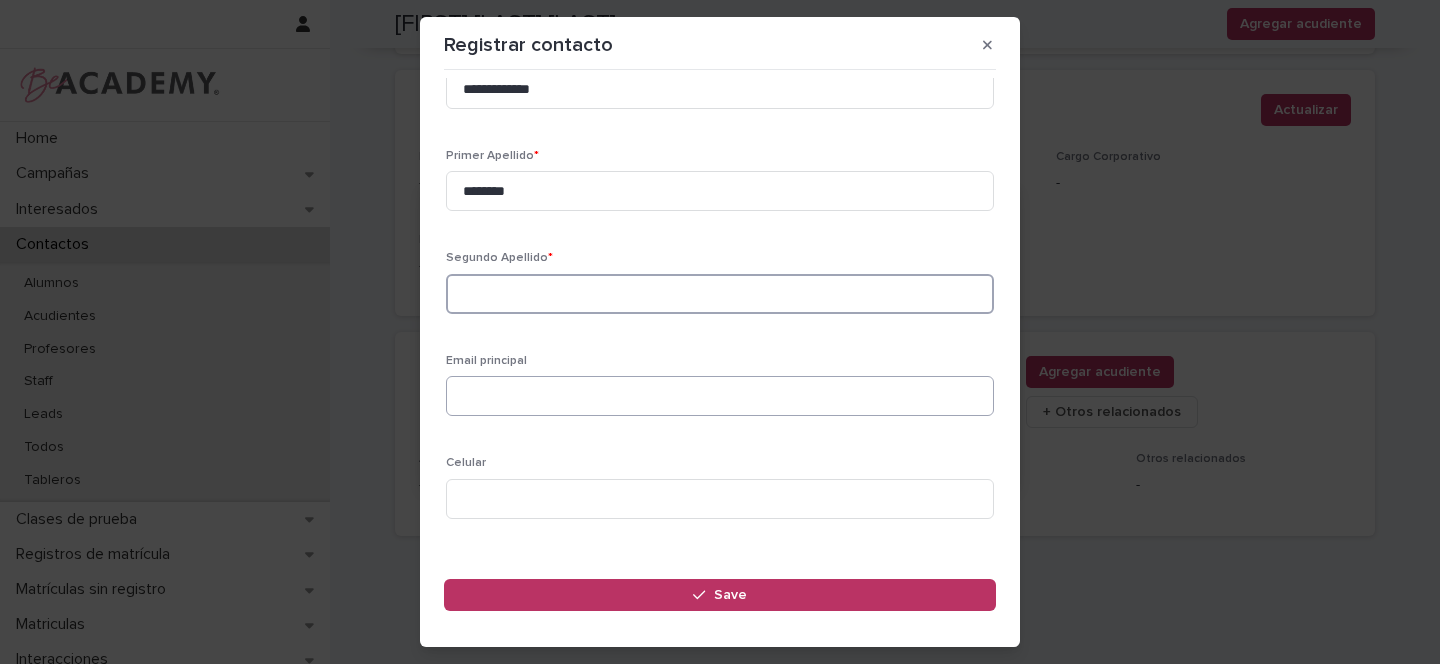 scroll, scrollTop: 62, scrollLeft: 0, axis: vertical 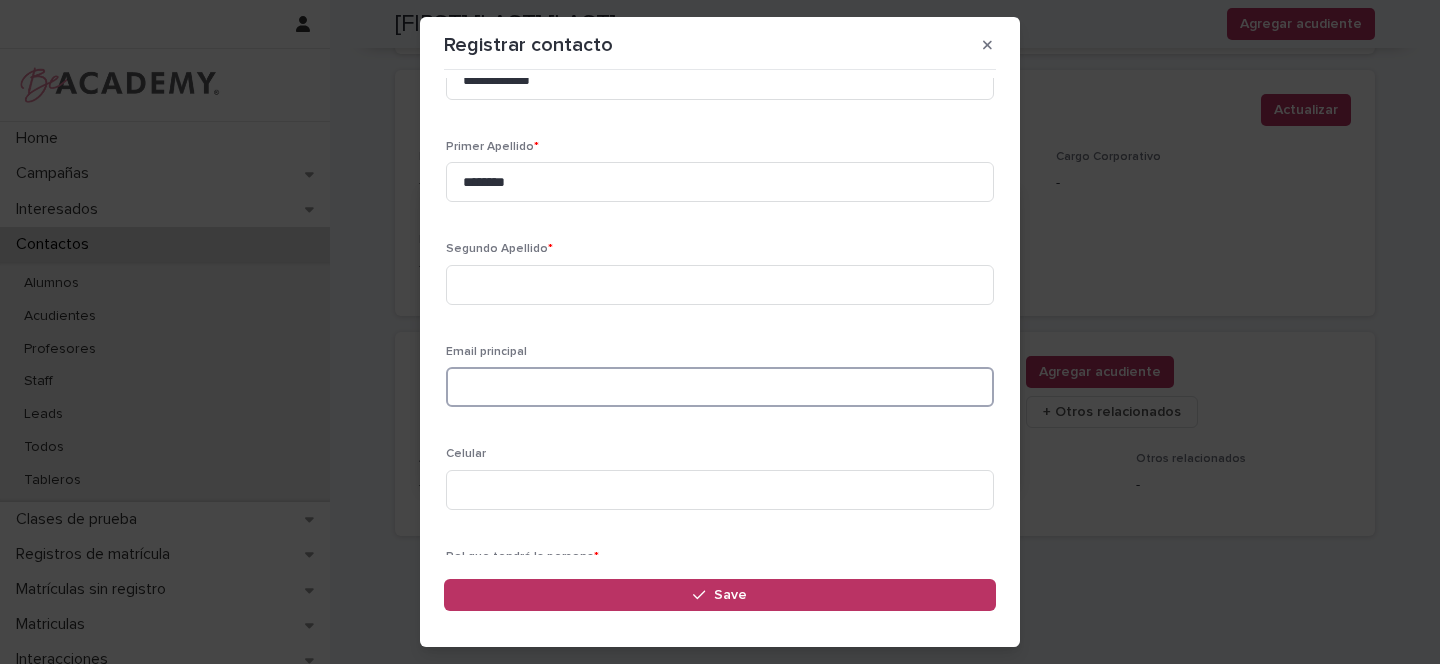 click at bounding box center (720, 387) 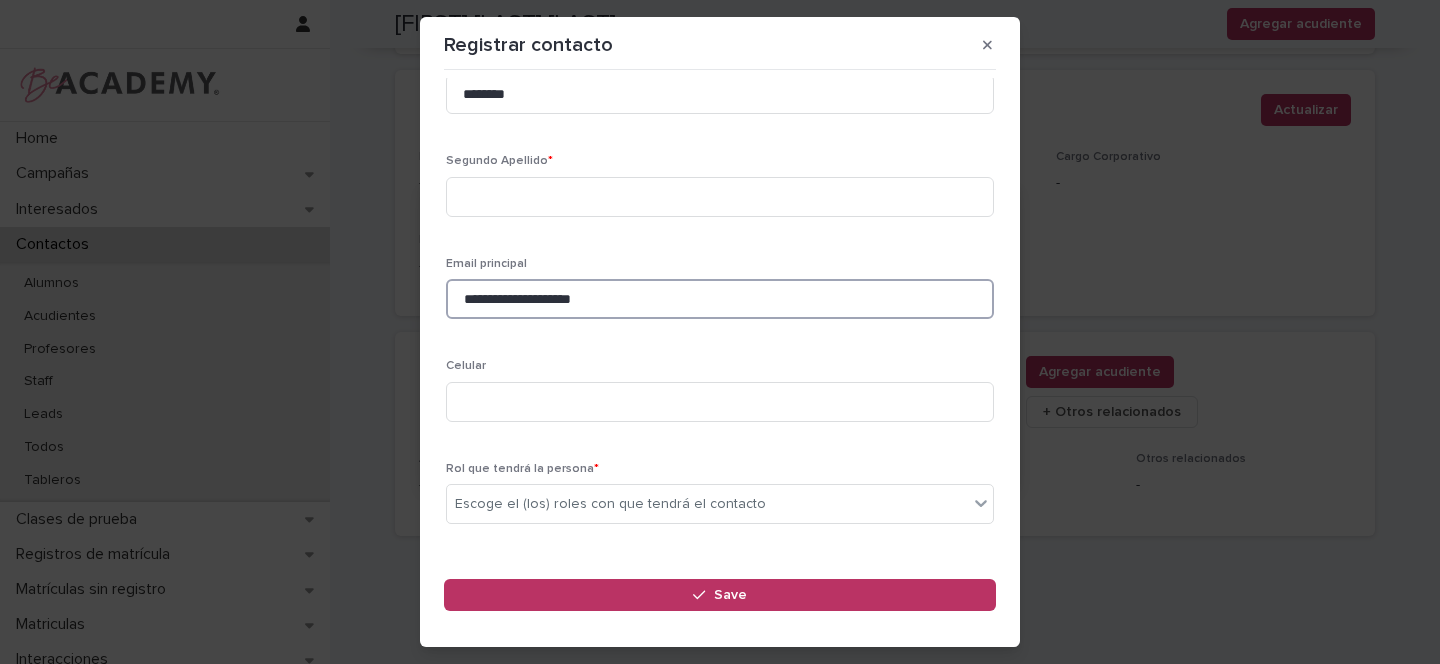 scroll, scrollTop: 154, scrollLeft: 0, axis: vertical 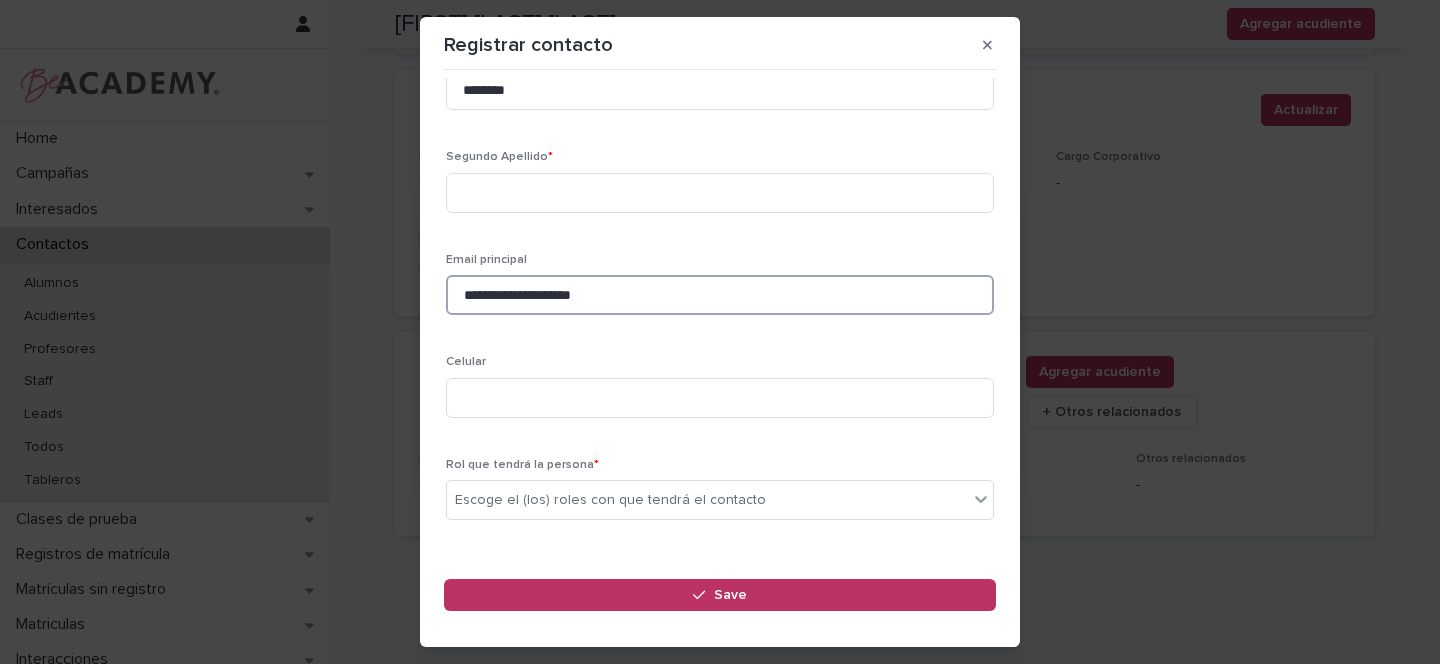click on "**********" at bounding box center [720, 295] 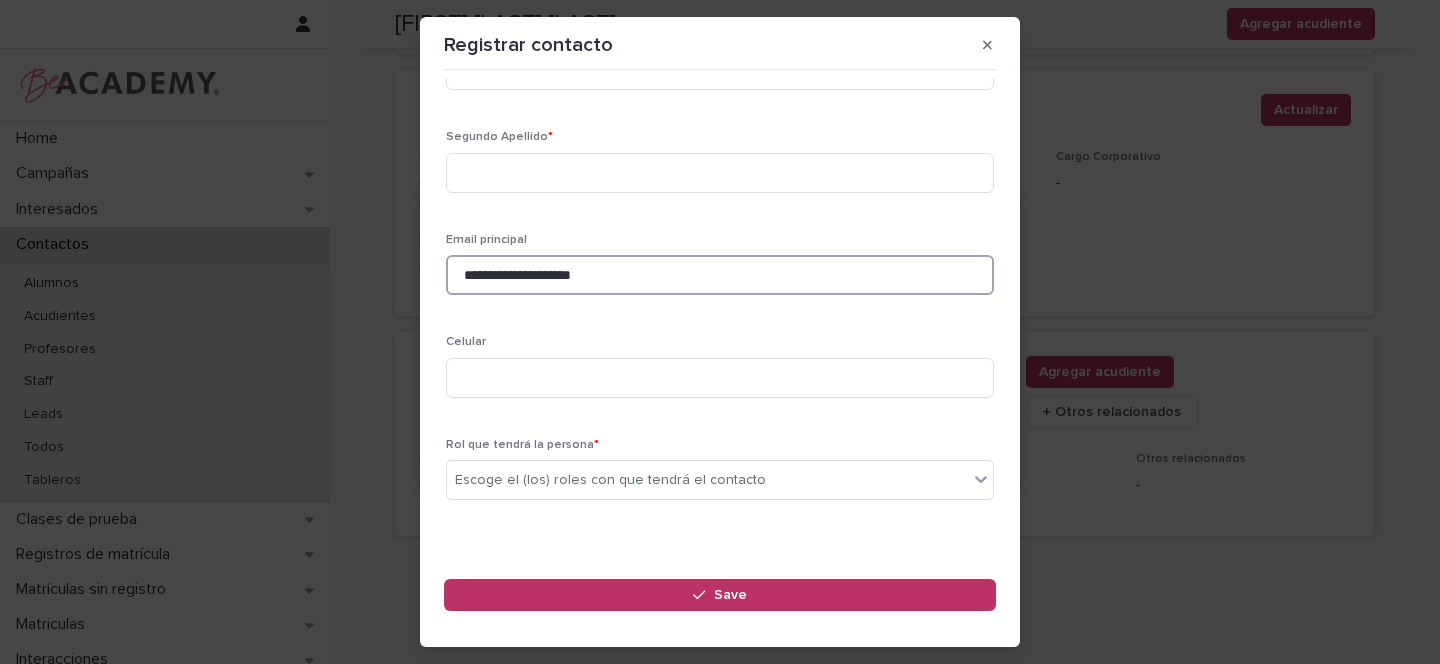 scroll, scrollTop: 186, scrollLeft: 0, axis: vertical 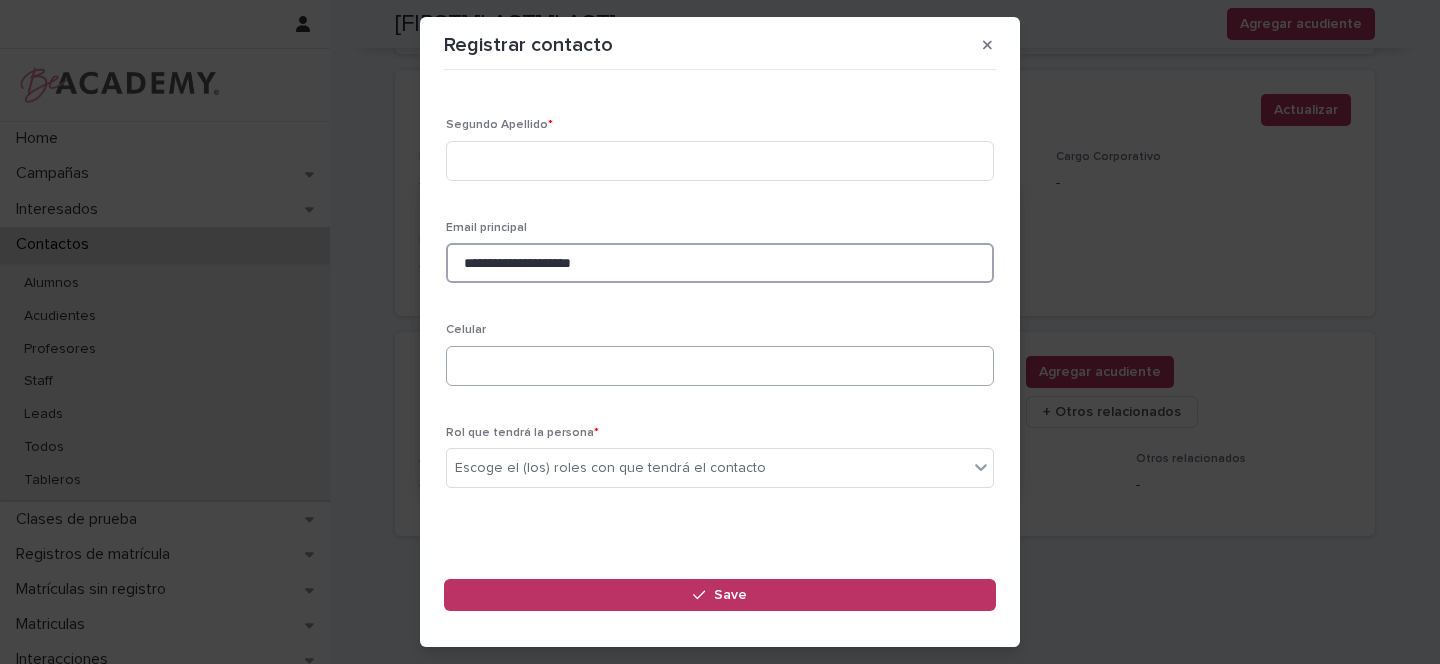 type on "**********" 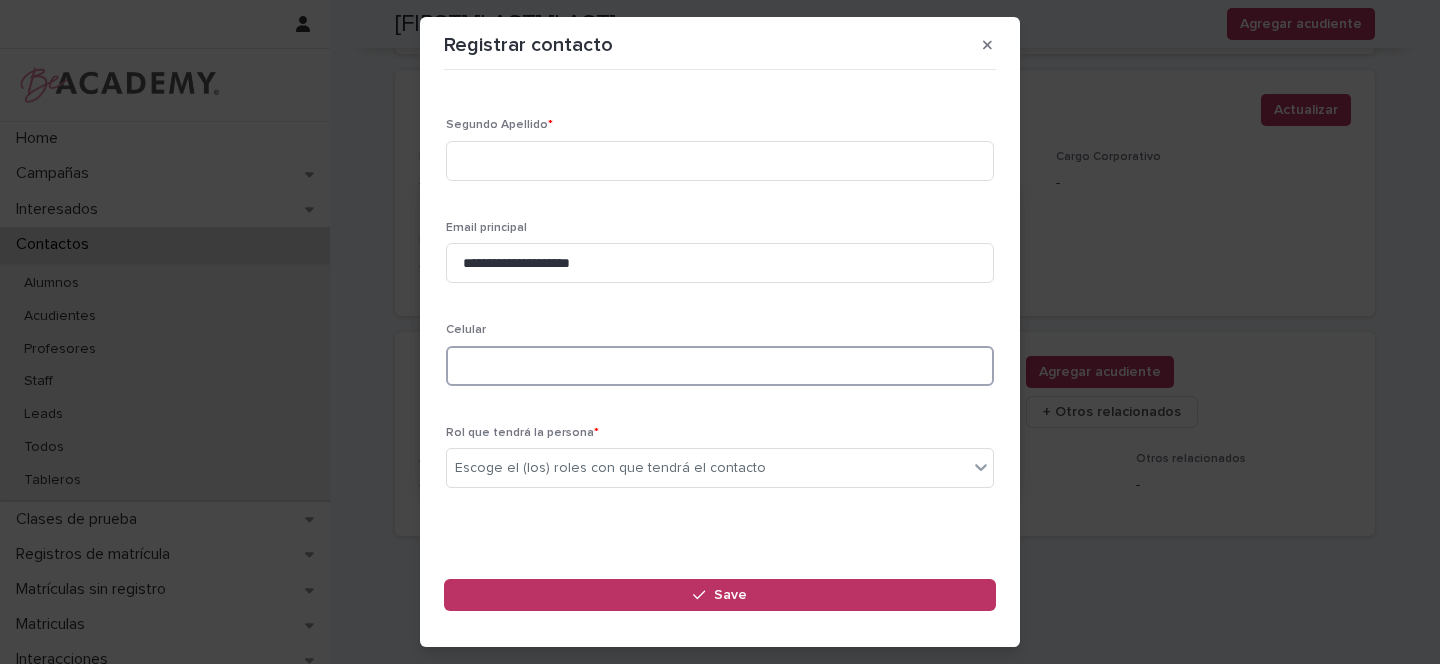 click at bounding box center [720, 366] 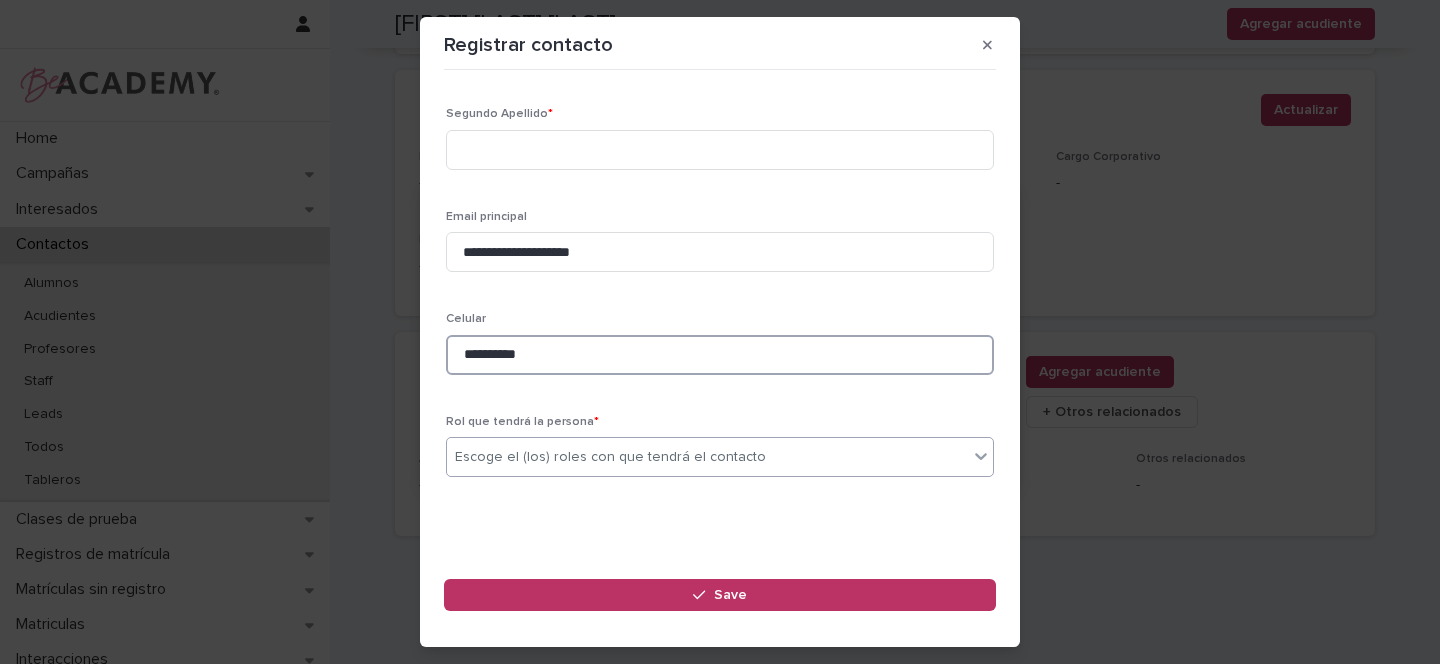scroll, scrollTop: 207, scrollLeft: 0, axis: vertical 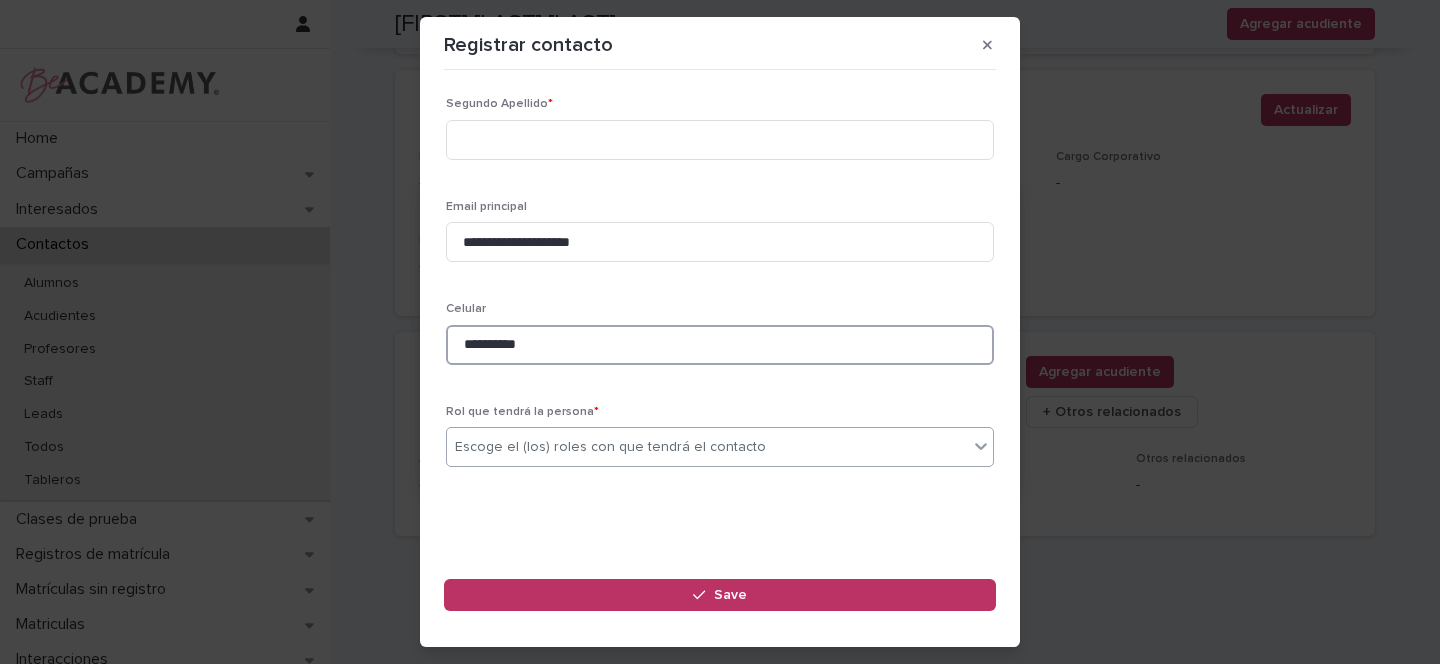 type on "**********" 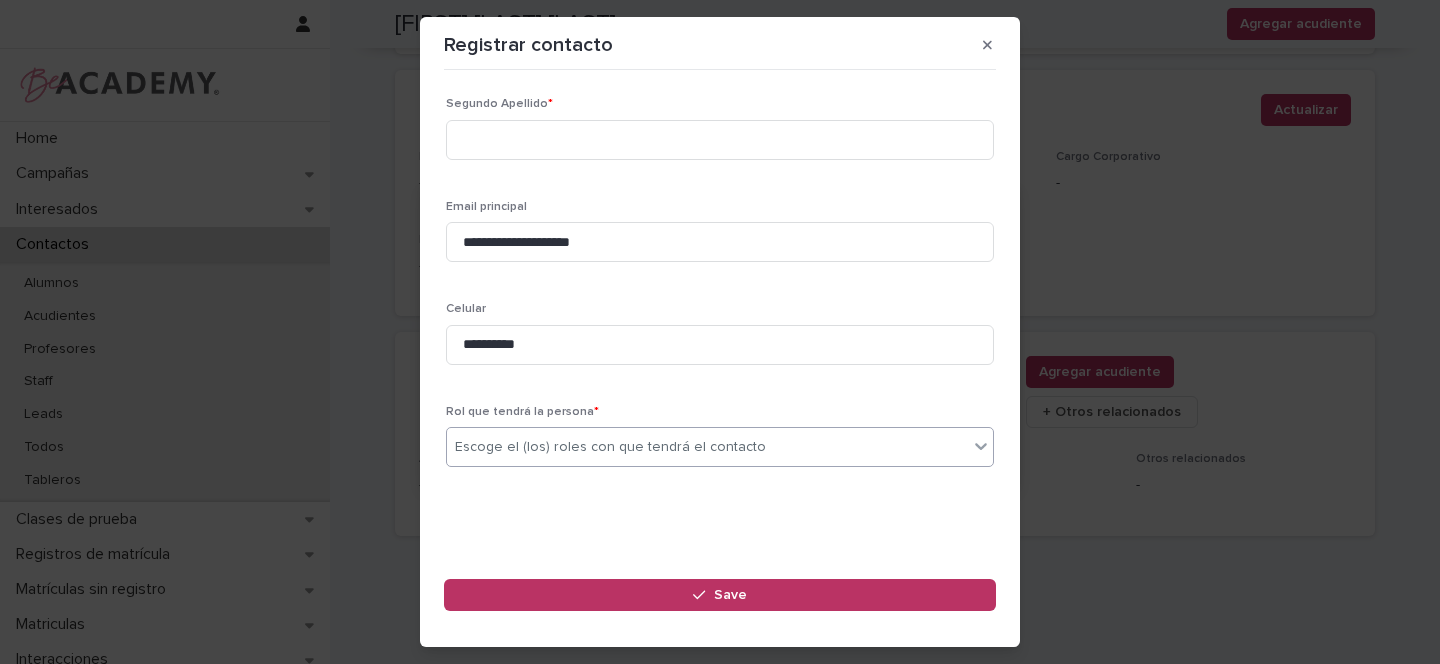 click on "Escoge el (los) roles con que tendrá el contacto" at bounding box center (610, 447) 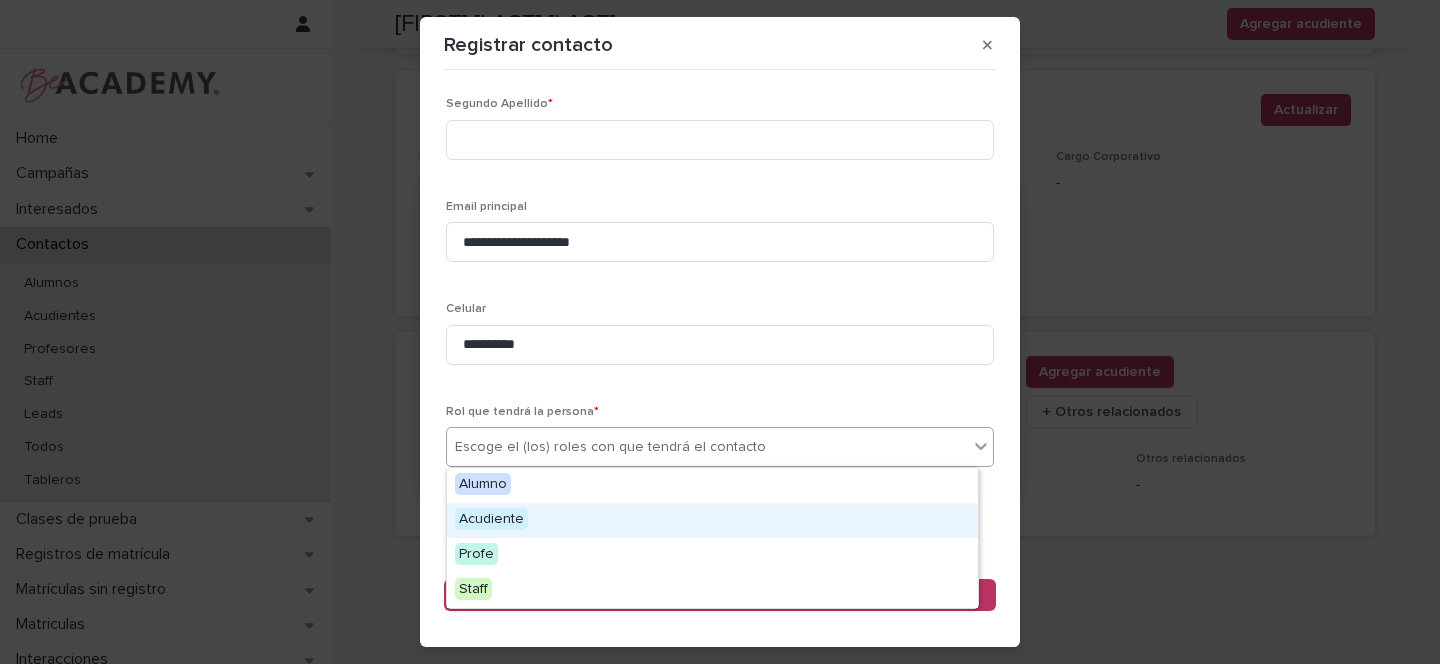 click on "Acudiente" at bounding box center (491, 519) 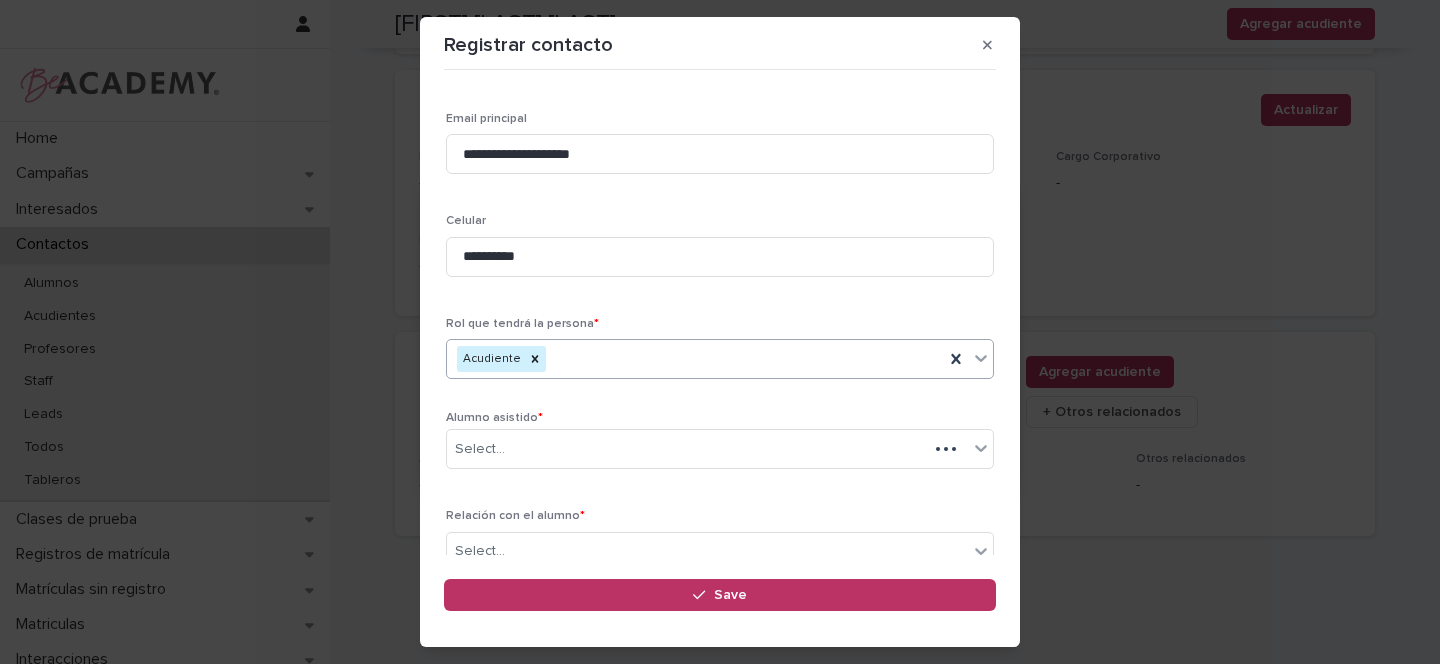 scroll, scrollTop: 303, scrollLeft: 0, axis: vertical 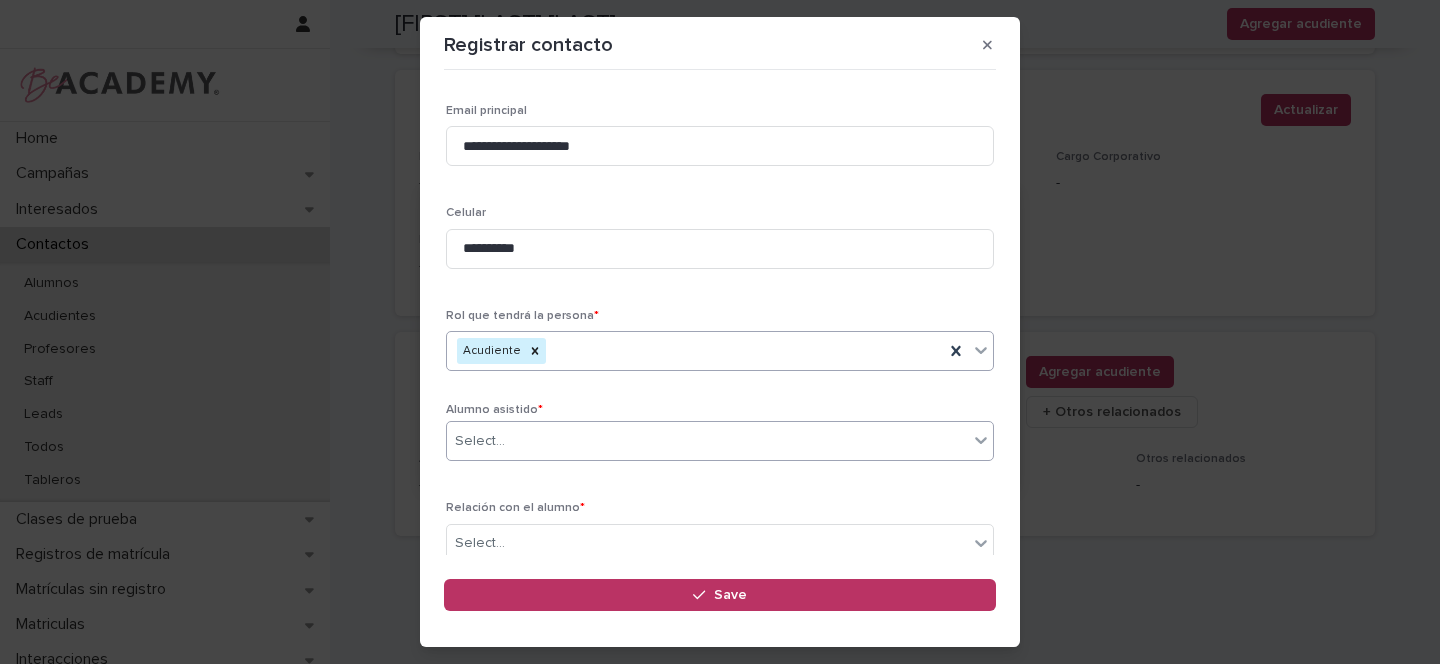 click on "Select..." at bounding box center (480, 441) 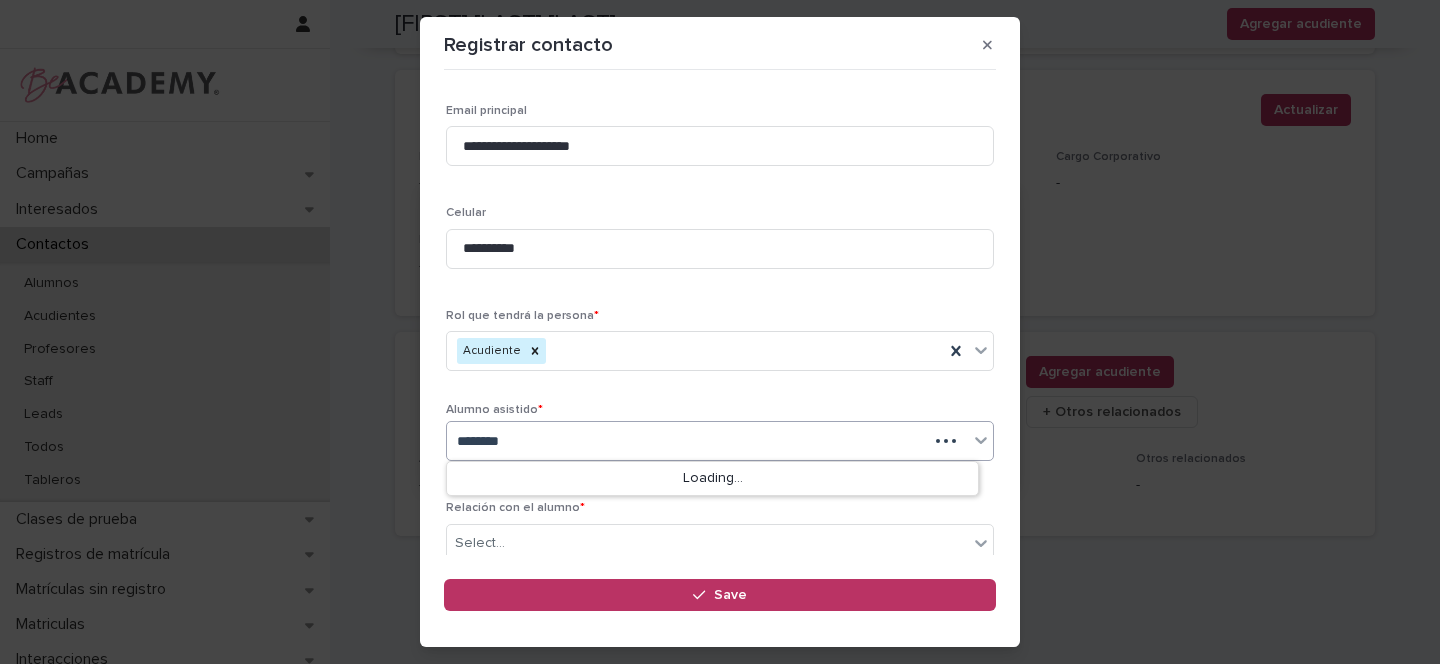 type on "*********" 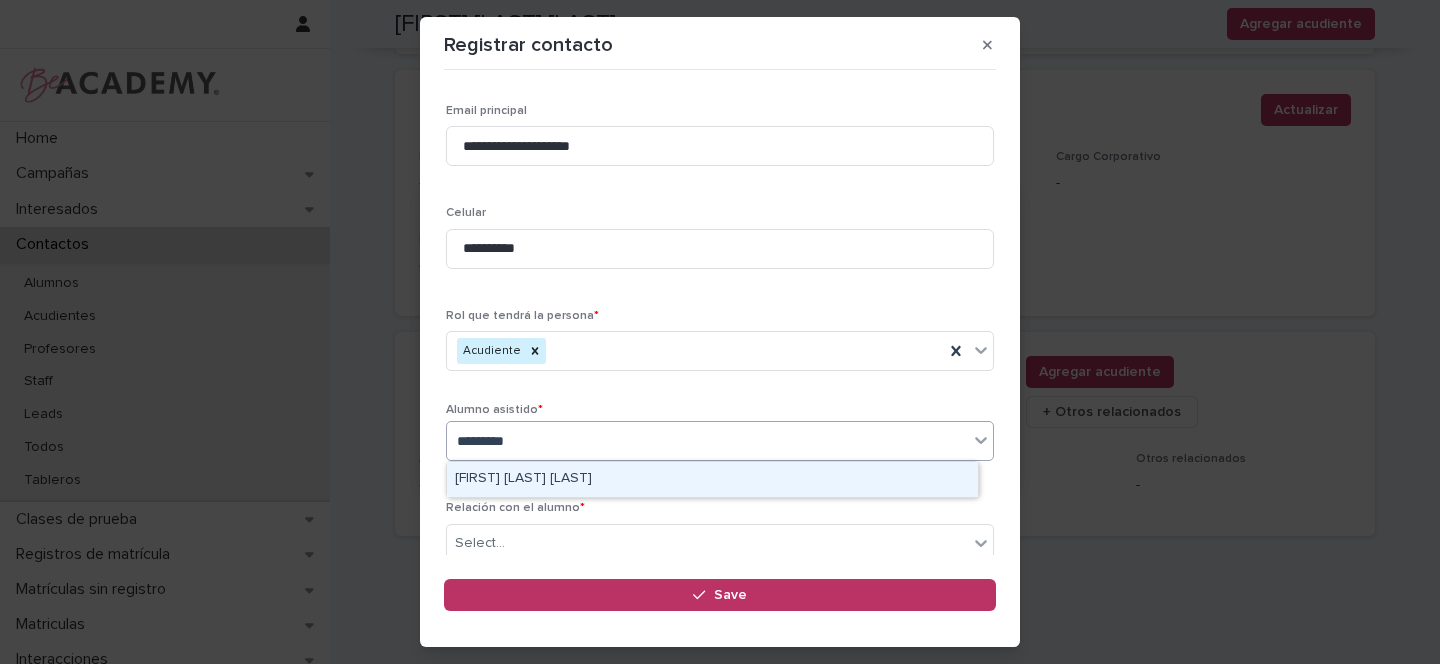 click on "Ivanna Karolay Guerrero Carrillo" at bounding box center (712, 479) 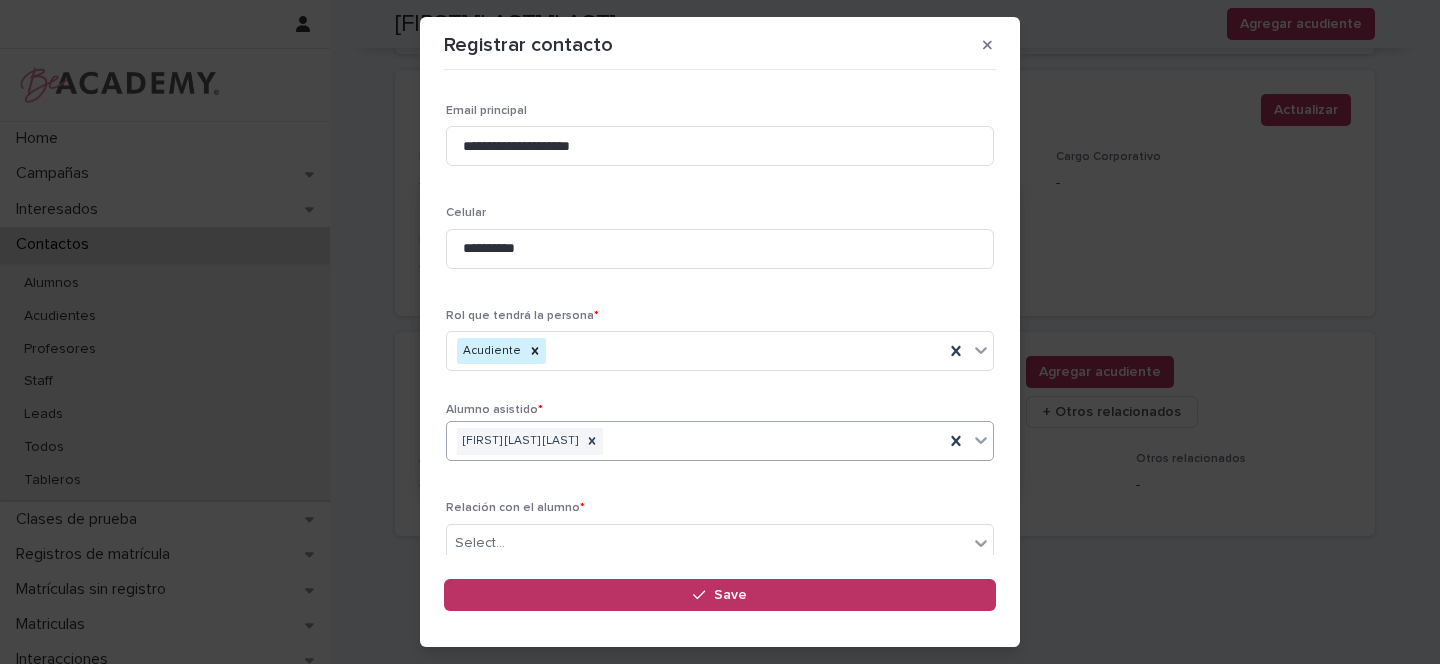 scroll, scrollTop: 400, scrollLeft: 0, axis: vertical 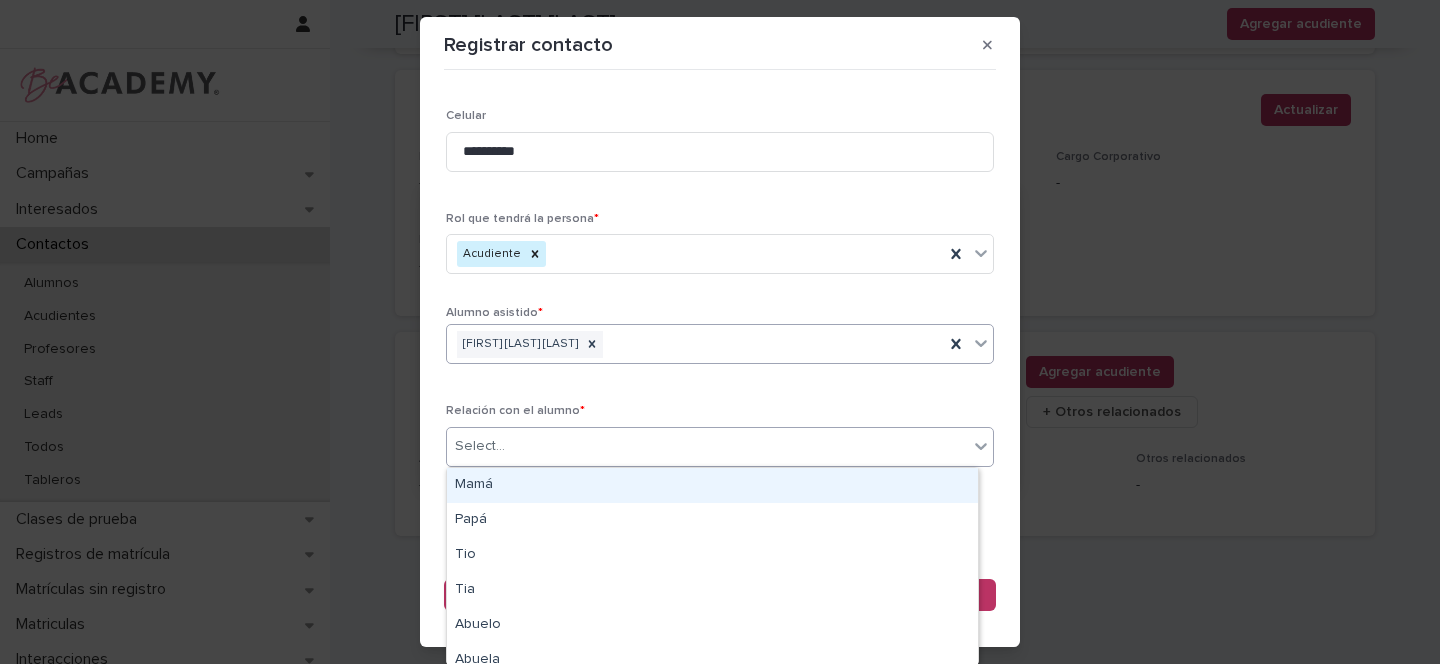 click on "Select..." at bounding box center [707, 446] 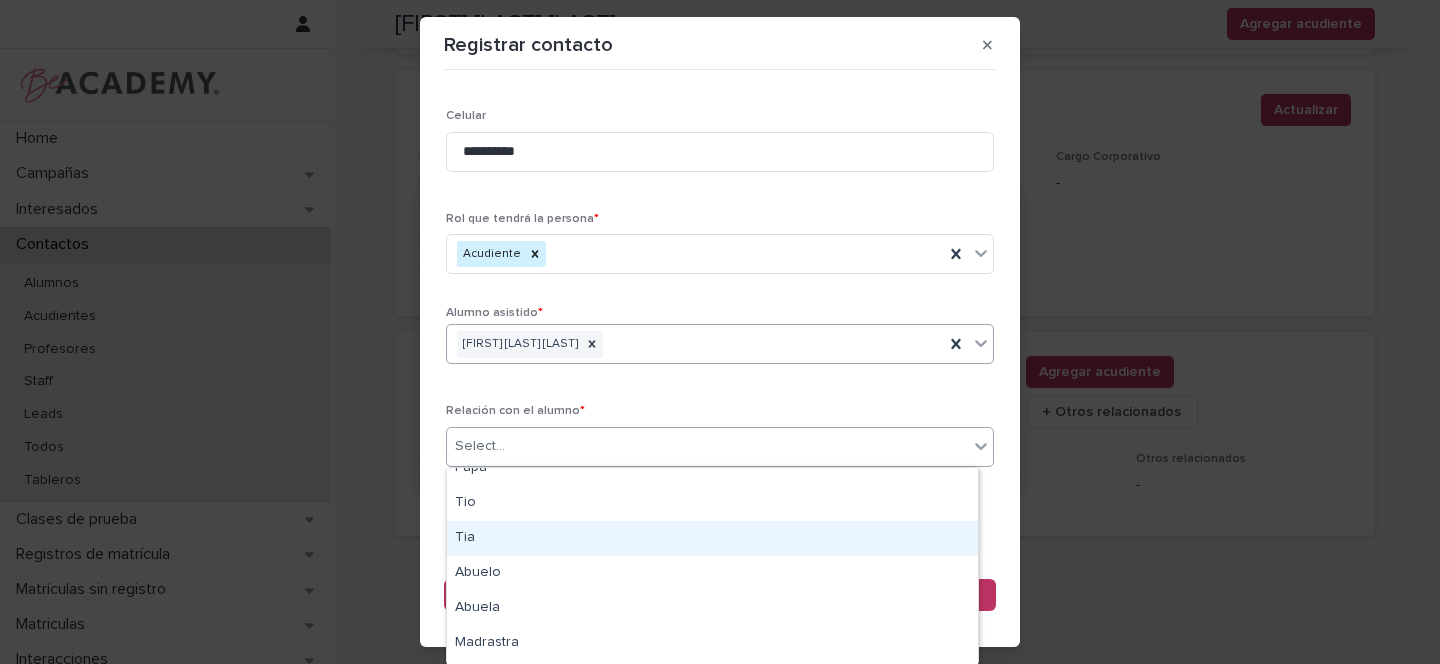 scroll, scrollTop: 55, scrollLeft: 0, axis: vertical 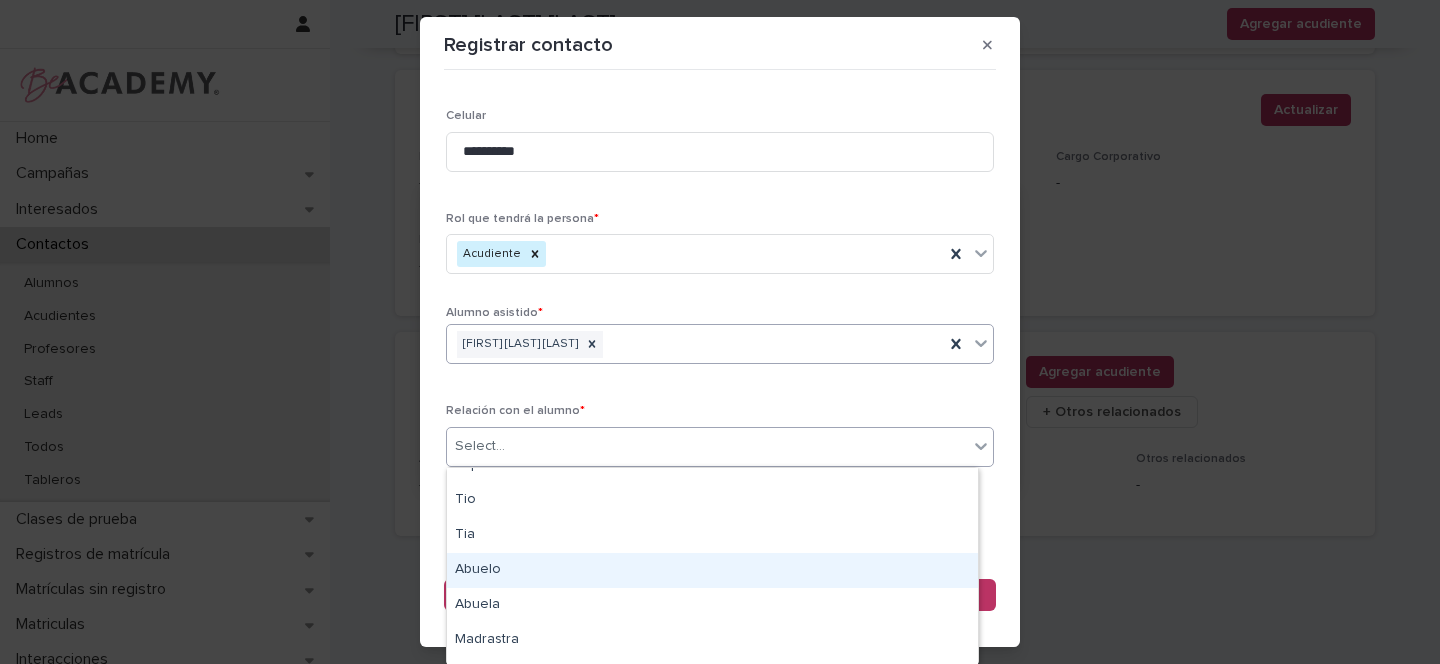click on "Abuelo" at bounding box center (712, 570) 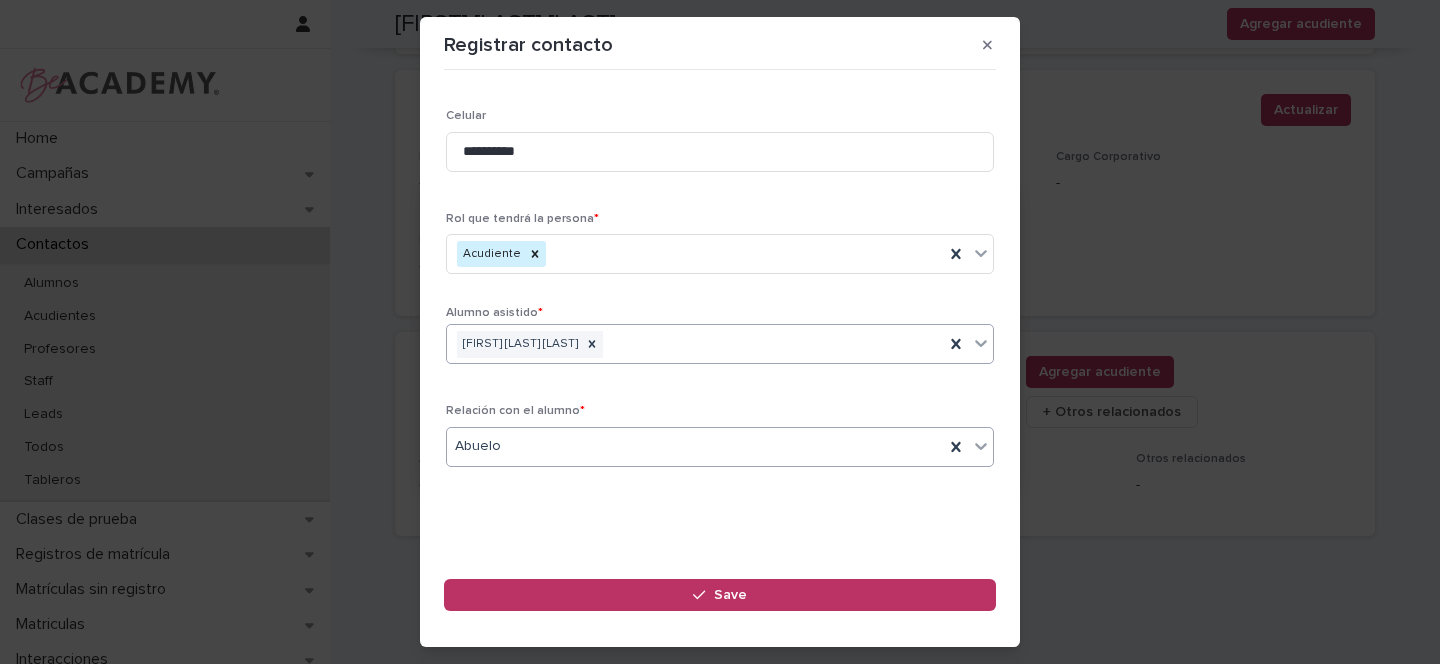click 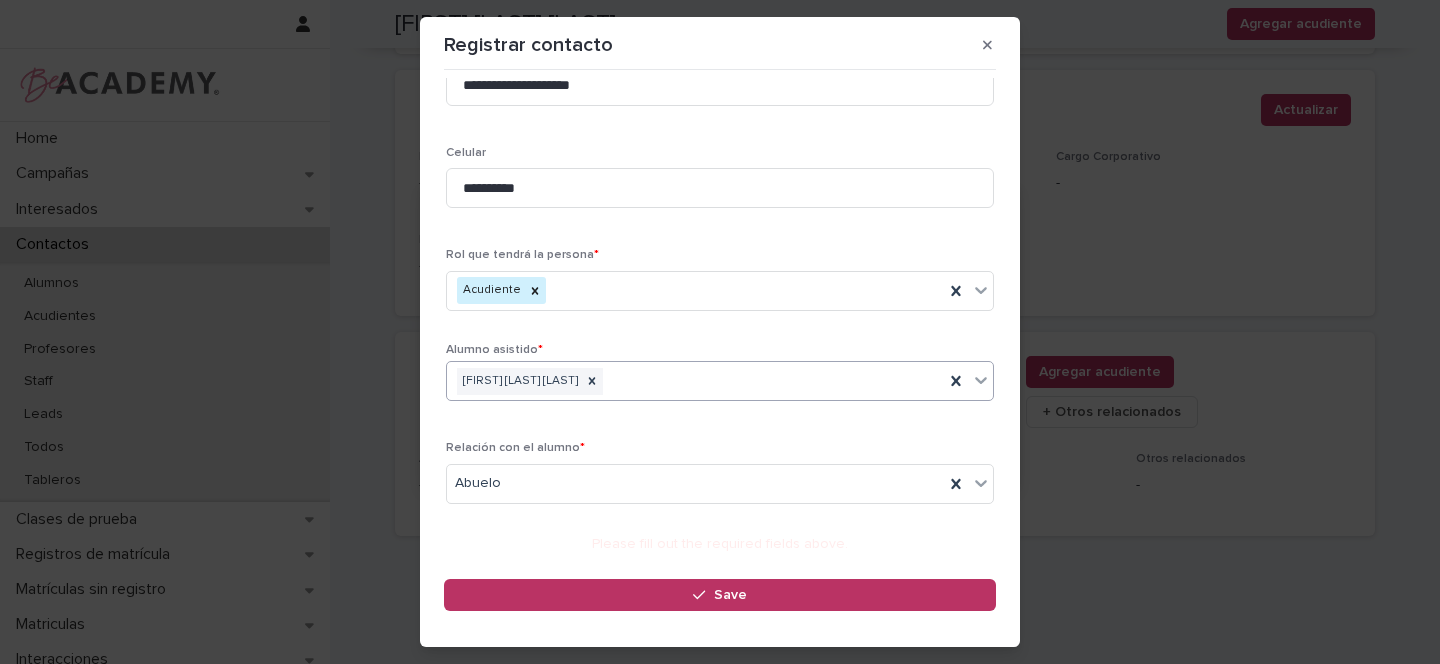 scroll, scrollTop: 43, scrollLeft: 0, axis: vertical 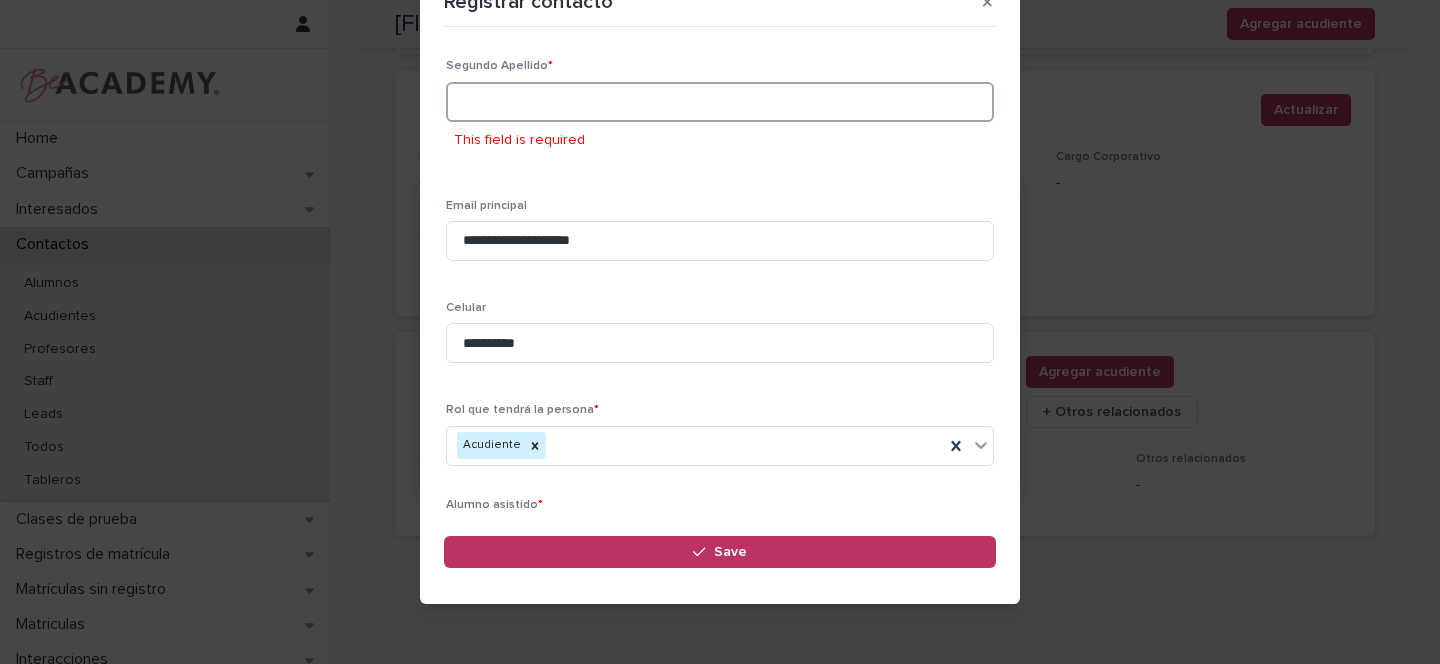 click at bounding box center [720, 102] 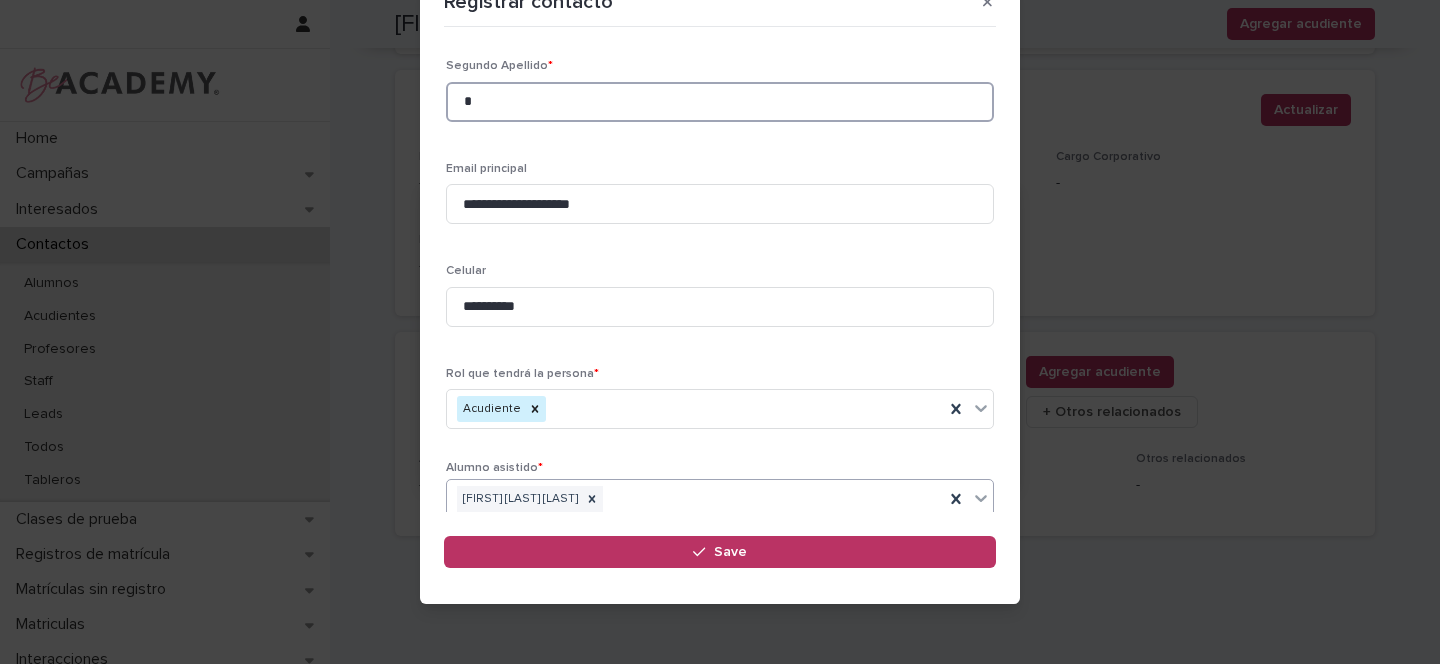 scroll, scrollTop: 400, scrollLeft: 0, axis: vertical 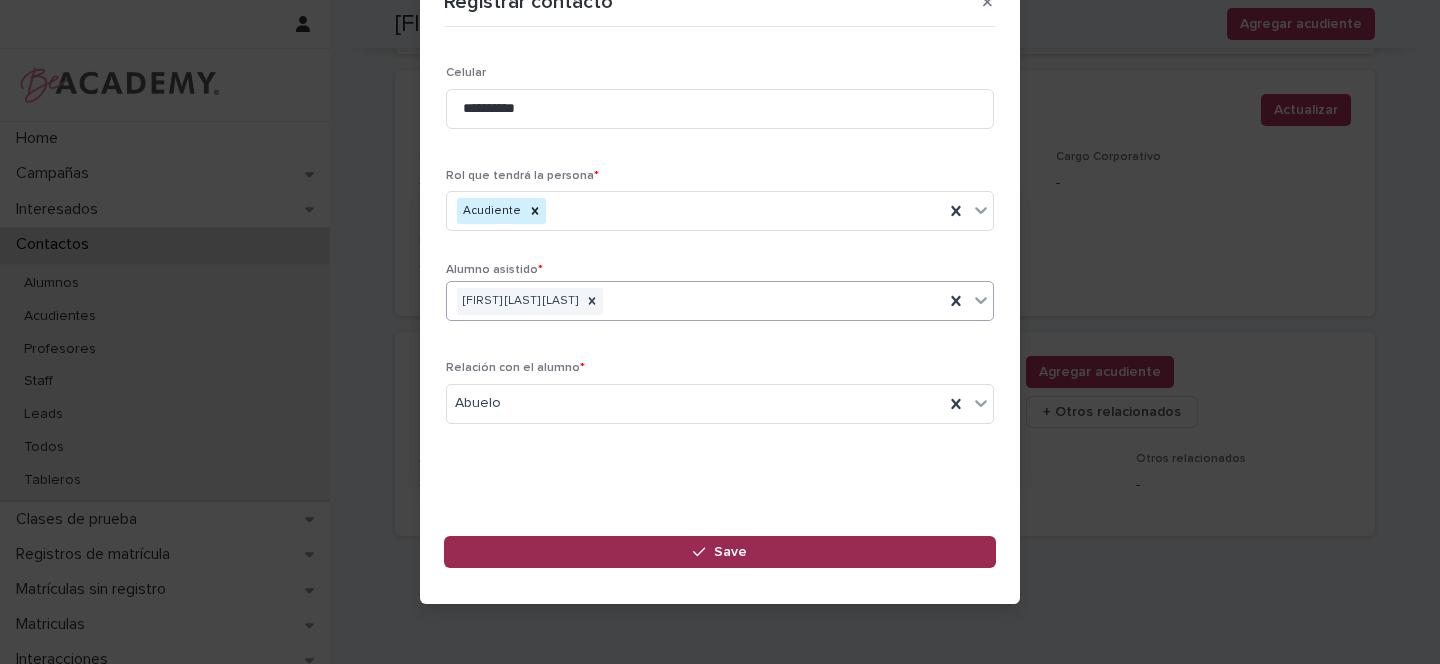 type on "*" 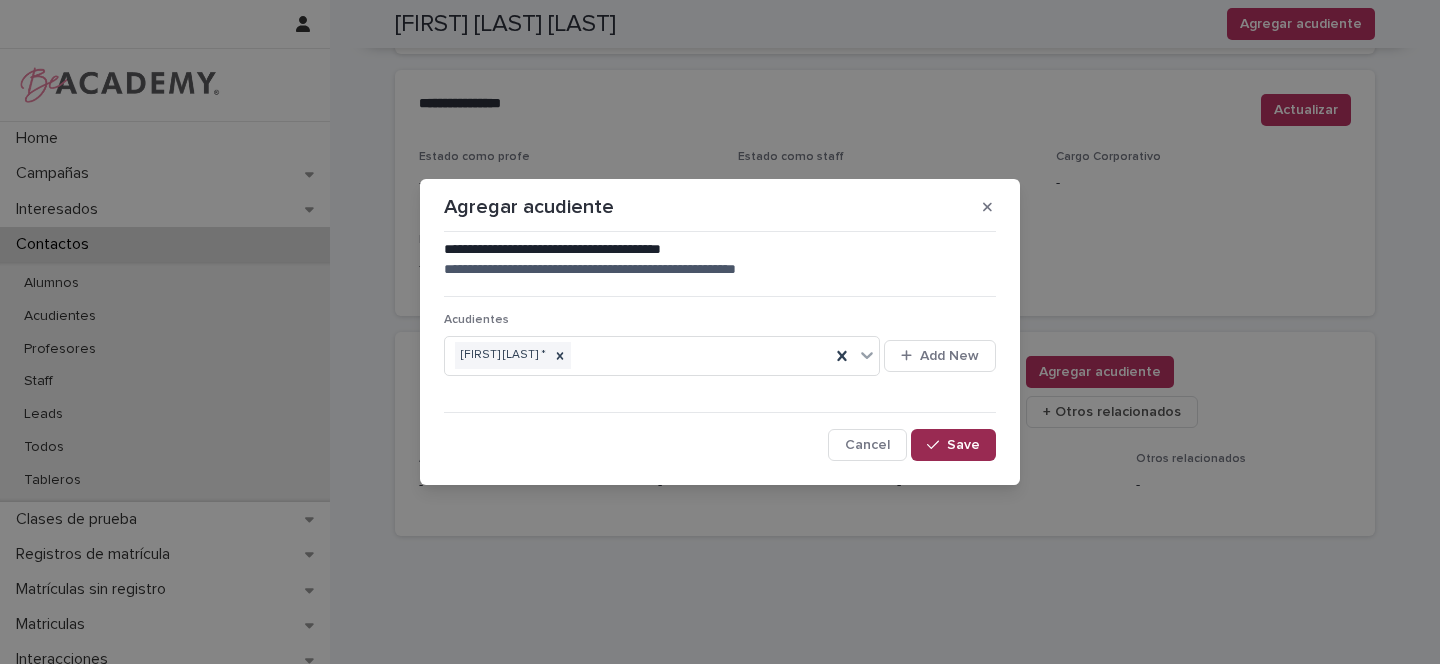 click on "Save" at bounding box center (963, 445) 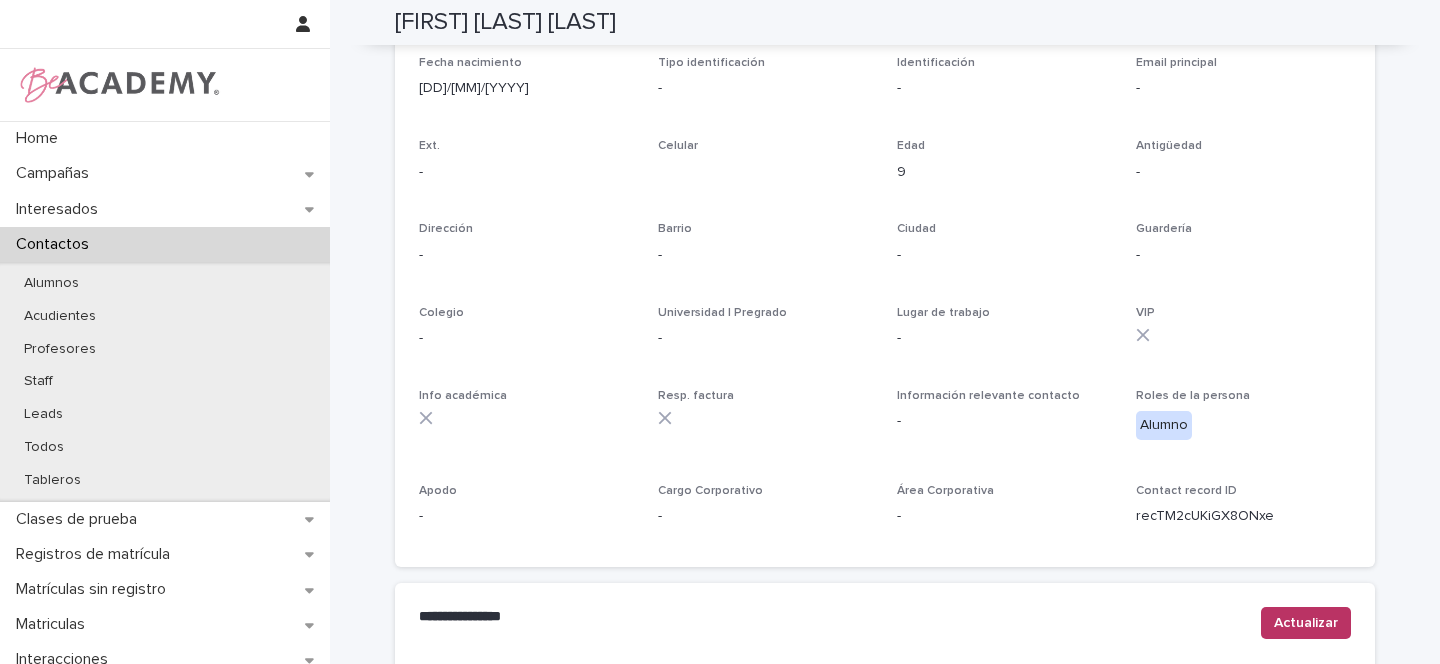 scroll, scrollTop: 0, scrollLeft: 0, axis: both 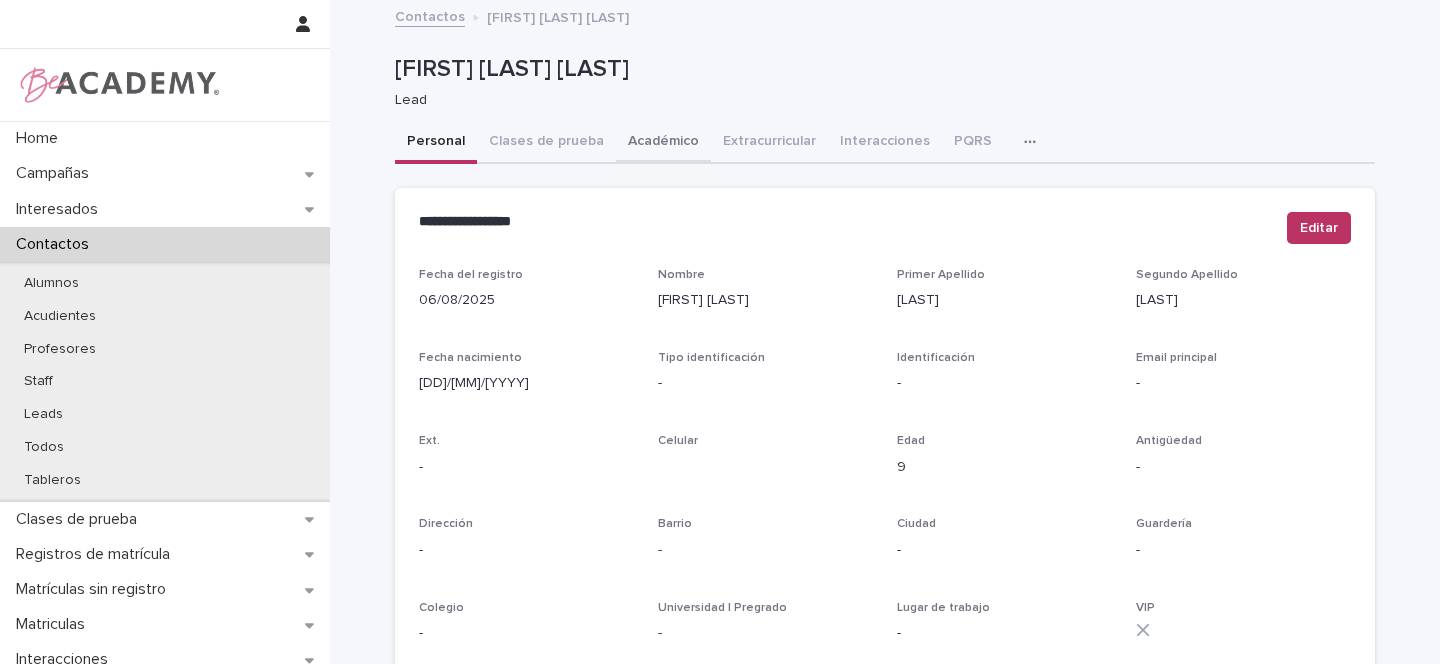 click on "Académico" at bounding box center (663, 143) 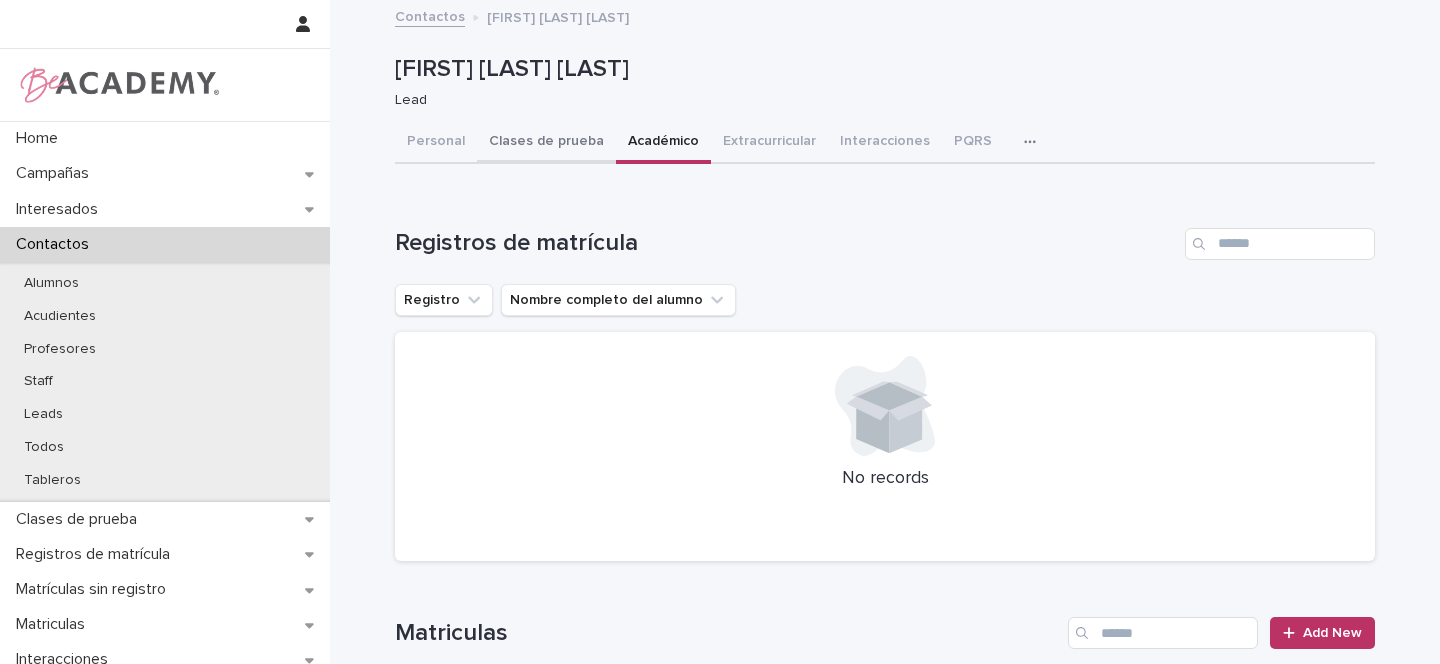 click on "Clases de prueba" at bounding box center [546, 143] 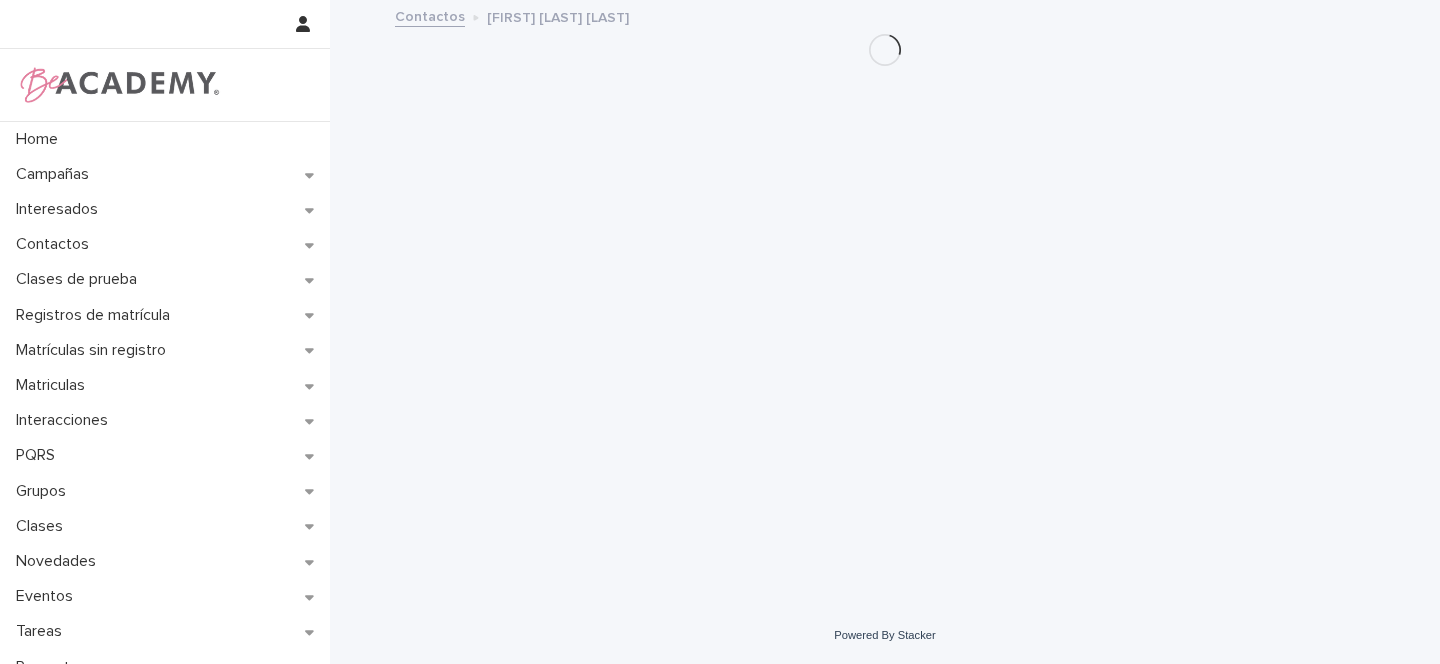 scroll, scrollTop: 0, scrollLeft: 0, axis: both 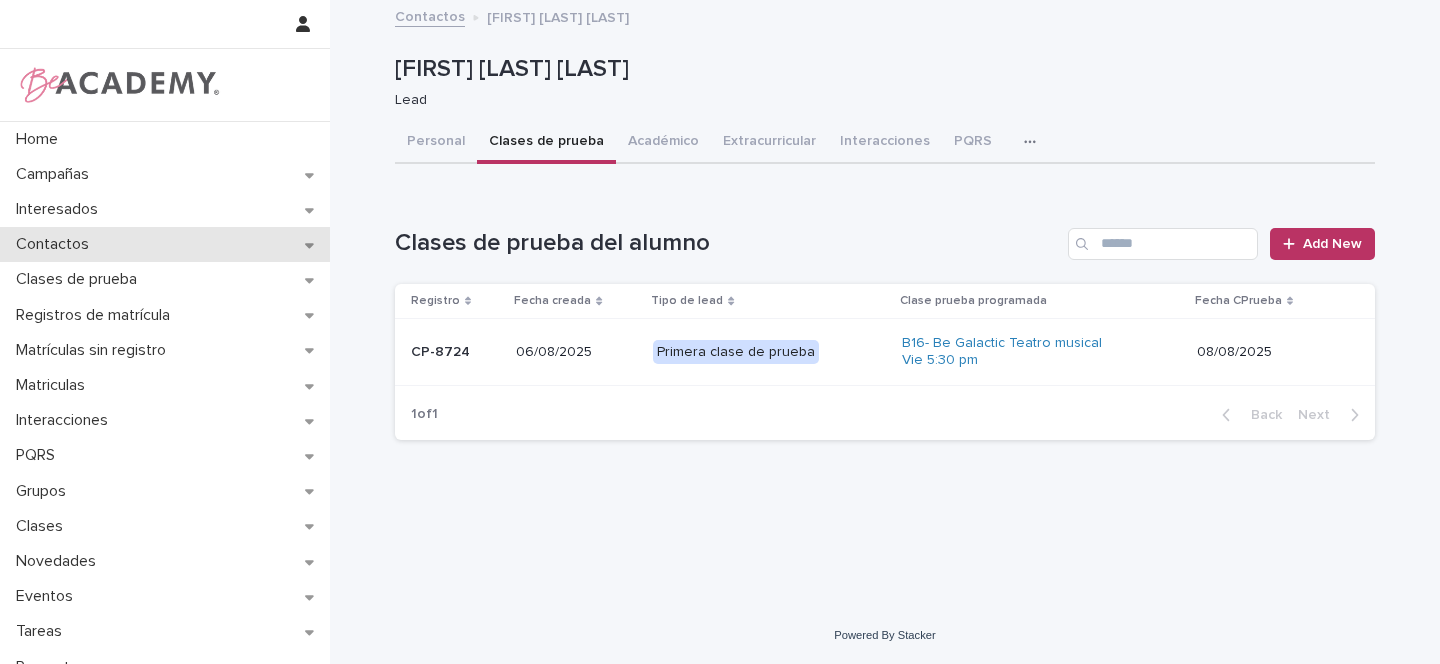 click 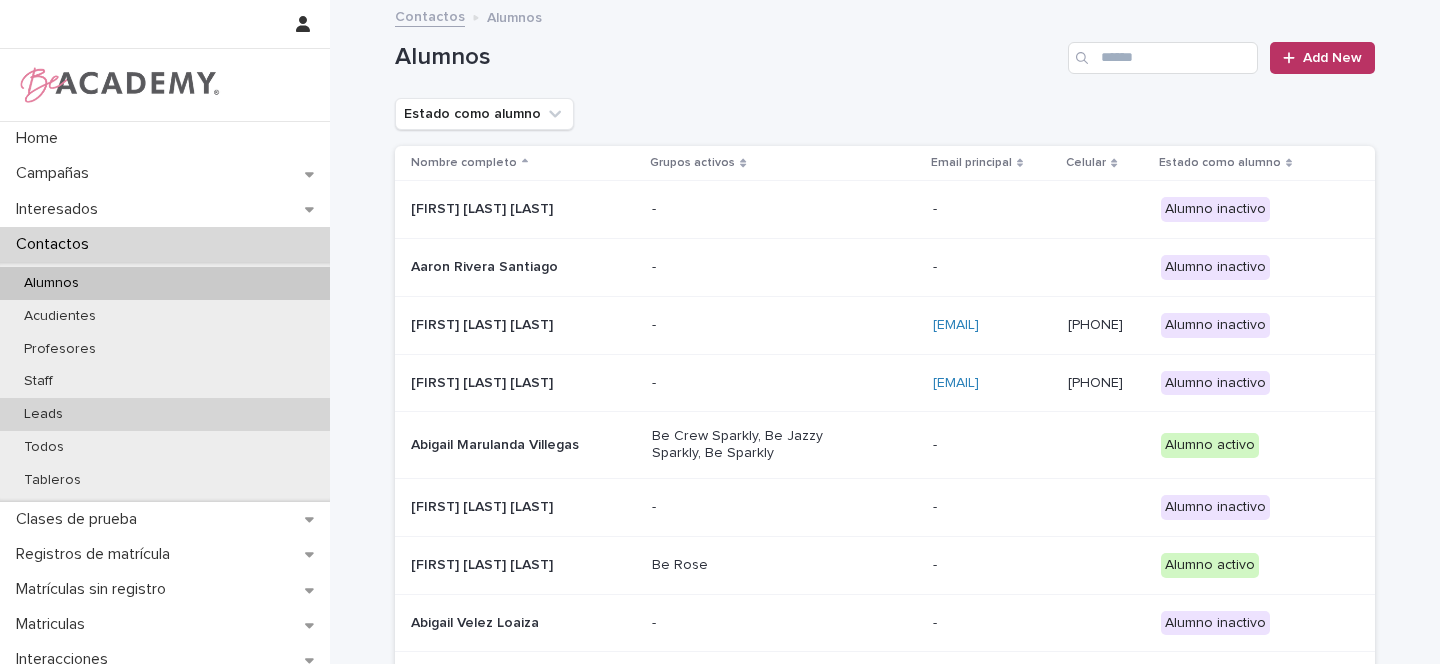 click on "Leads" at bounding box center [43, 414] 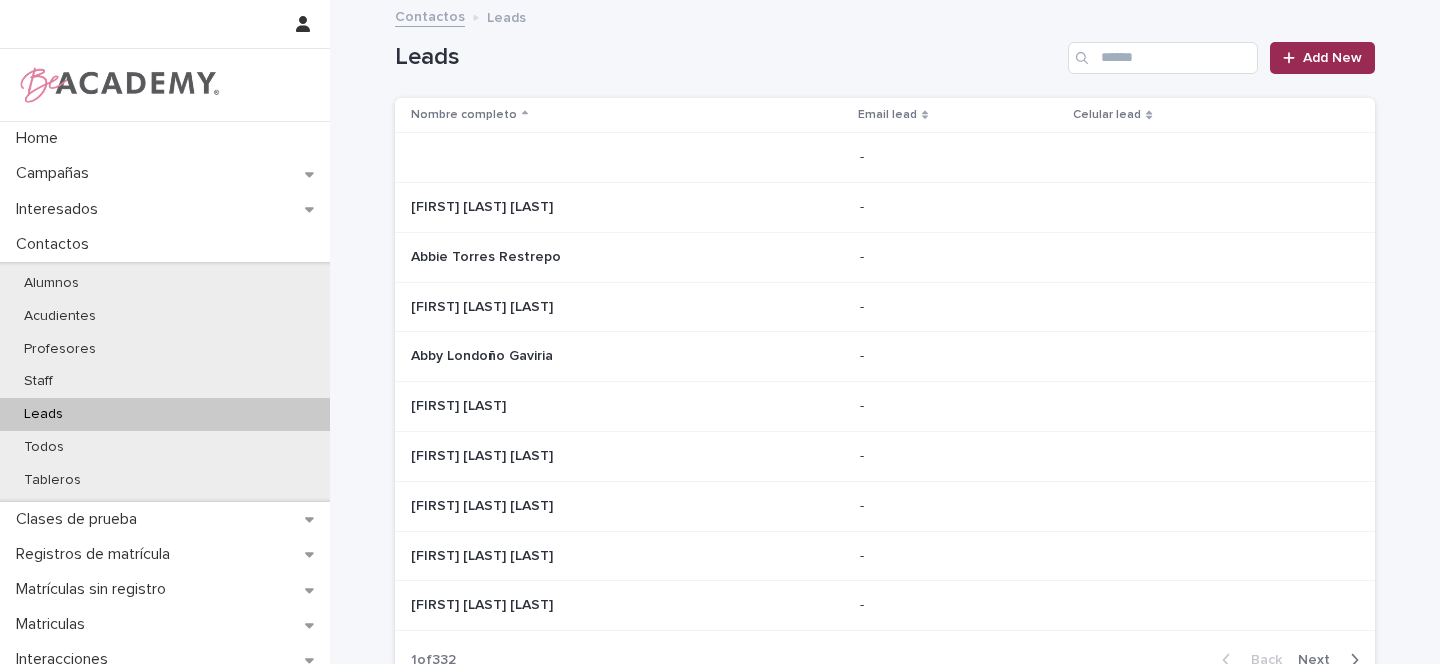 click at bounding box center [1293, 58] 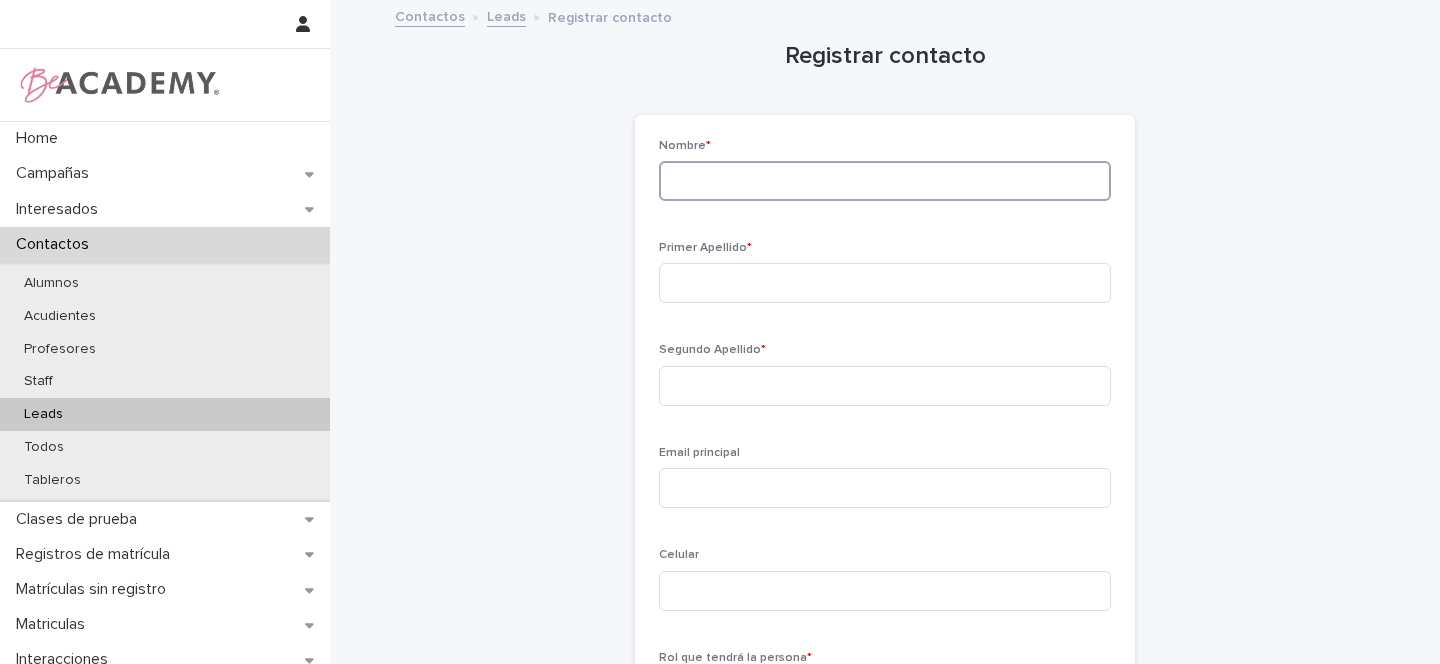 click at bounding box center (885, 181) 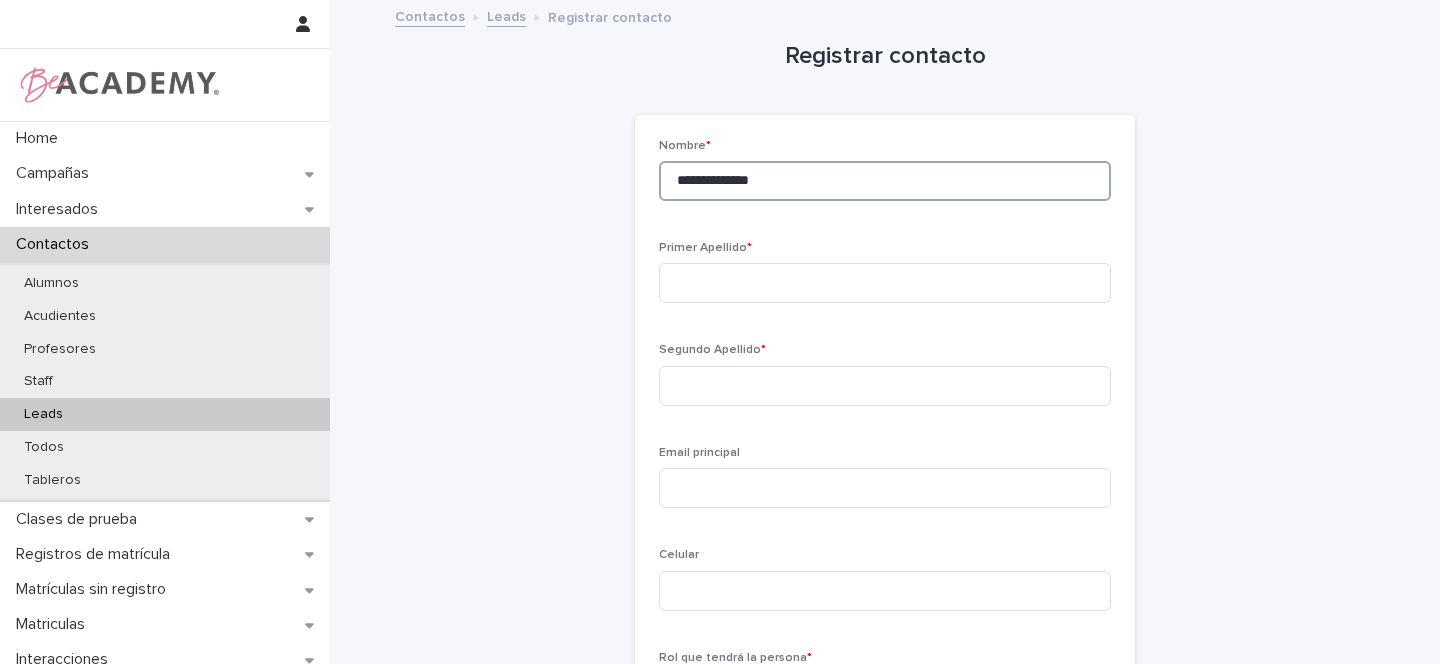 type on "**********" 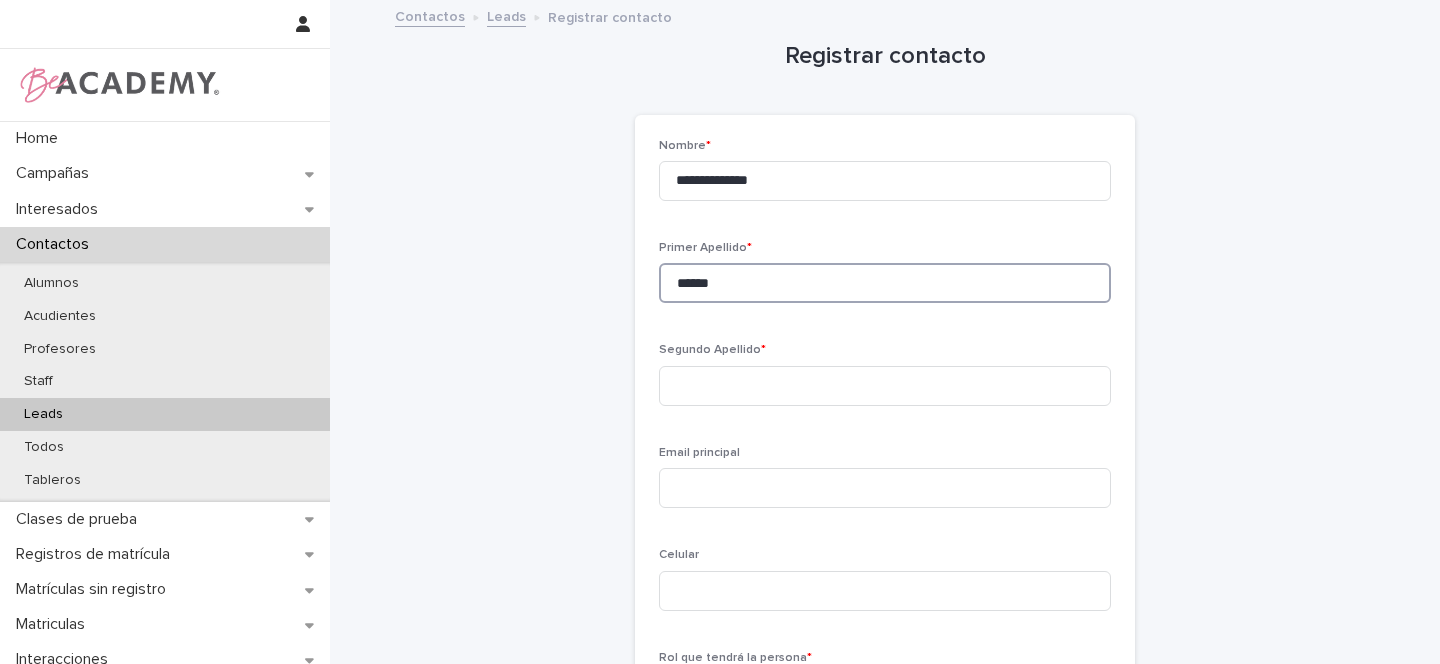 type on "******" 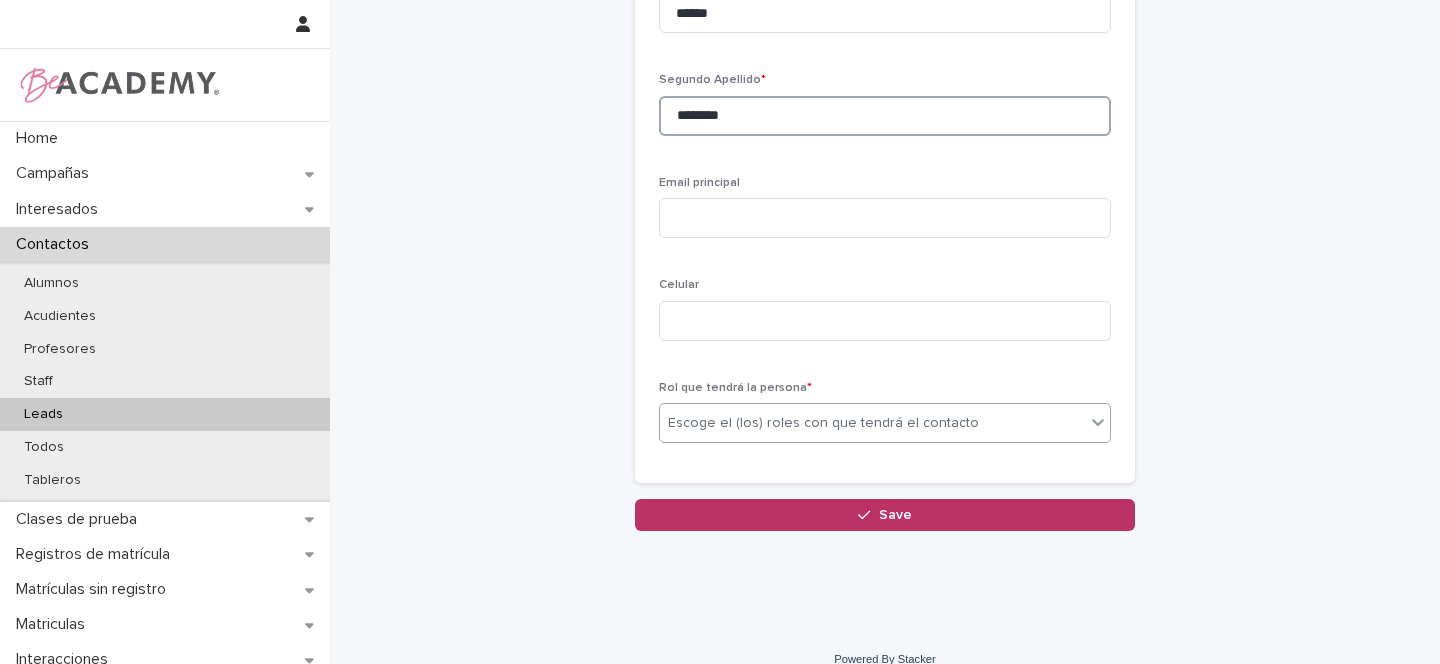 scroll, scrollTop: 294, scrollLeft: 0, axis: vertical 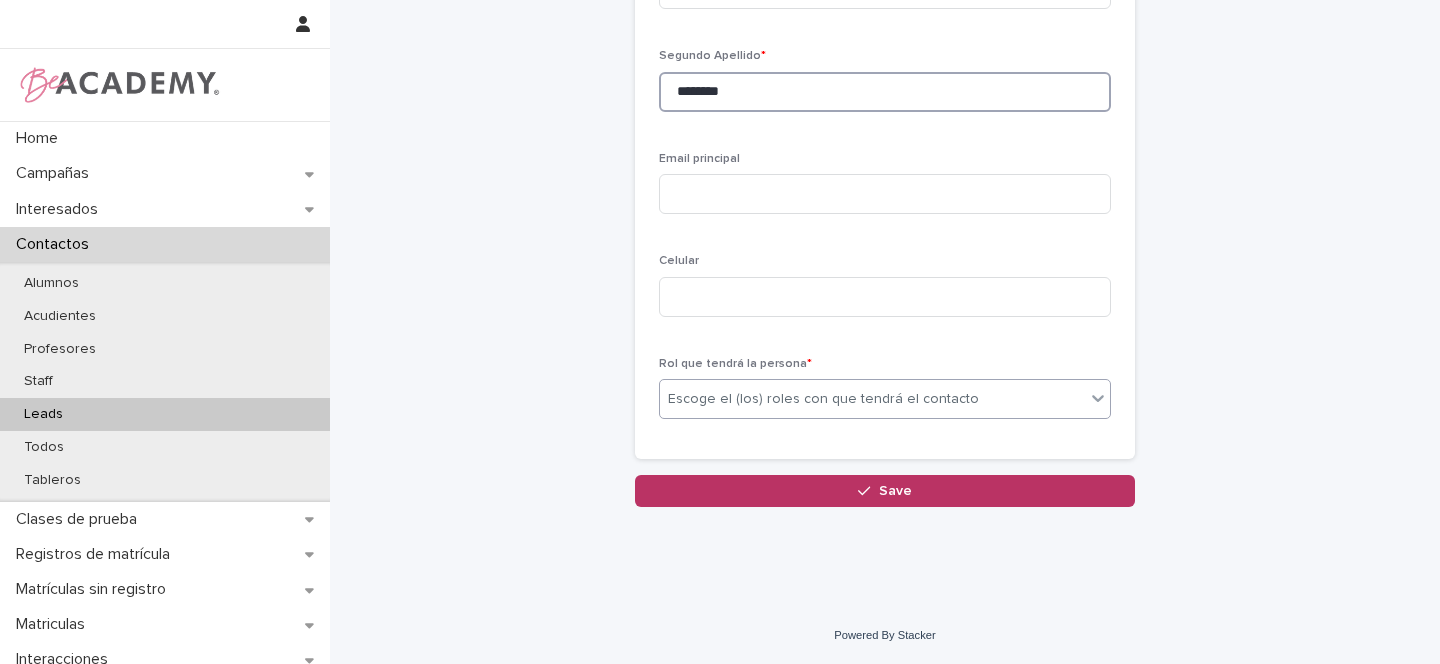 type on "********" 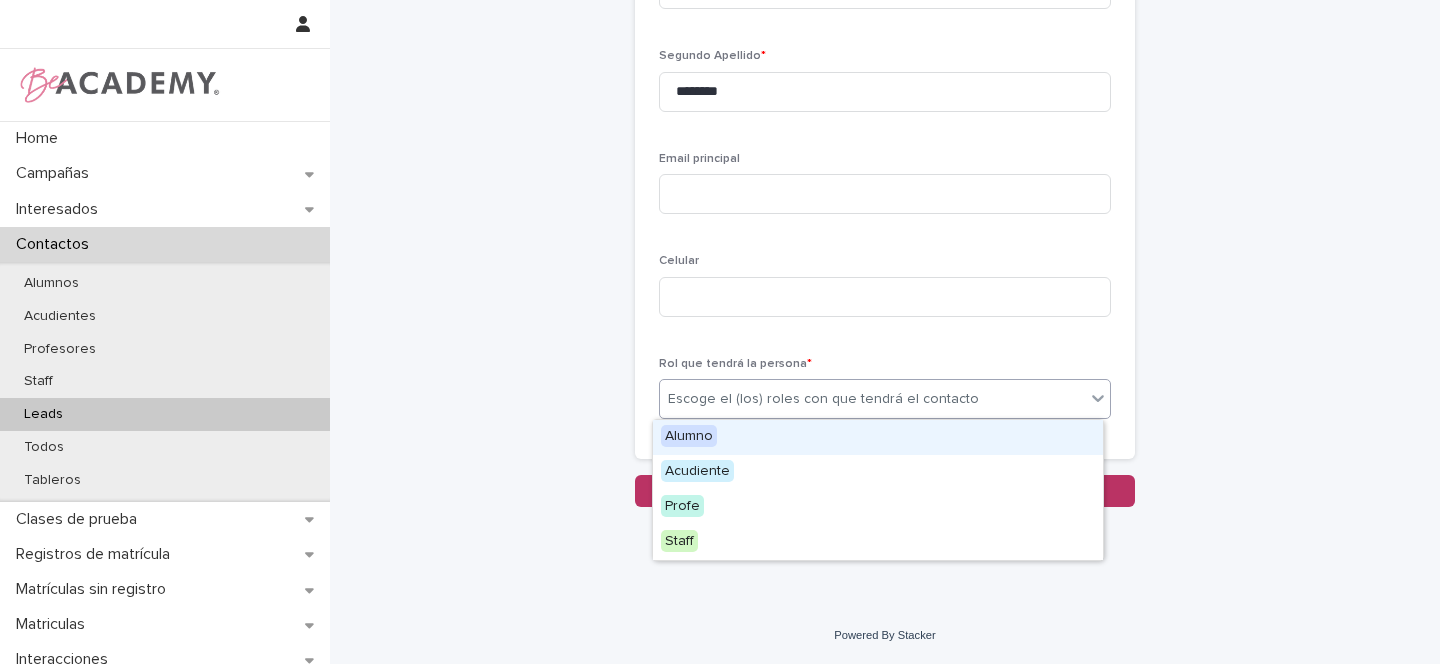 click on "Escoge el (los) roles con que tendrá el contacto" at bounding box center (823, 399) 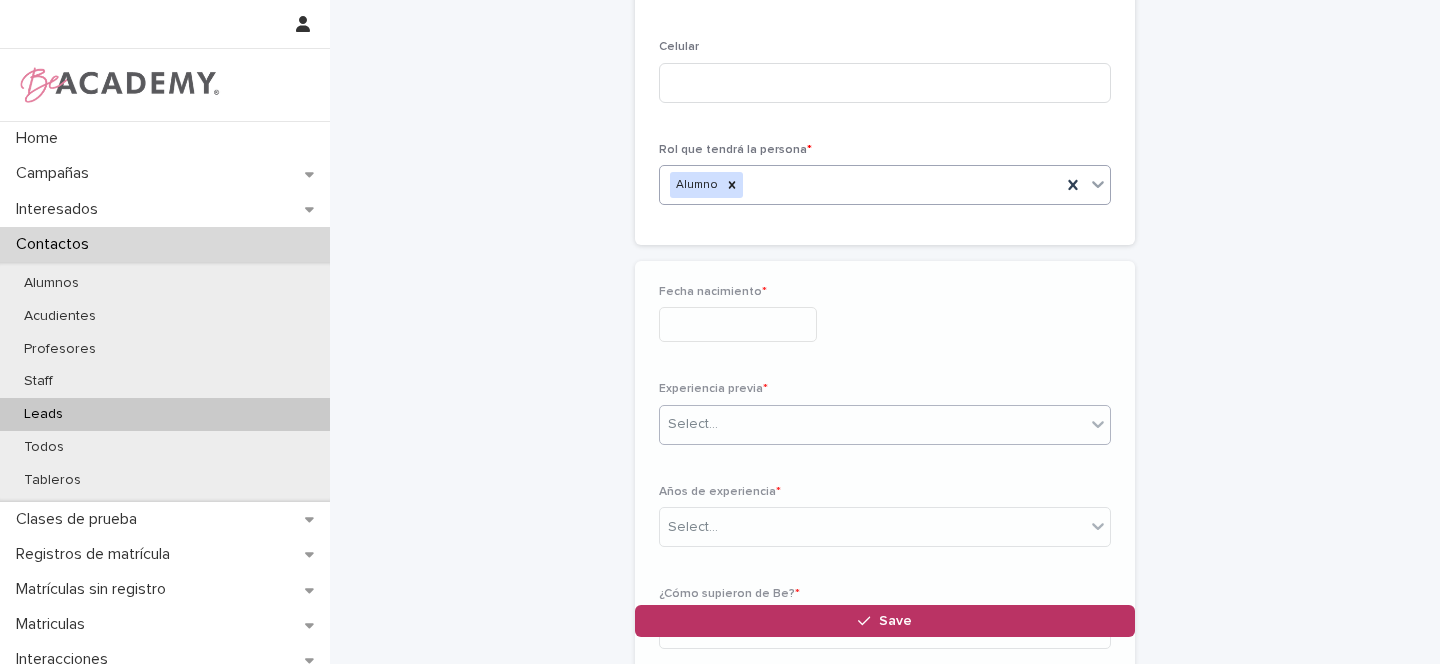 scroll, scrollTop: 516, scrollLeft: 0, axis: vertical 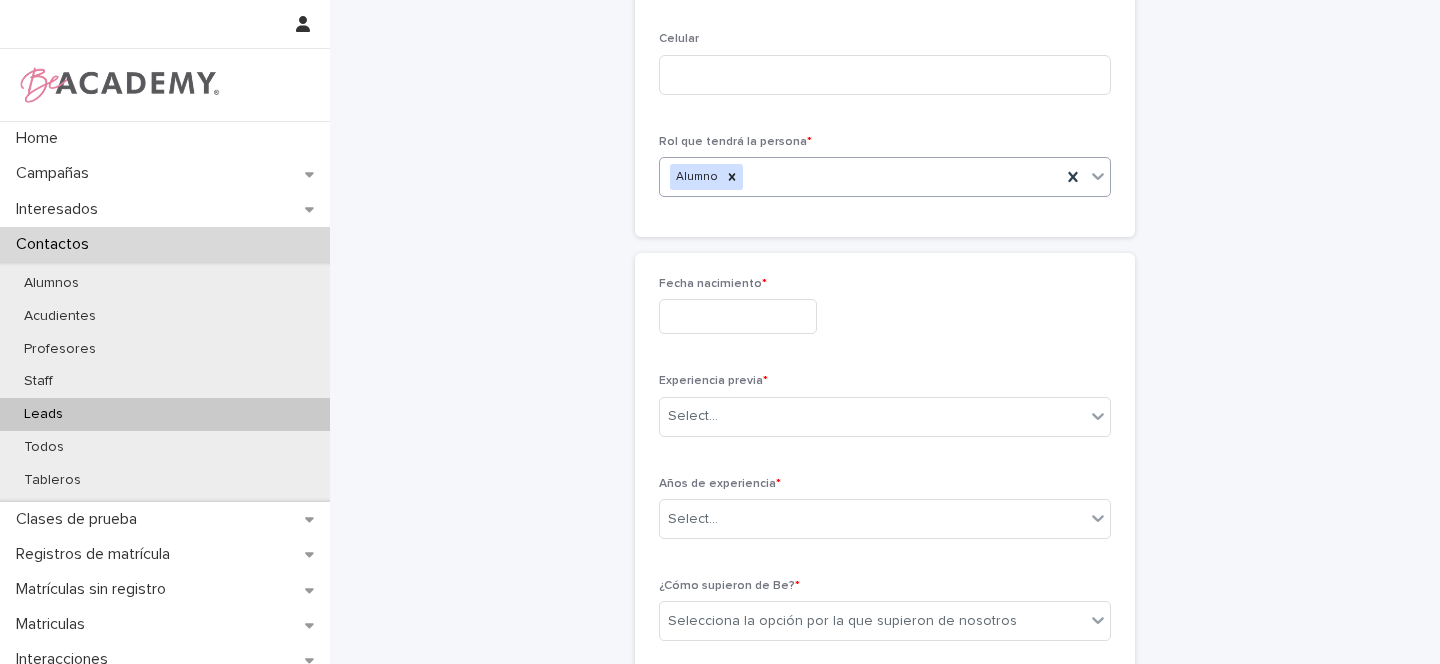 click at bounding box center [738, 316] 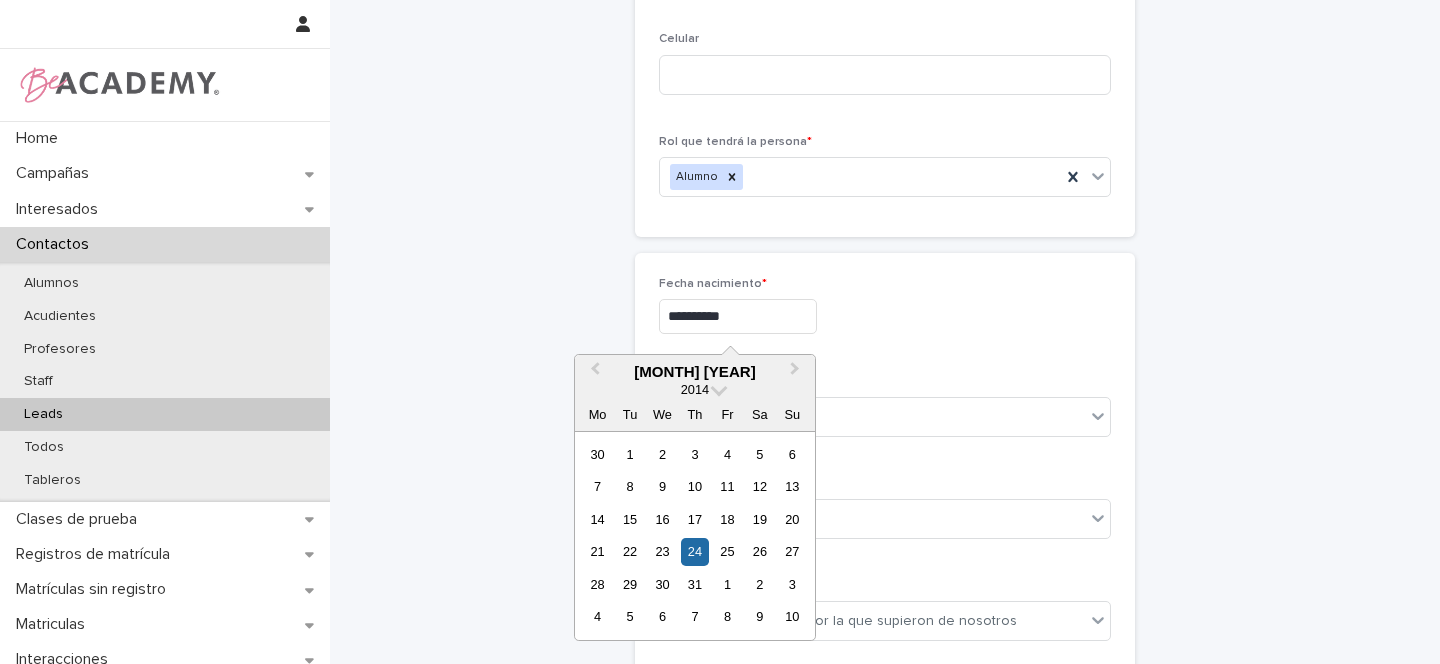 type on "**********" 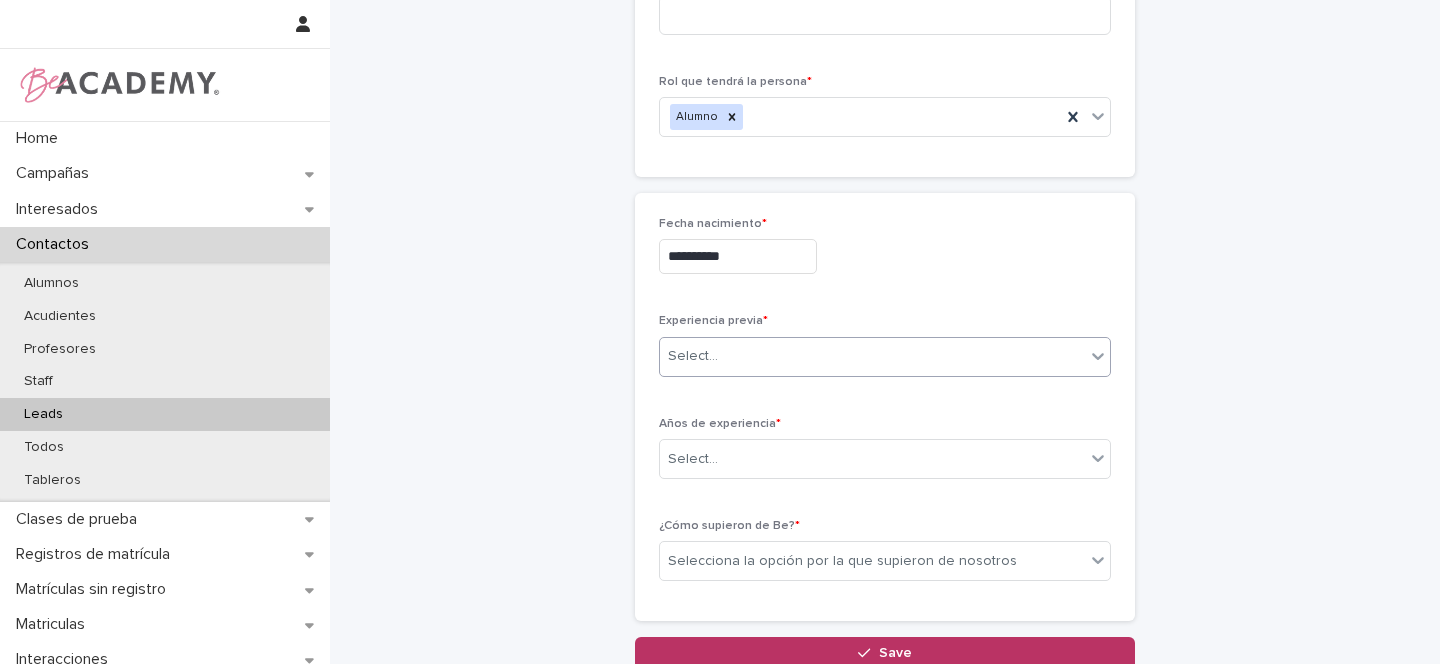 scroll, scrollTop: 599, scrollLeft: 0, axis: vertical 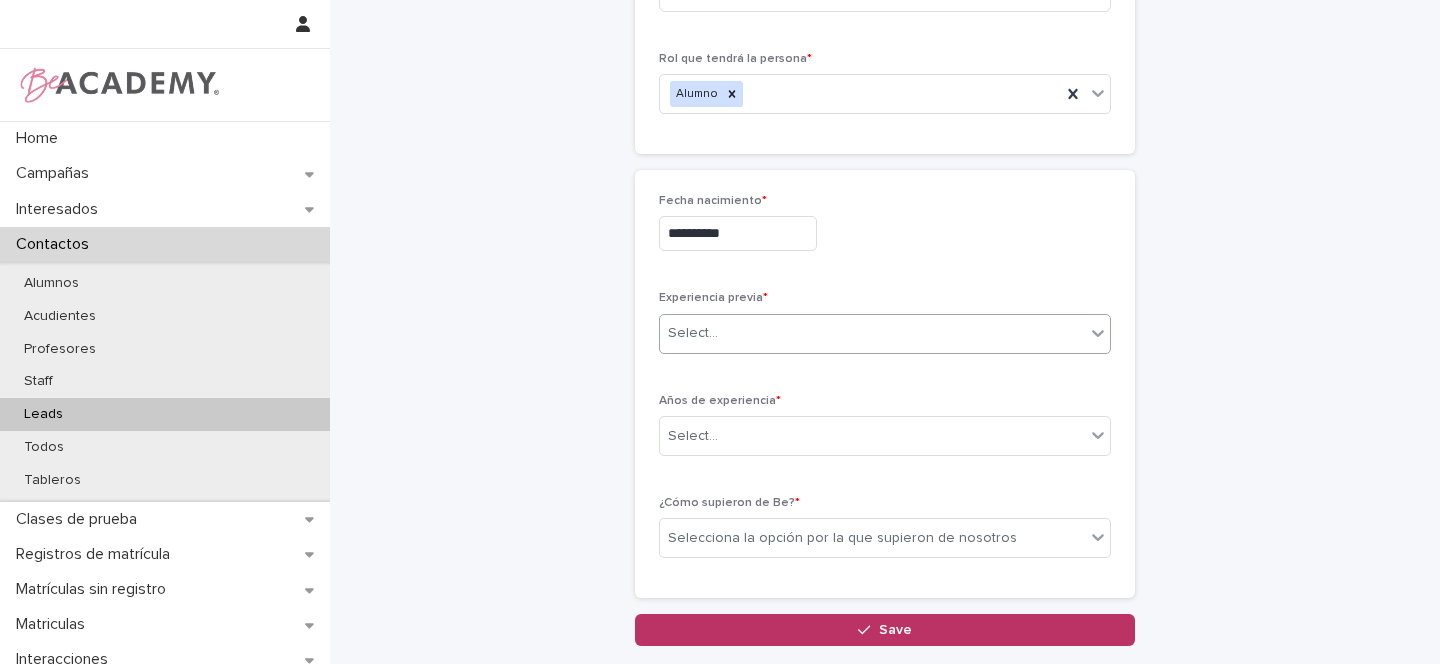 click on "Select..." at bounding box center (693, 333) 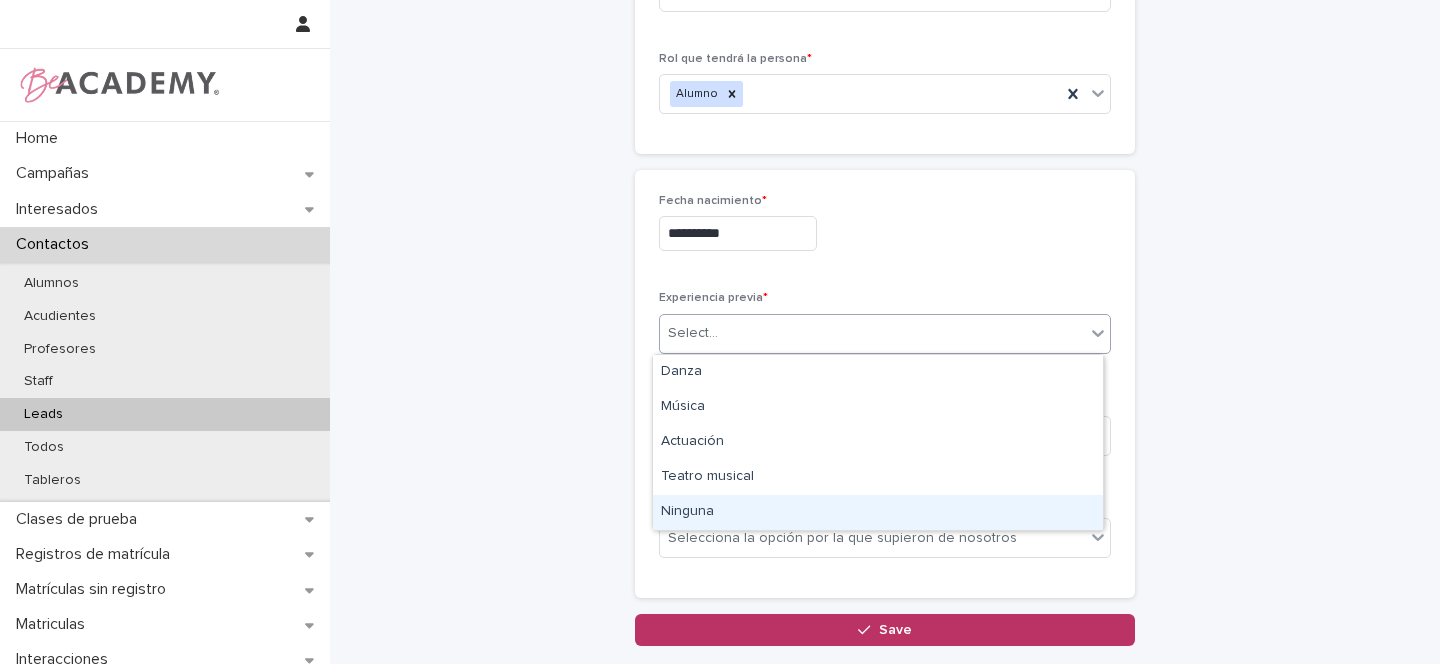 click on "Ninguna" at bounding box center (878, 512) 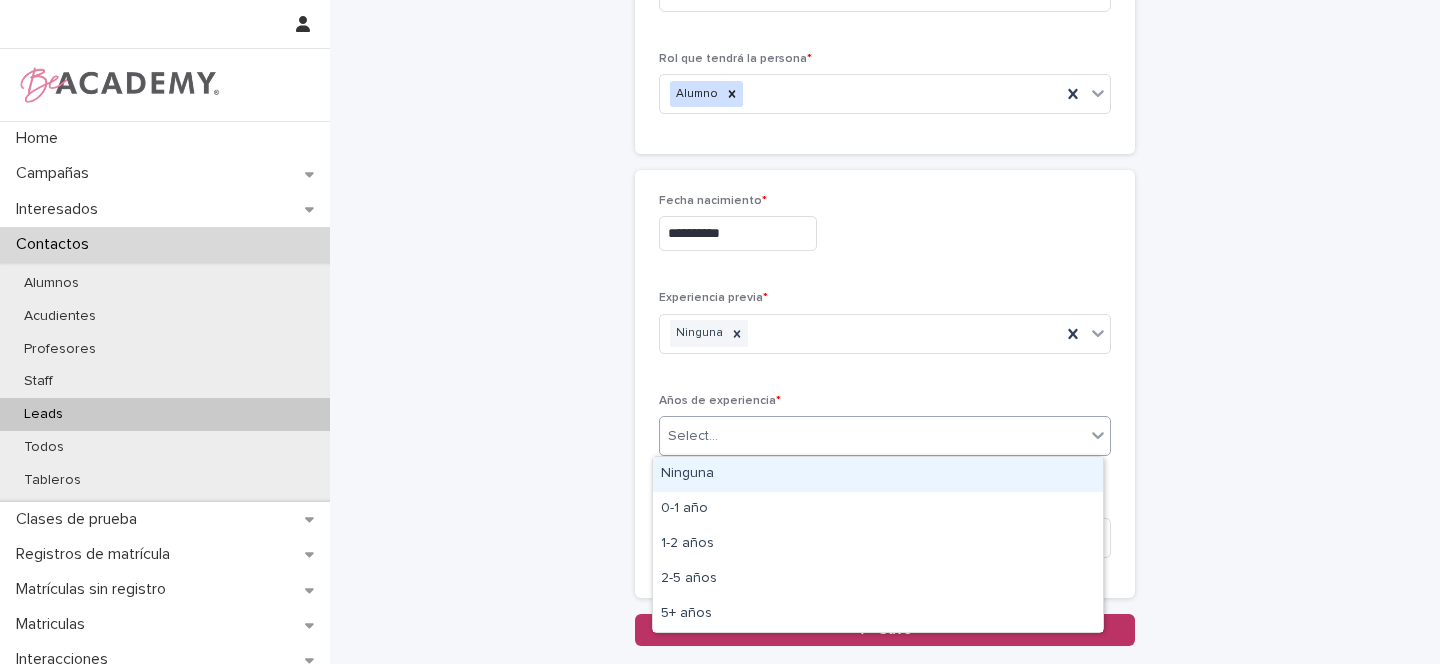 click on "Select..." at bounding box center [693, 436] 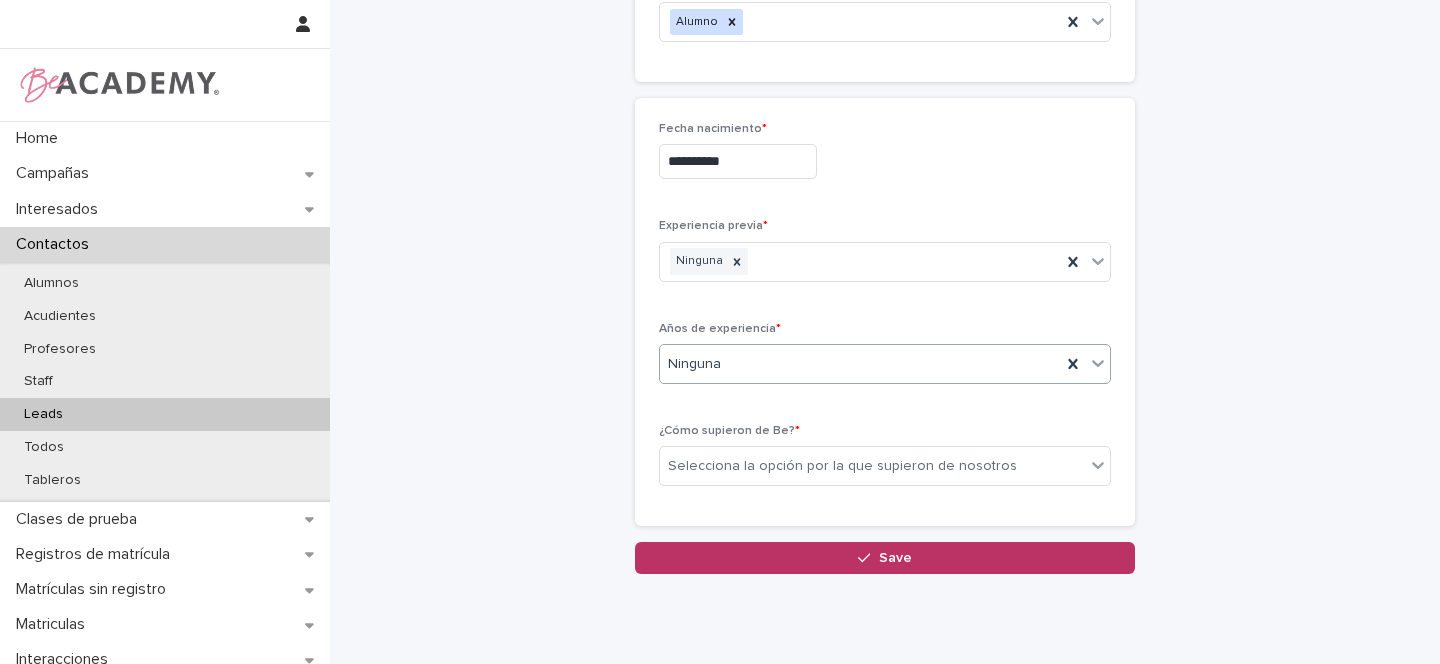 scroll, scrollTop: 692, scrollLeft: 0, axis: vertical 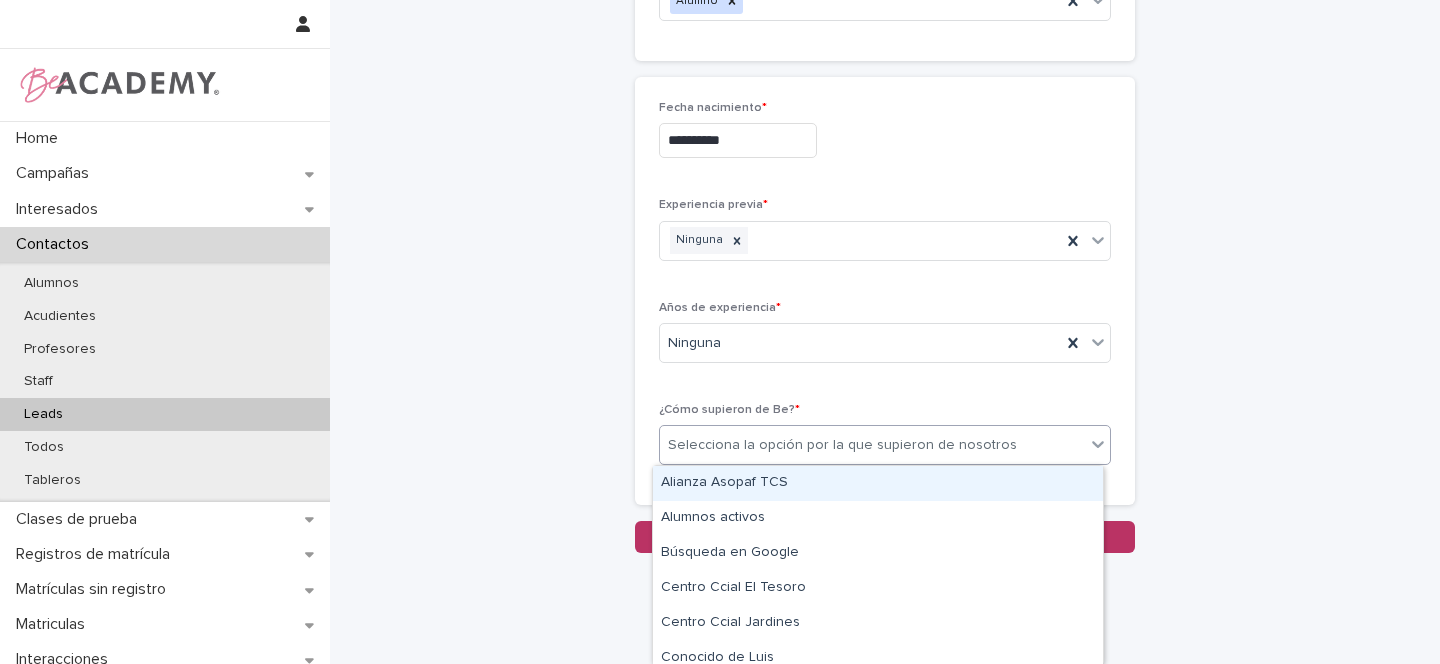click on "Selecciona la opción por la que supieron de nosotros" at bounding box center (842, 445) 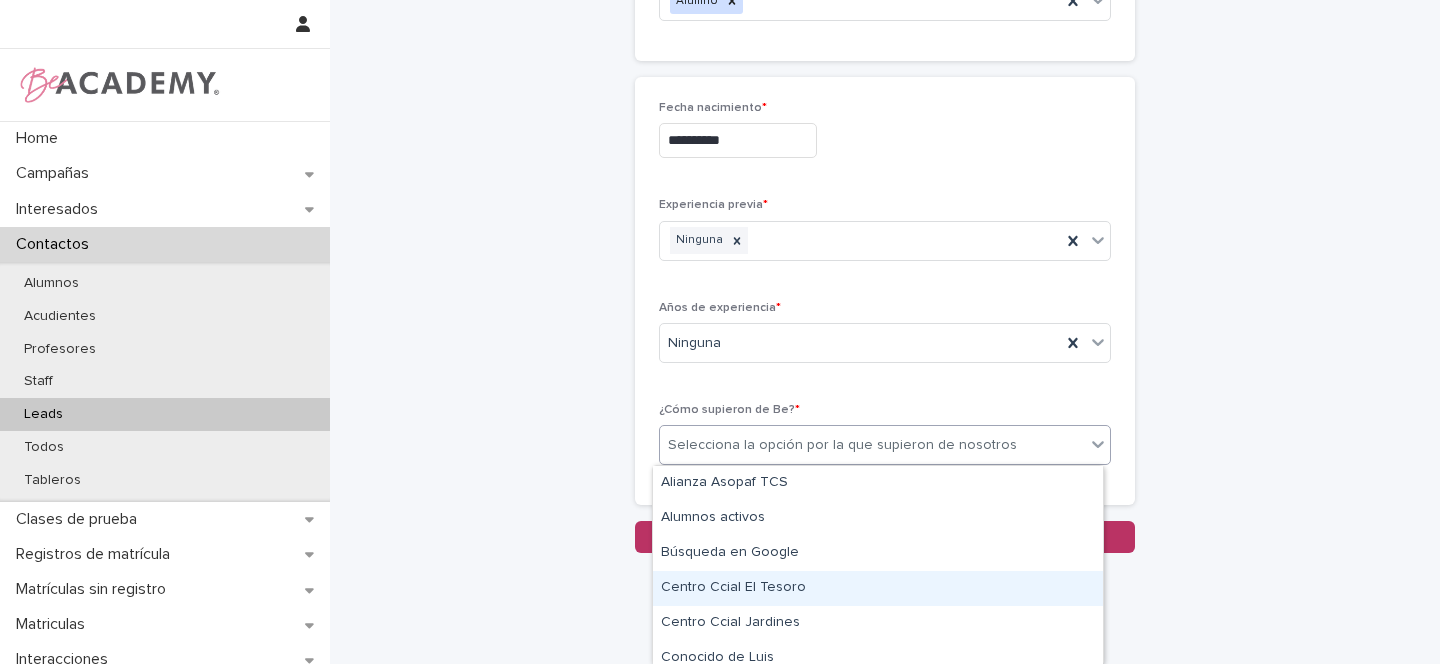 scroll, scrollTop: 431, scrollLeft: 0, axis: vertical 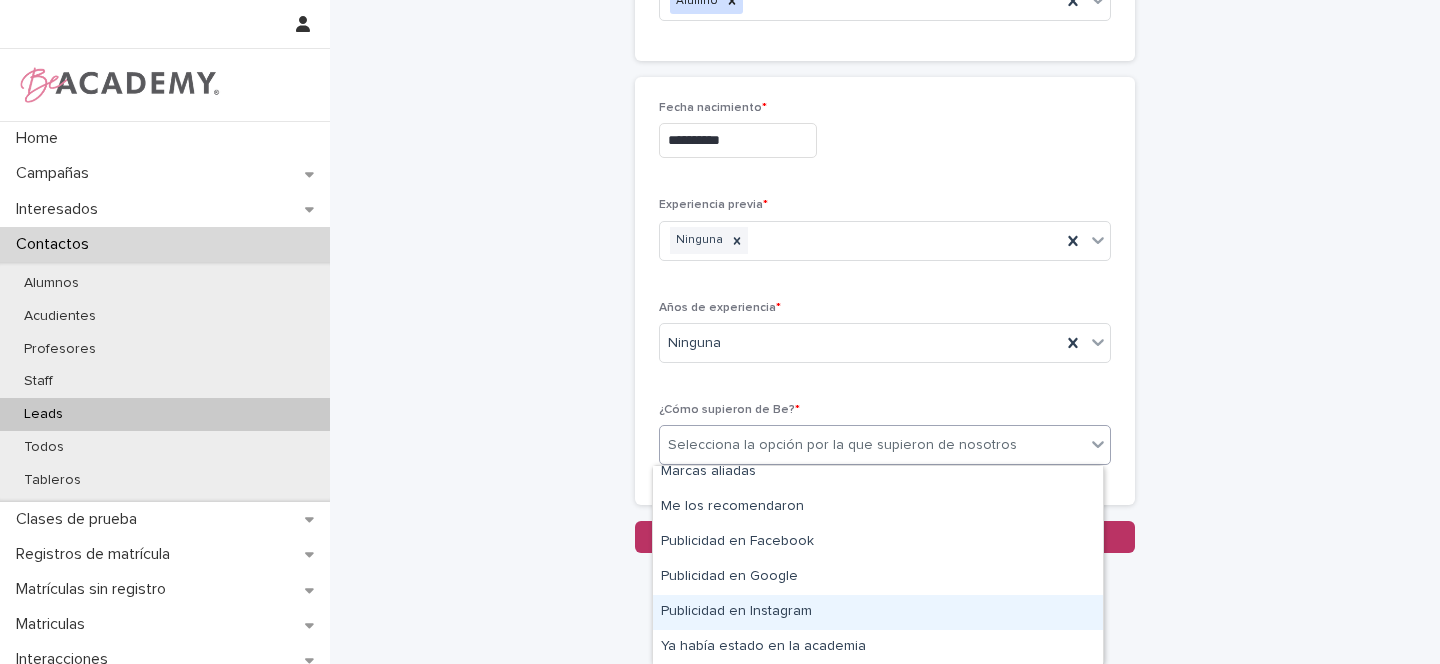 click on "Publicidad en Instagram" at bounding box center (878, 612) 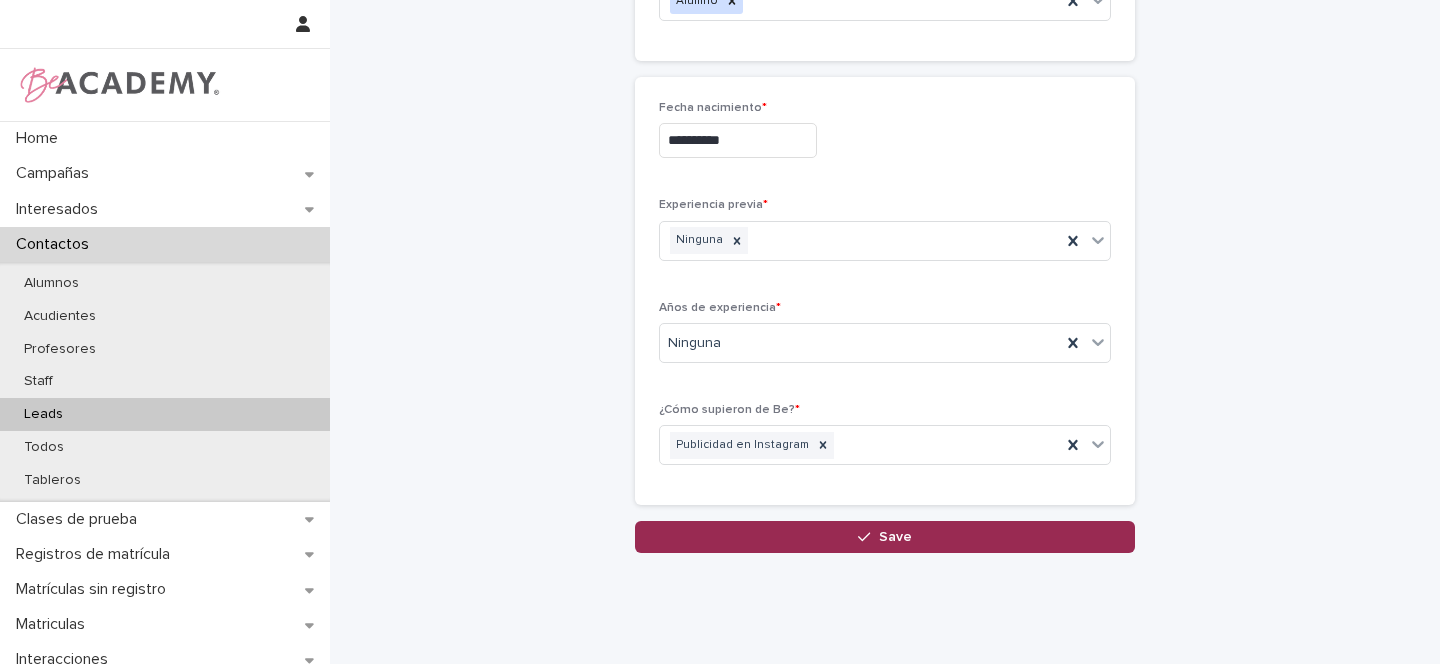 click 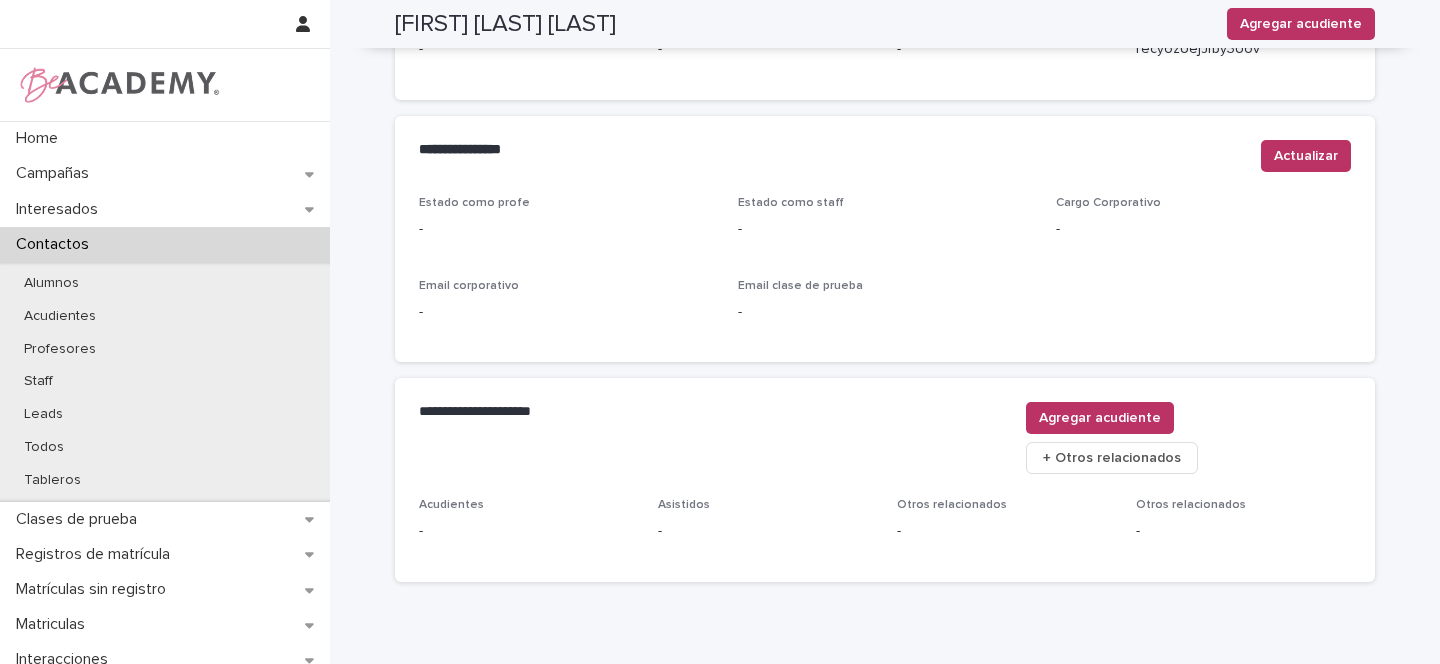 scroll, scrollTop: 765, scrollLeft: 0, axis: vertical 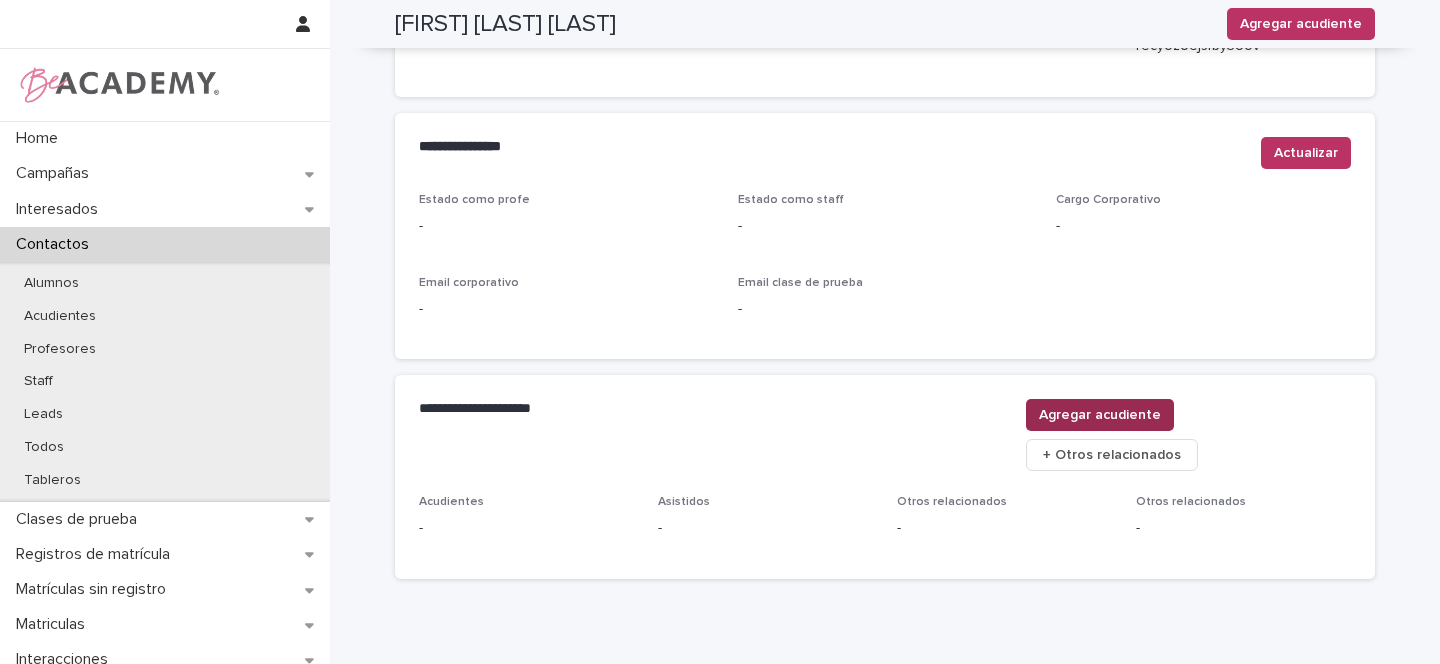 click on "Agregar acudiente" at bounding box center (1100, 415) 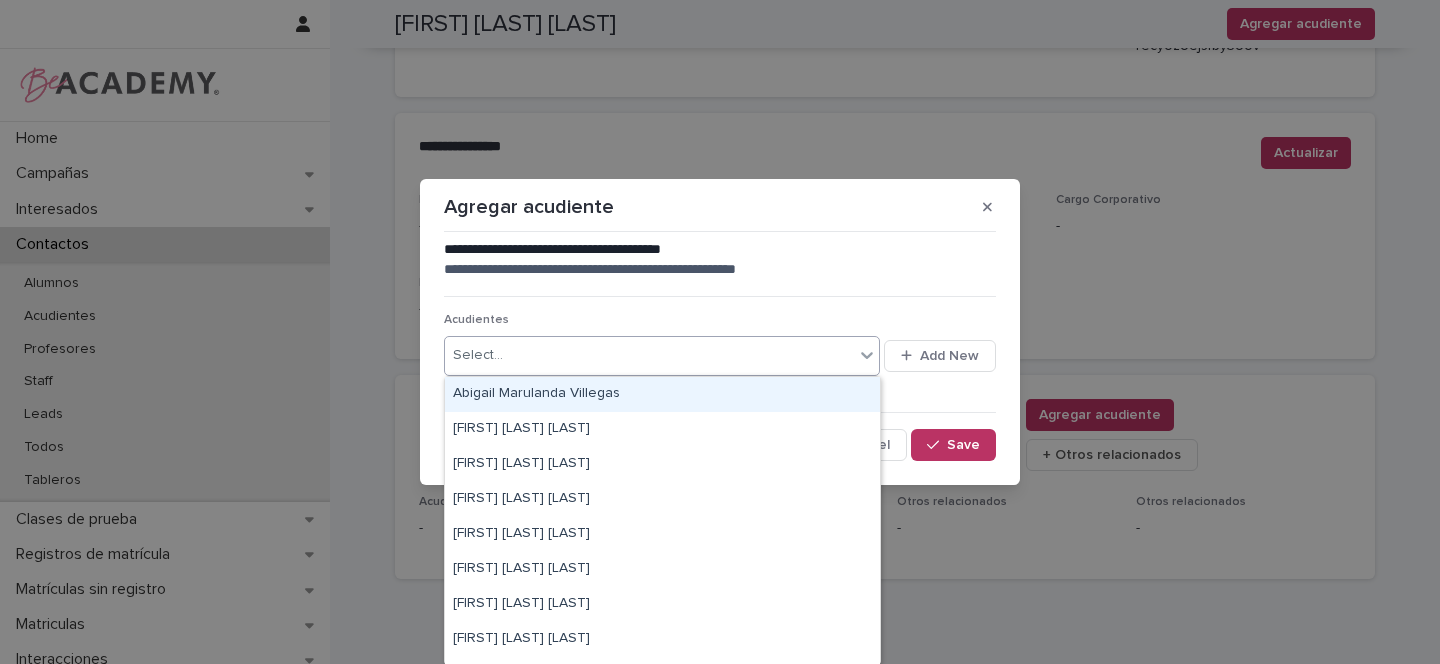 click on "Select..." at bounding box center (478, 355) 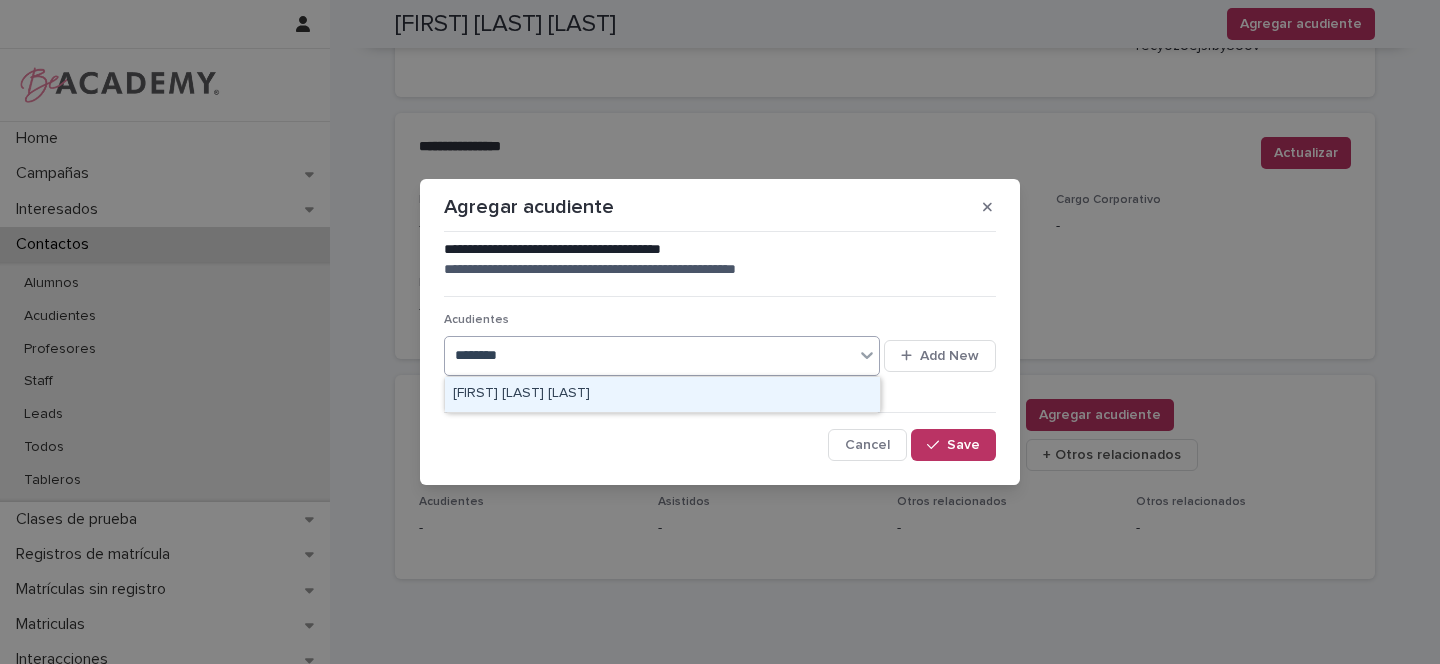 type on "********" 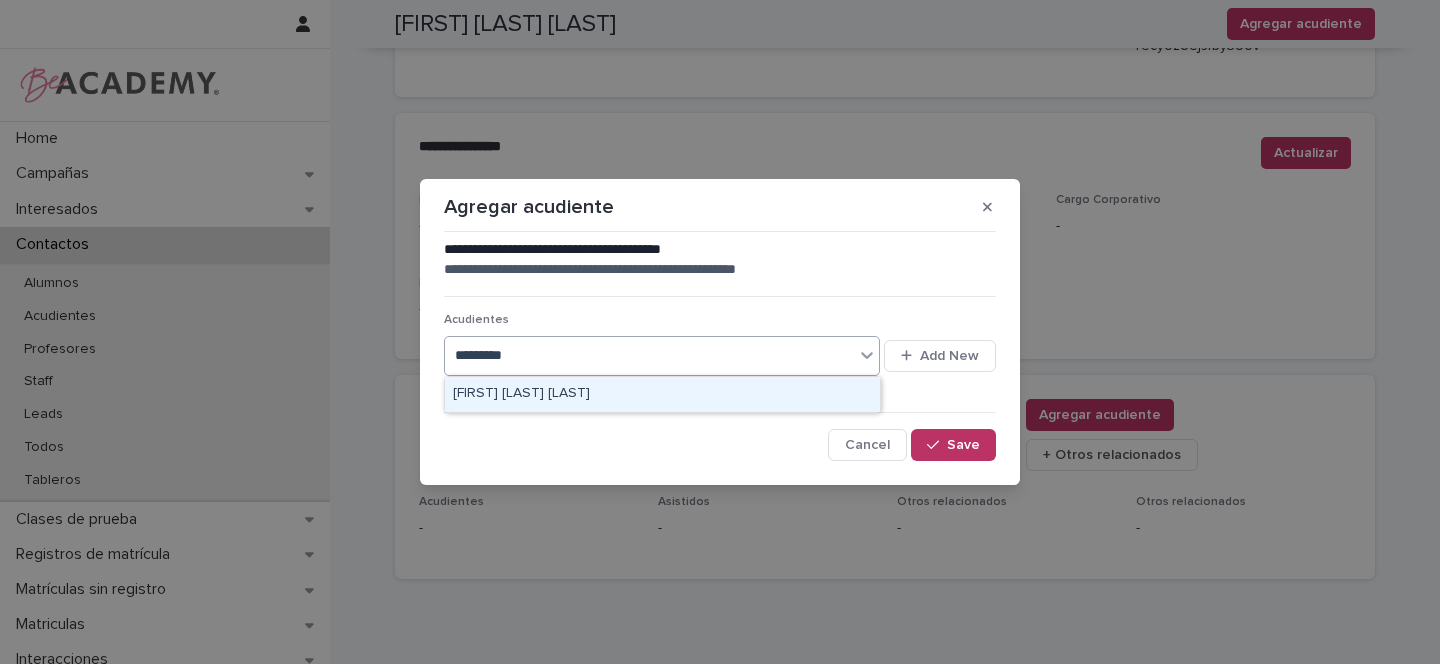 click on "Vladimir Ivan Guerrero *" at bounding box center [662, 394] 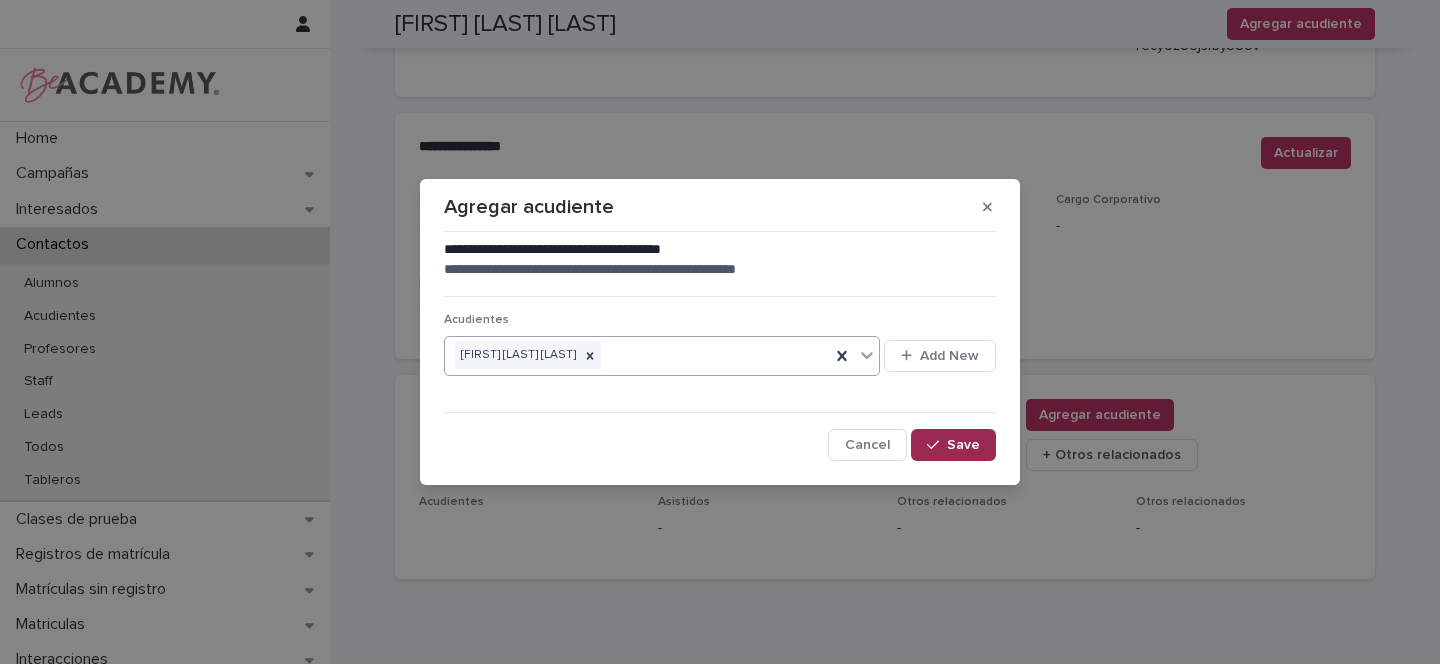 click on "Save" at bounding box center (963, 445) 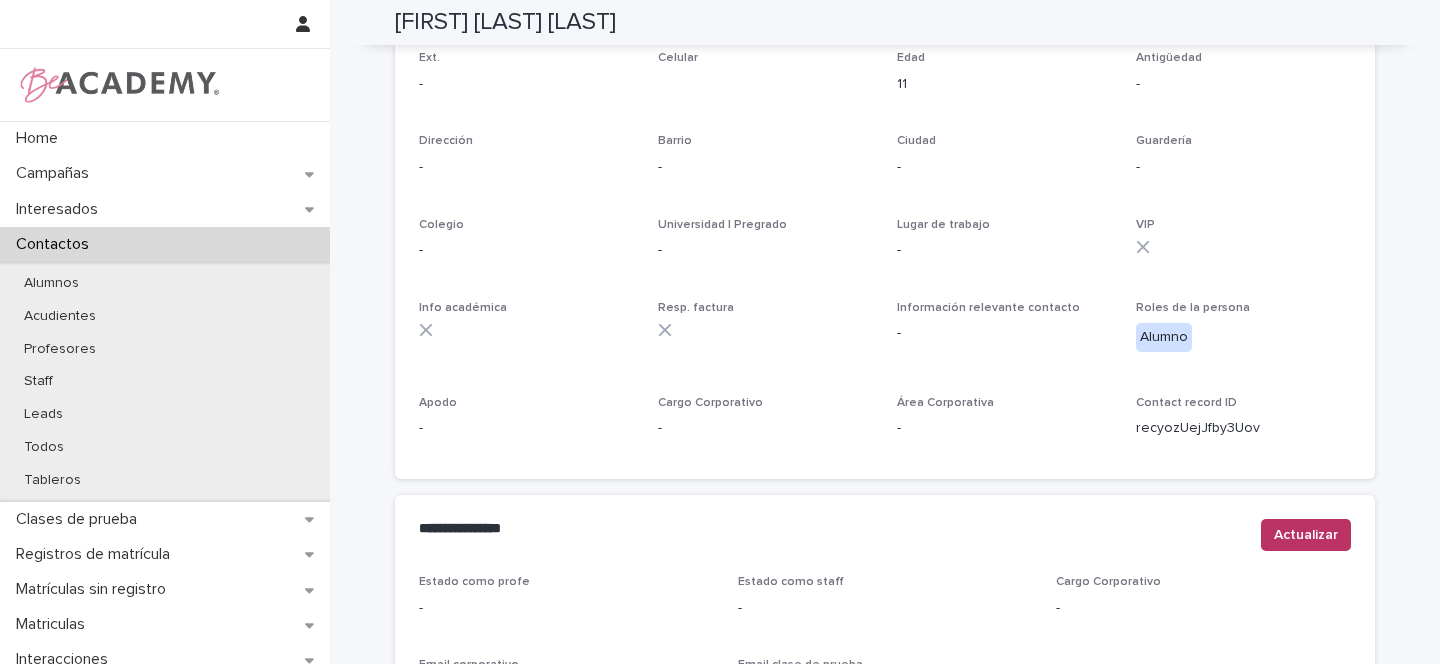 scroll, scrollTop: 0, scrollLeft: 0, axis: both 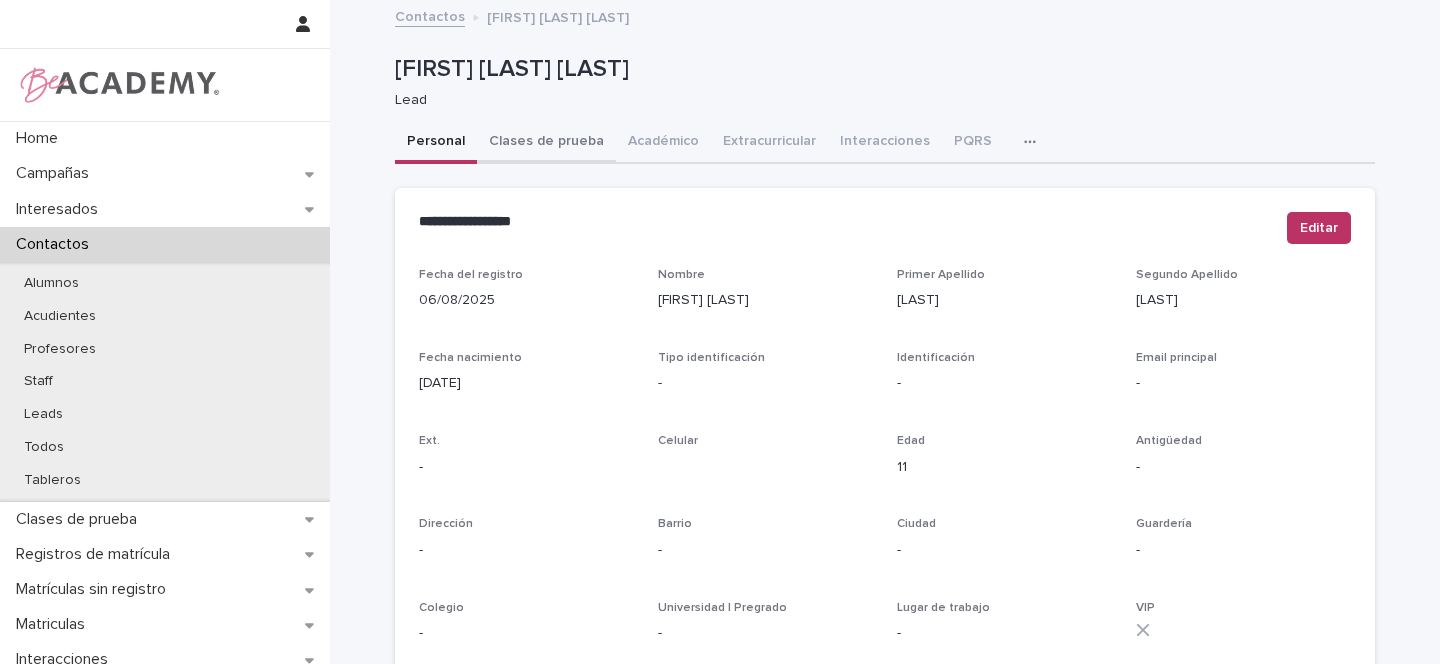 click on "Clases de prueba" at bounding box center [546, 143] 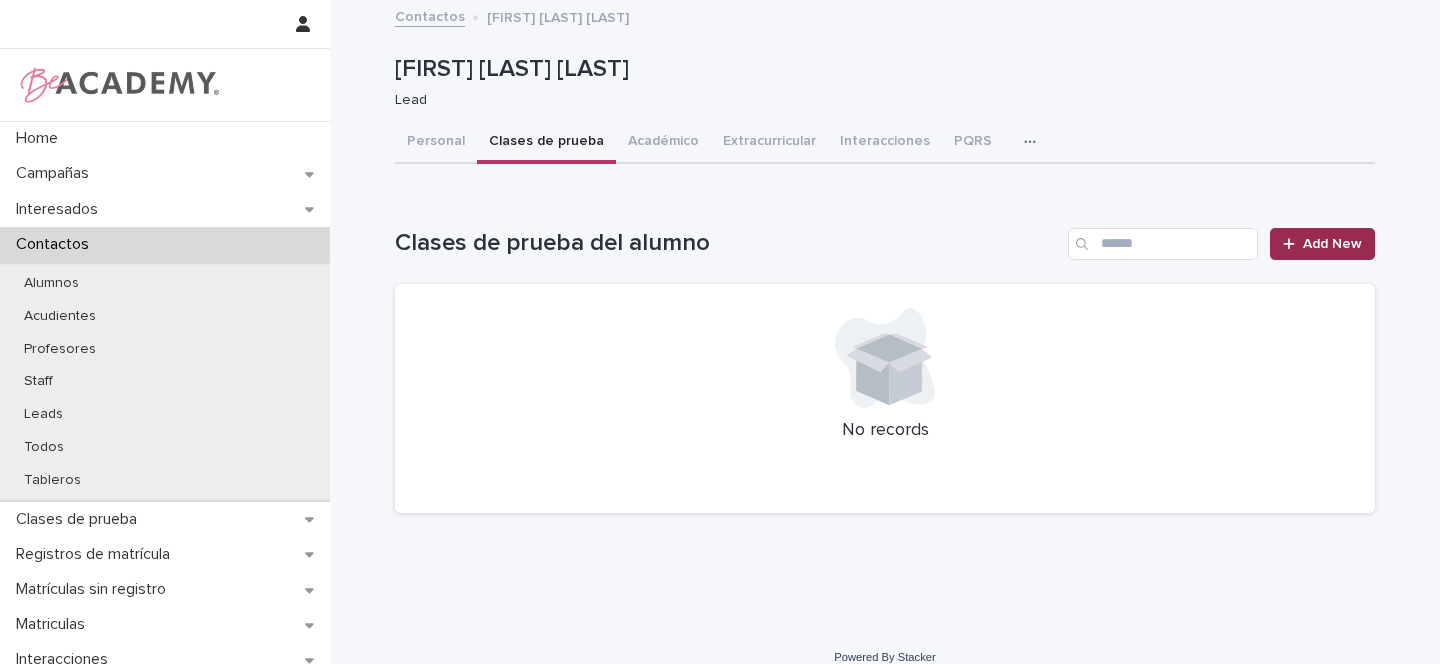 click on "Add New" at bounding box center [1322, 244] 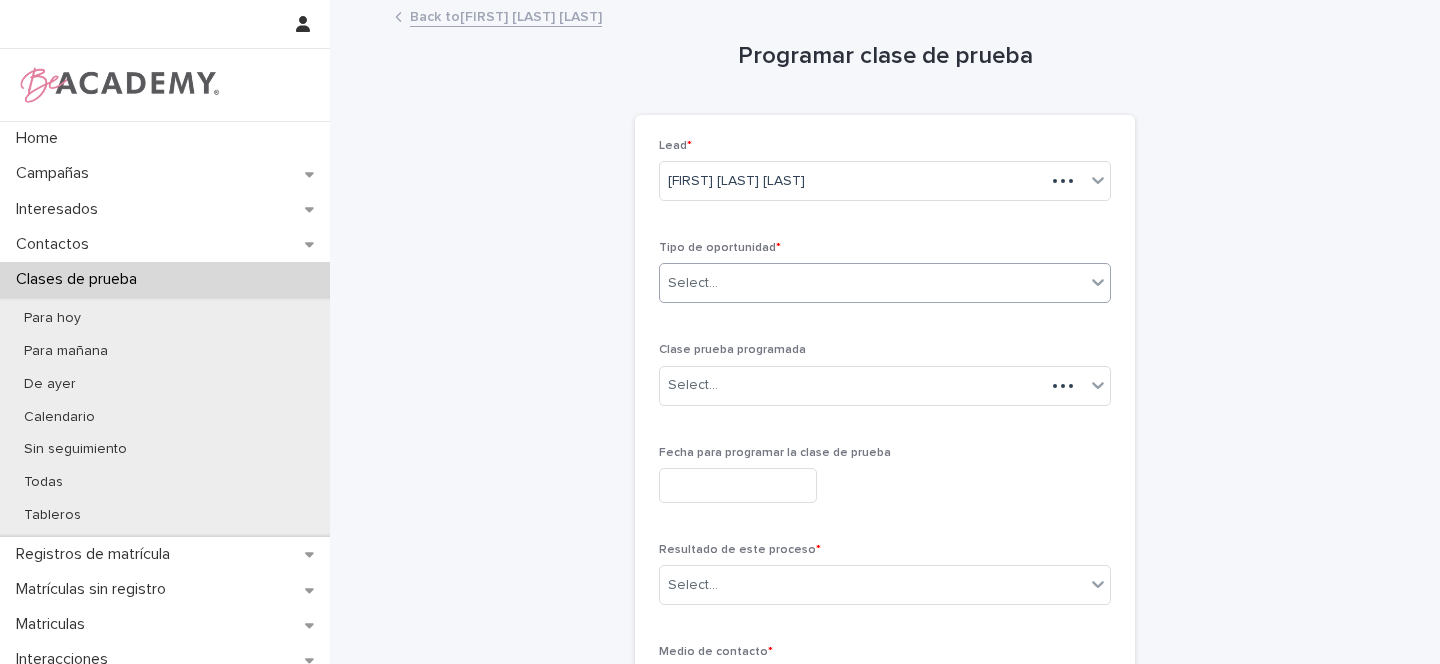 click on "Select..." at bounding box center [693, 283] 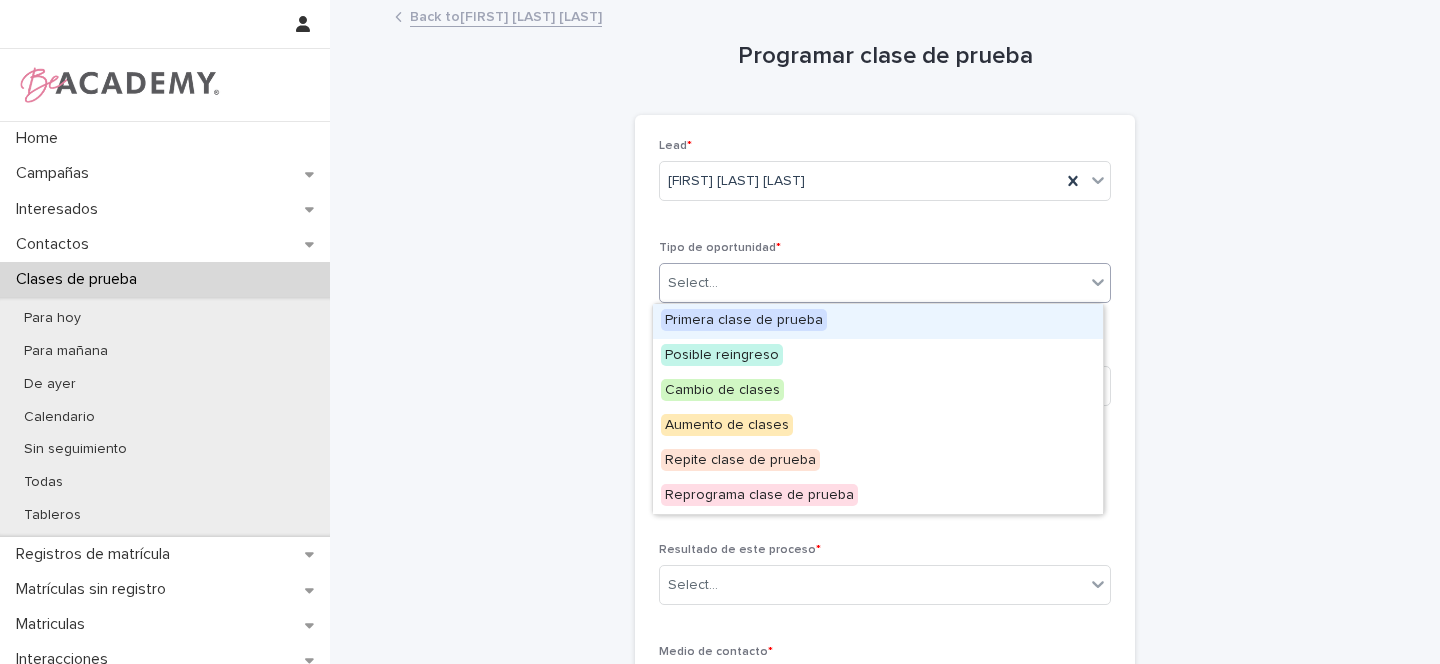 click on "Primera clase de prueba" at bounding box center [744, 320] 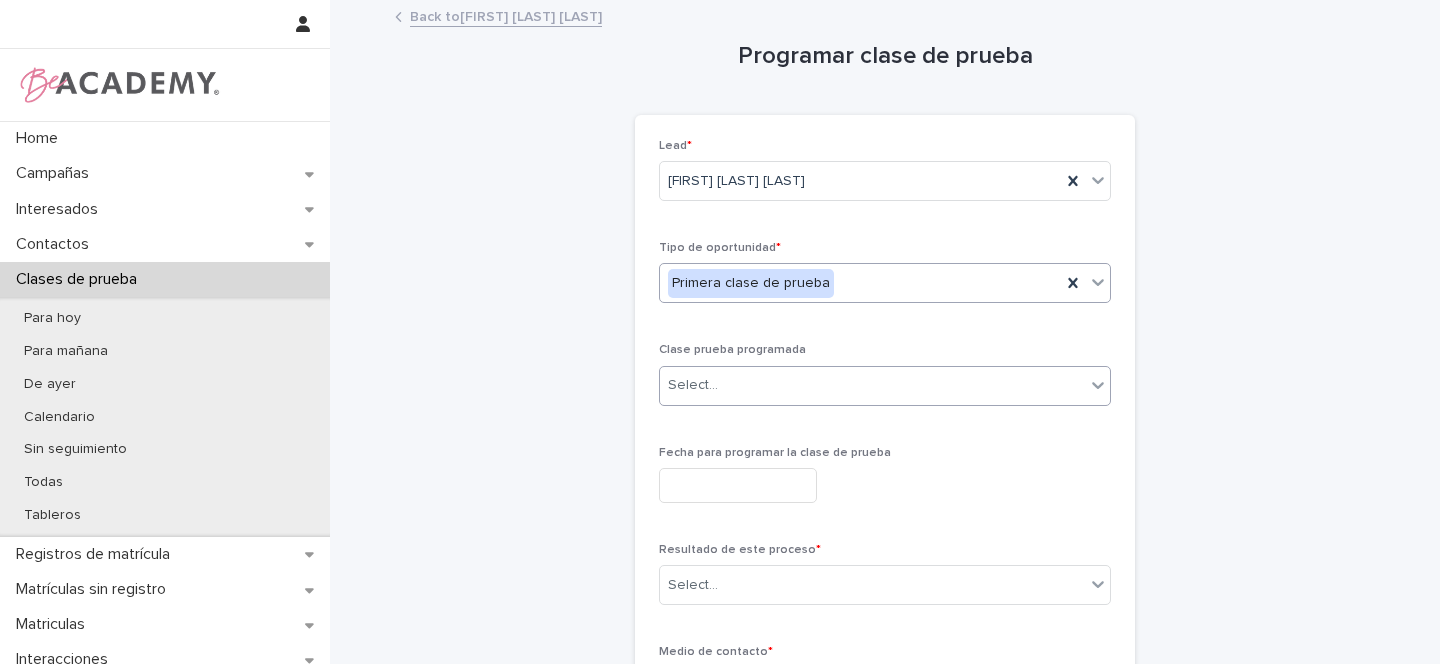 click on "Select..." at bounding box center [693, 385] 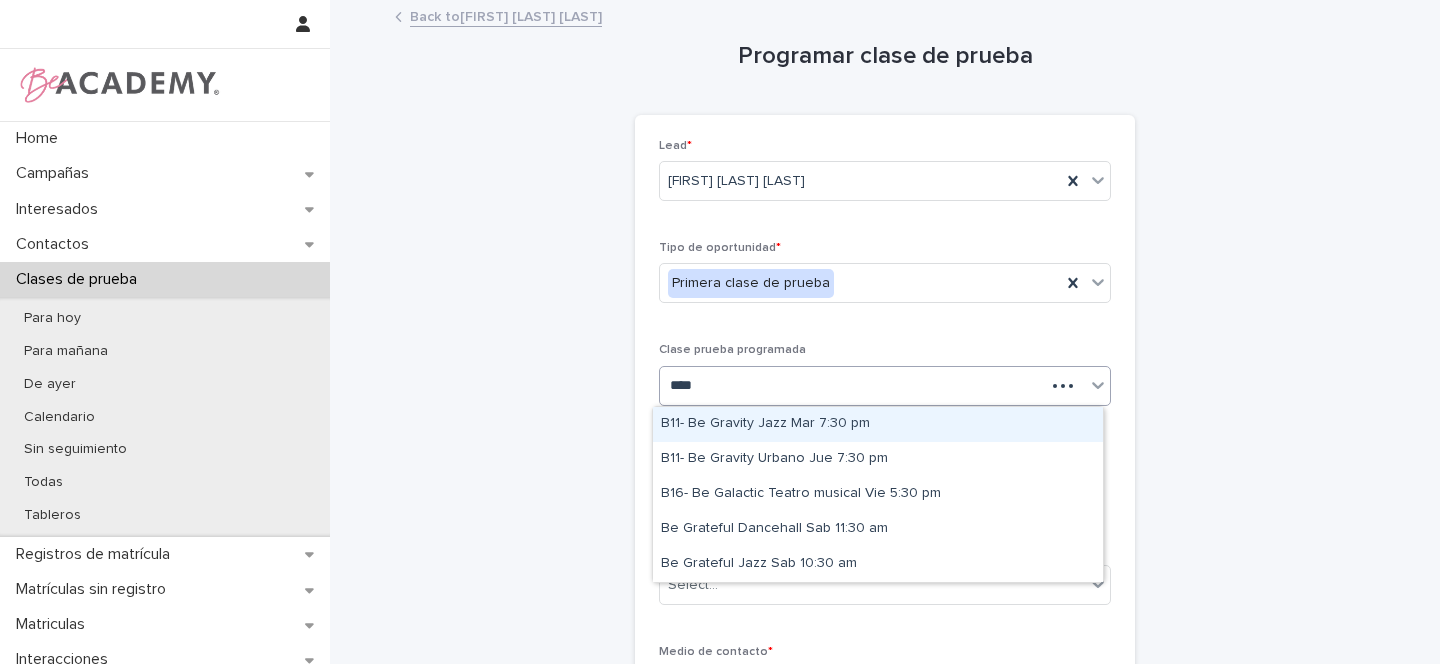 type on "*****" 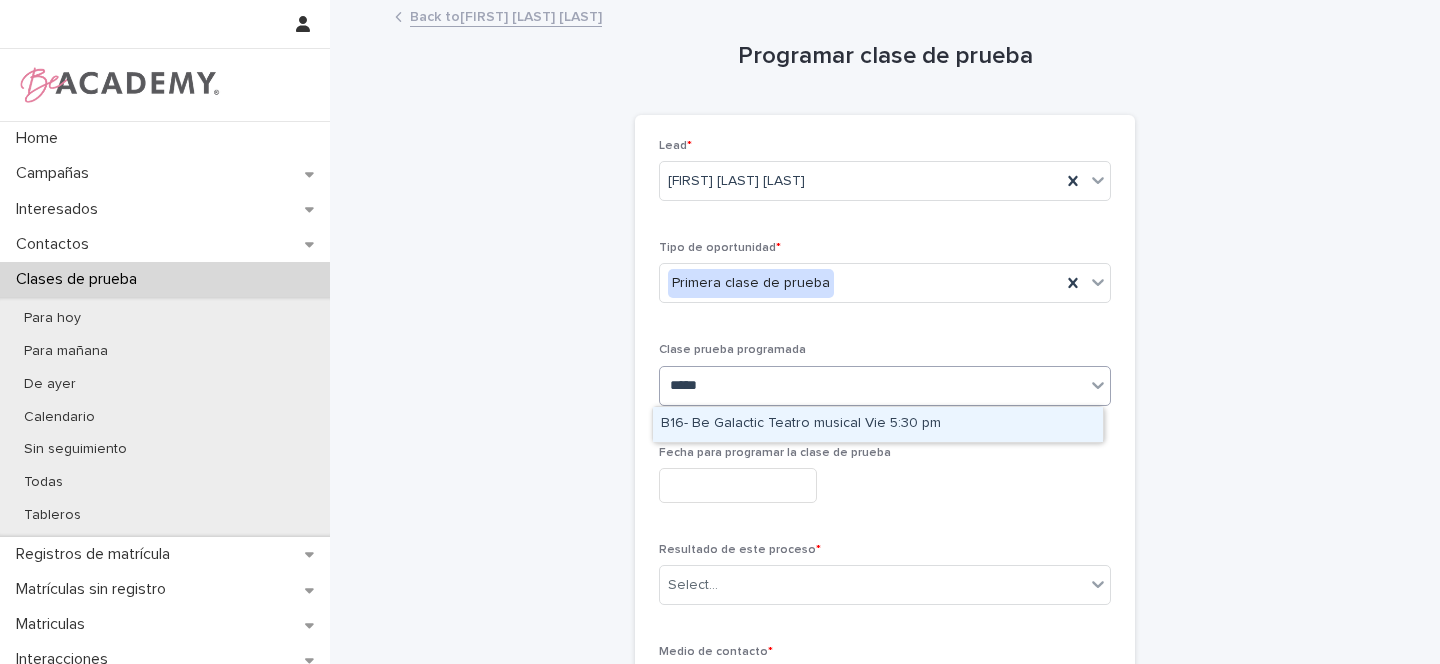 click on "B16- Be Galactic Teatro musical Vie 5:30 pm" at bounding box center [878, 424] 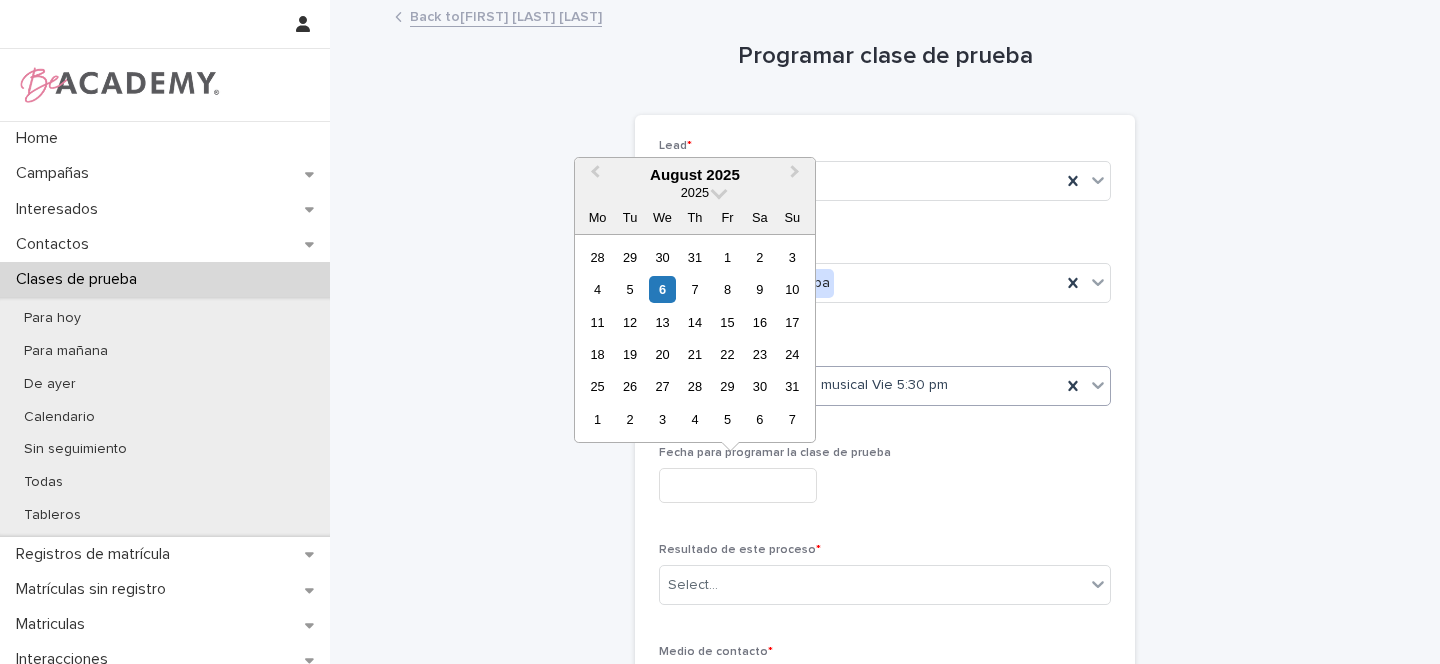 click at bounding box center (738, 485) 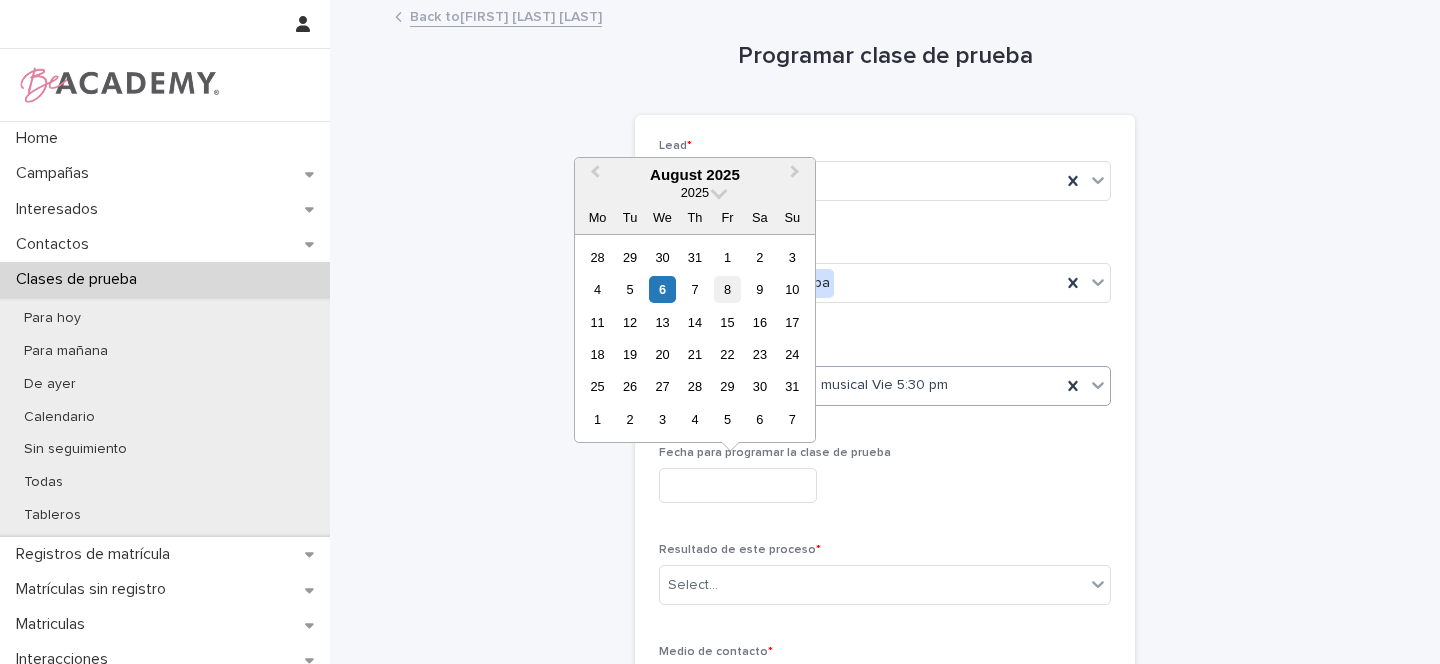 click on "8" at bounding box center [727, 289] 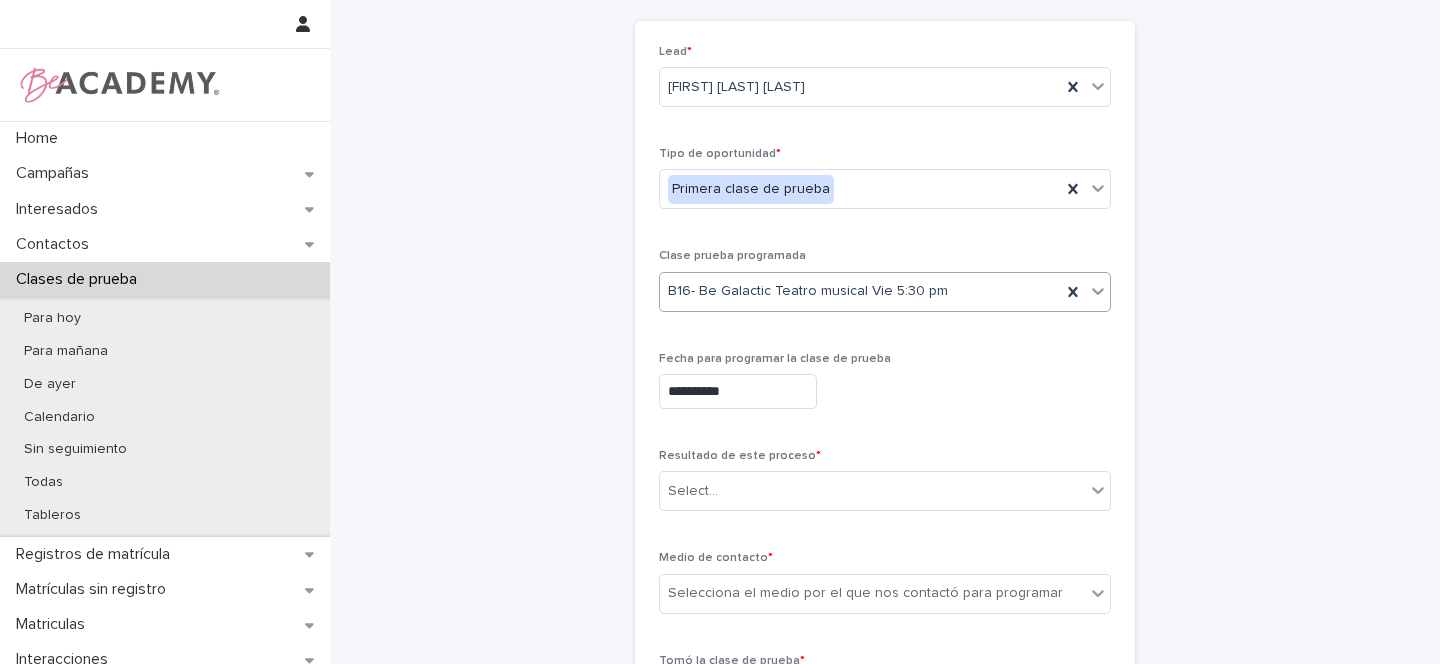 scroll, scrollTop: 107, scrollLeft: 0, axis: vertical 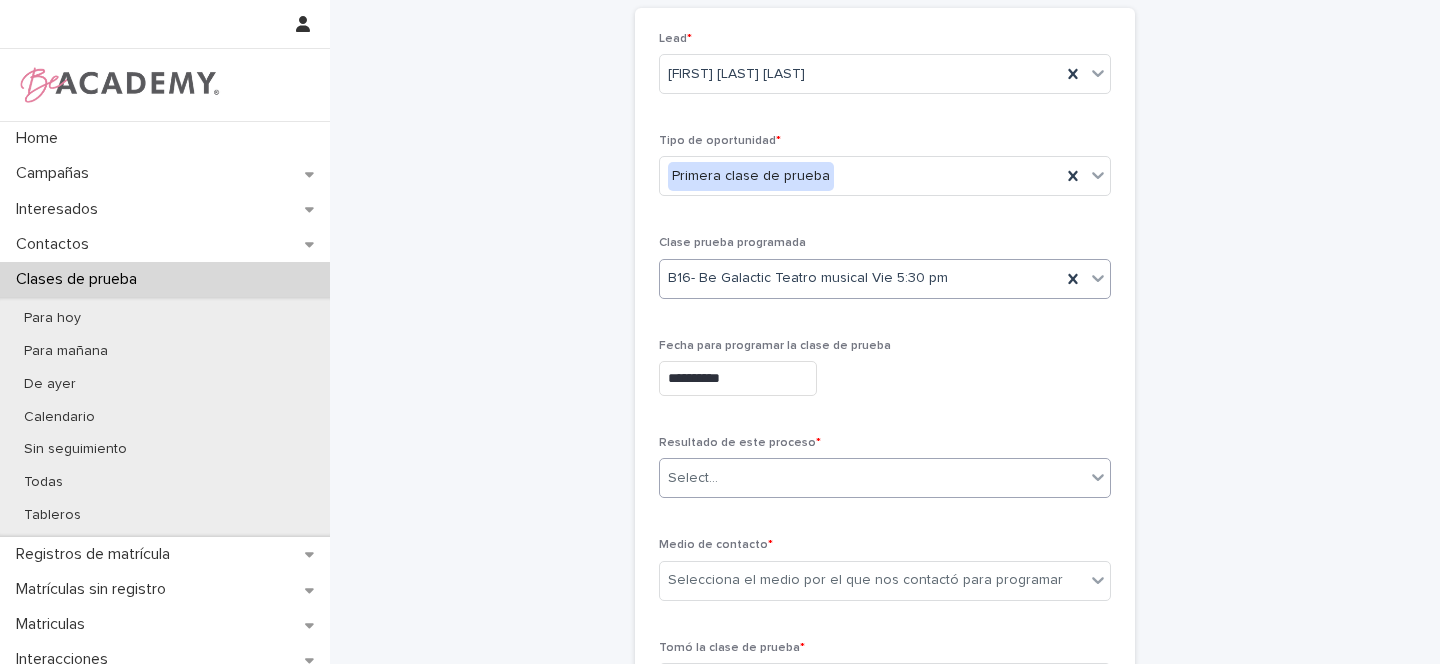 click on "Select..." at bounding box center (693, 478) 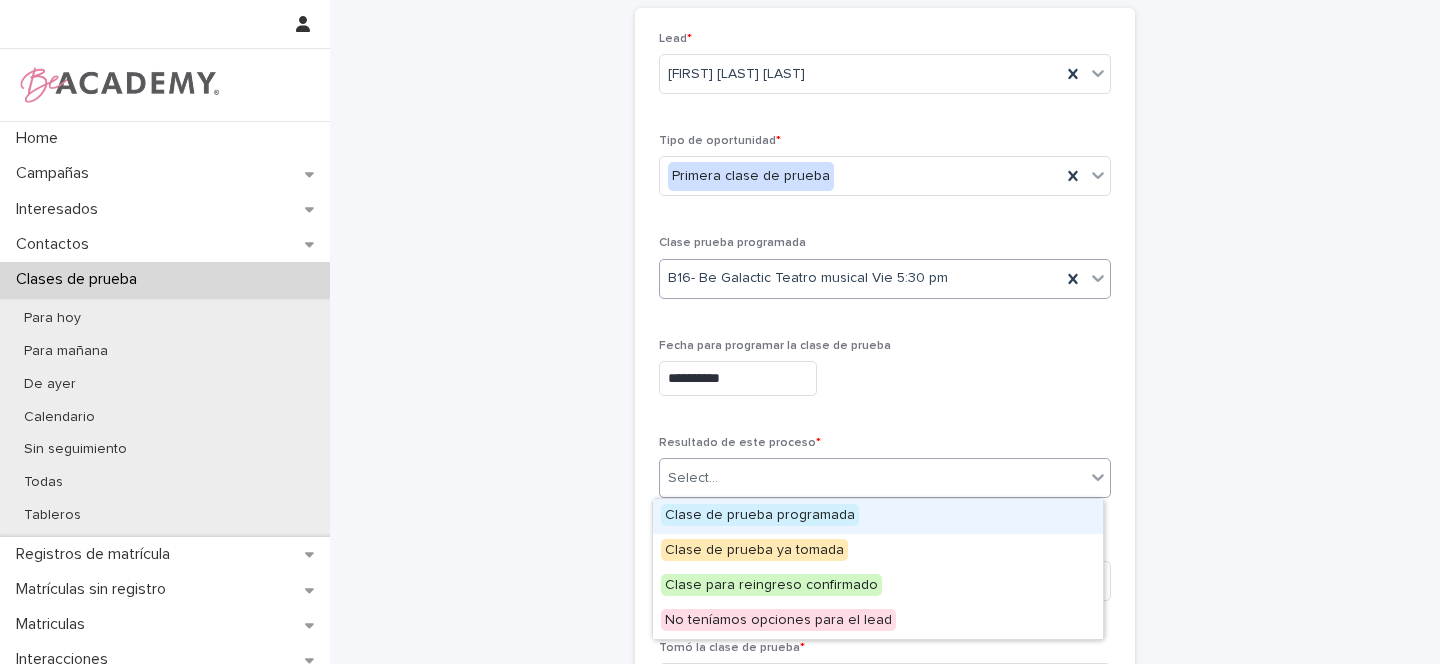 click on "Clase de prueba programada" at bounding box center [760, 515] 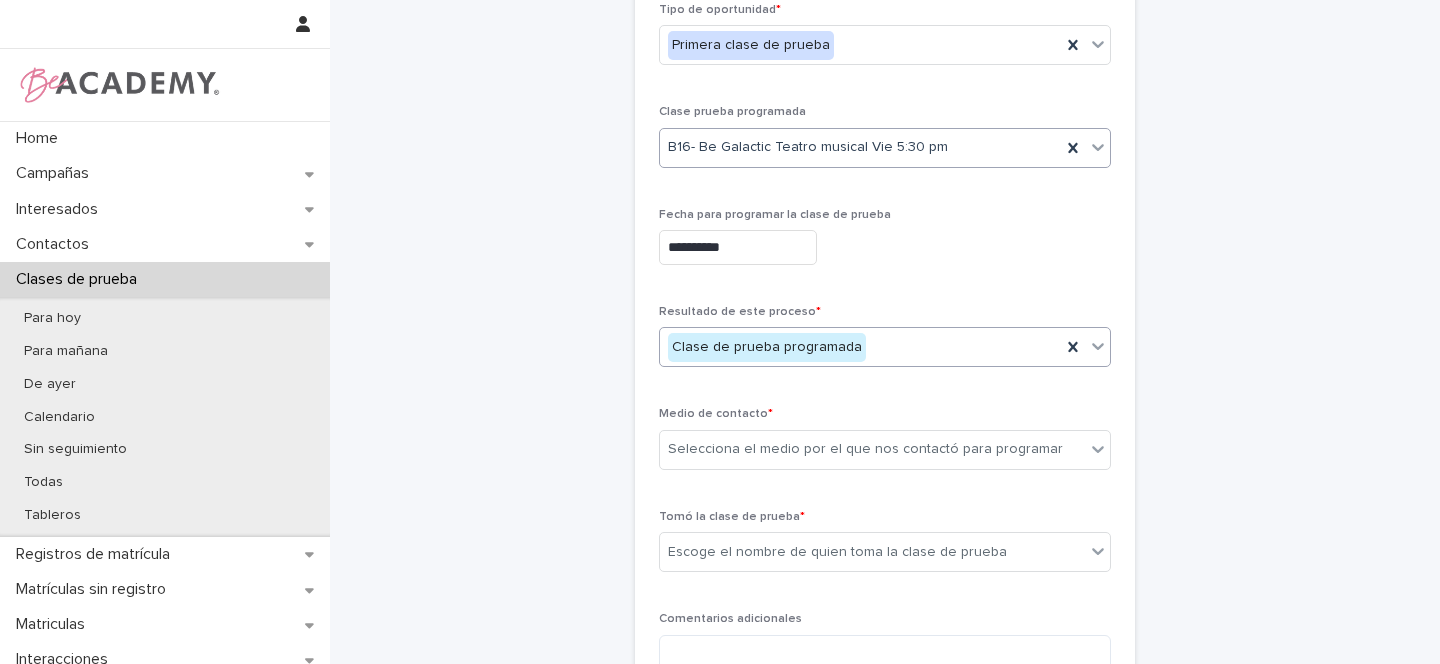 scroll, scrollTop: 251, scrollLeft: 0, axis: vertical 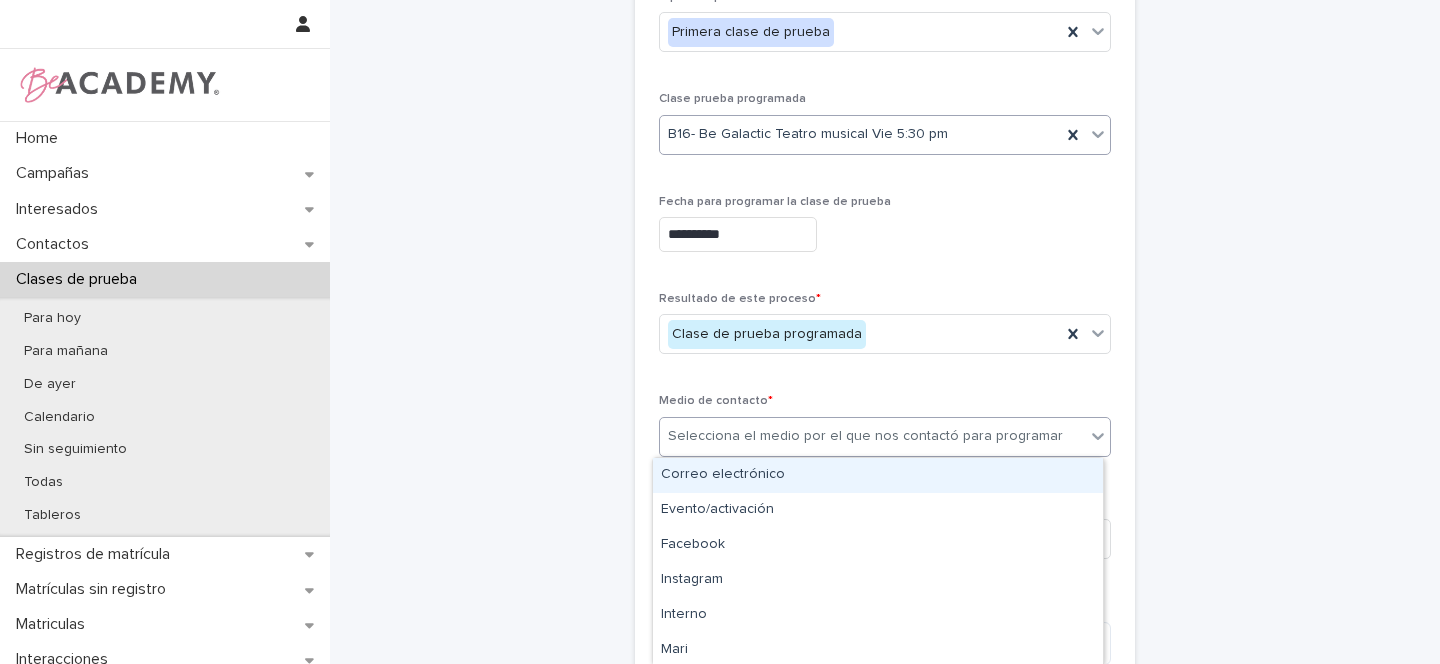 click on "Selecciona el medio por el que nos contactó para programar" at bounding box center [865, 436] 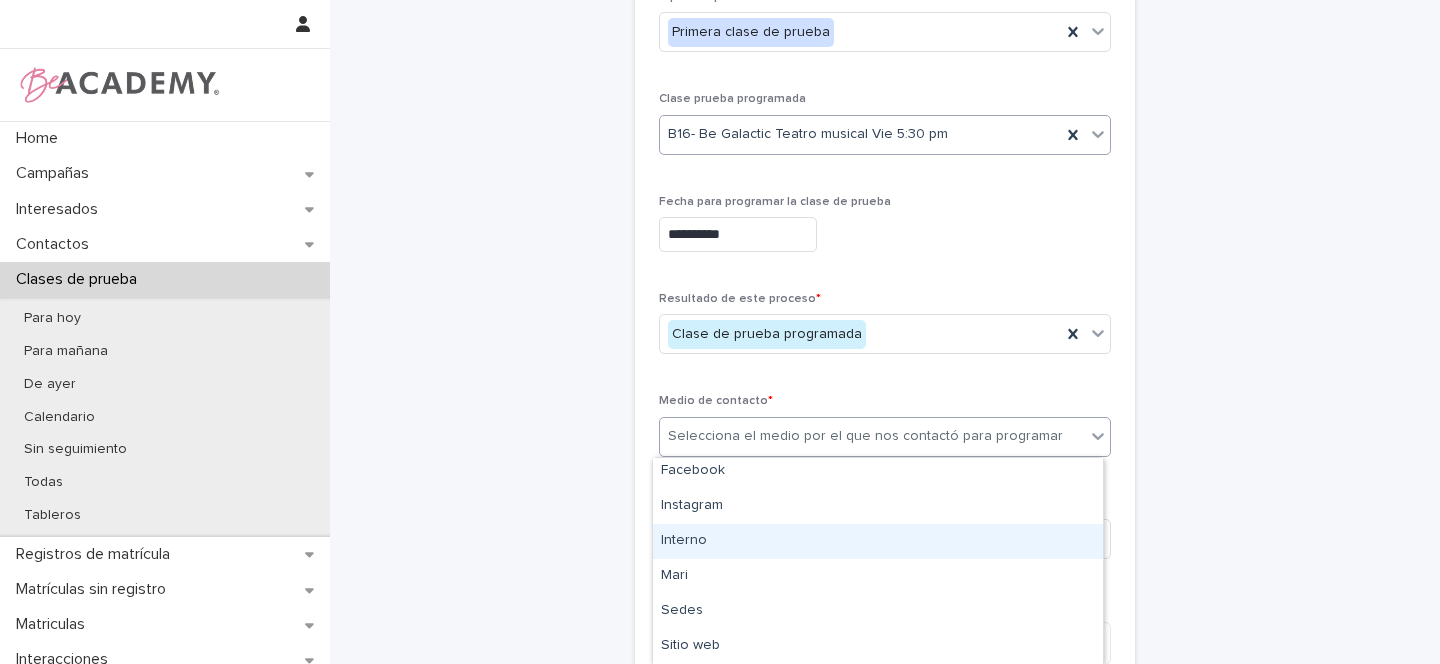 scroll, scrollTop: 107, scrollLeft: 0, axis: vertical 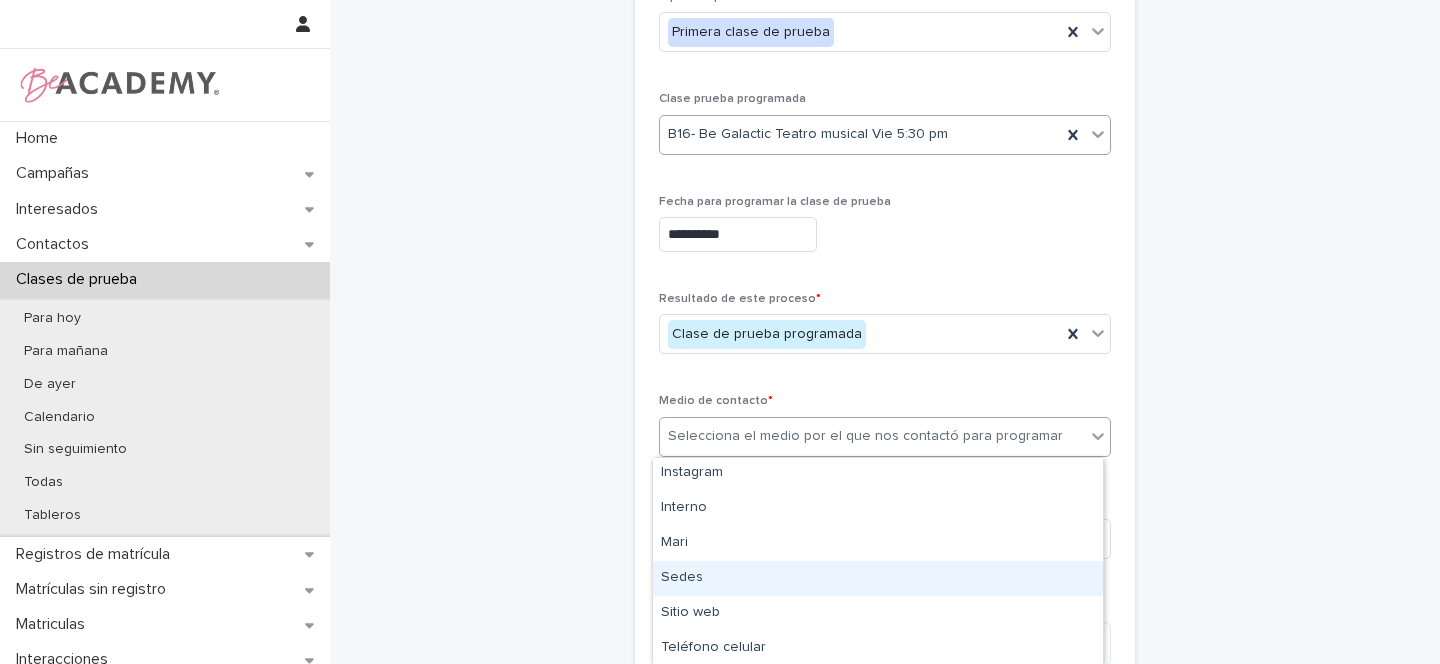 drag, startPoint x: 693, startPoint y: 611, endPoint x: 690, endPoint y: 577, distance: 34.132095 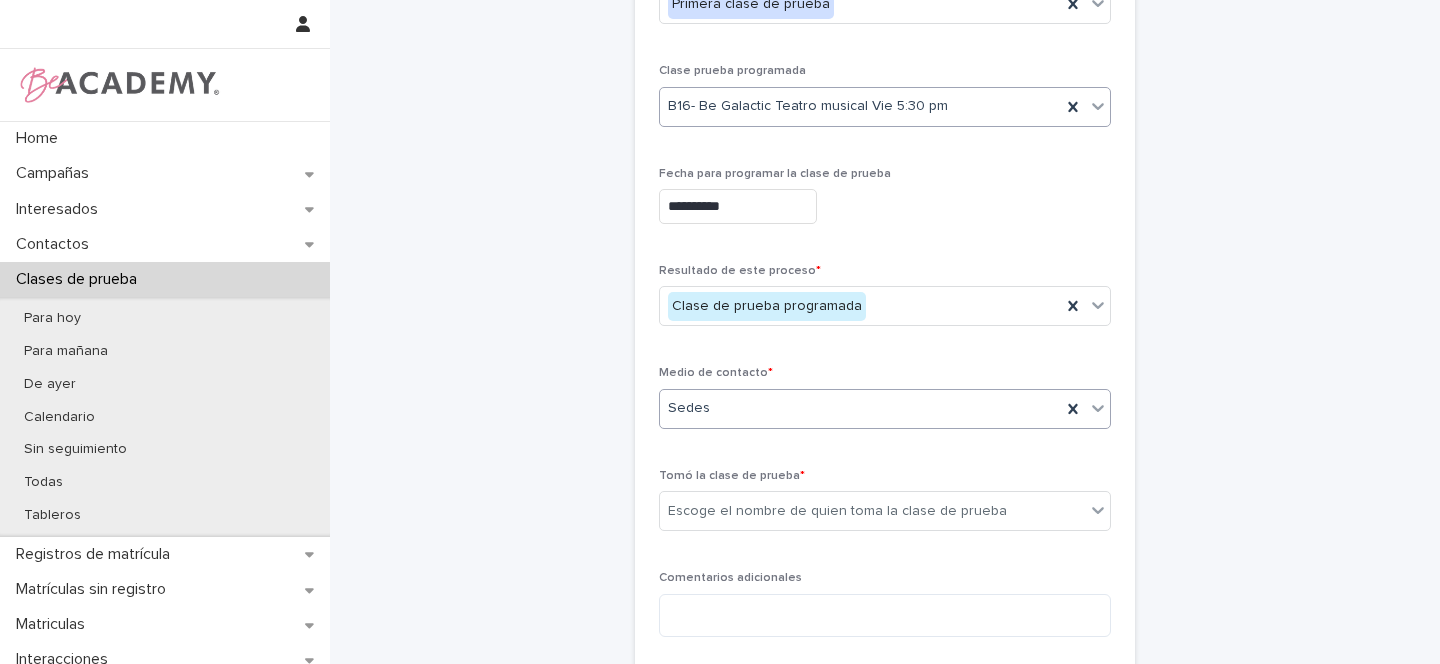 scroll, scrollTop: 370, scrollLeft: 0, axis: vertical 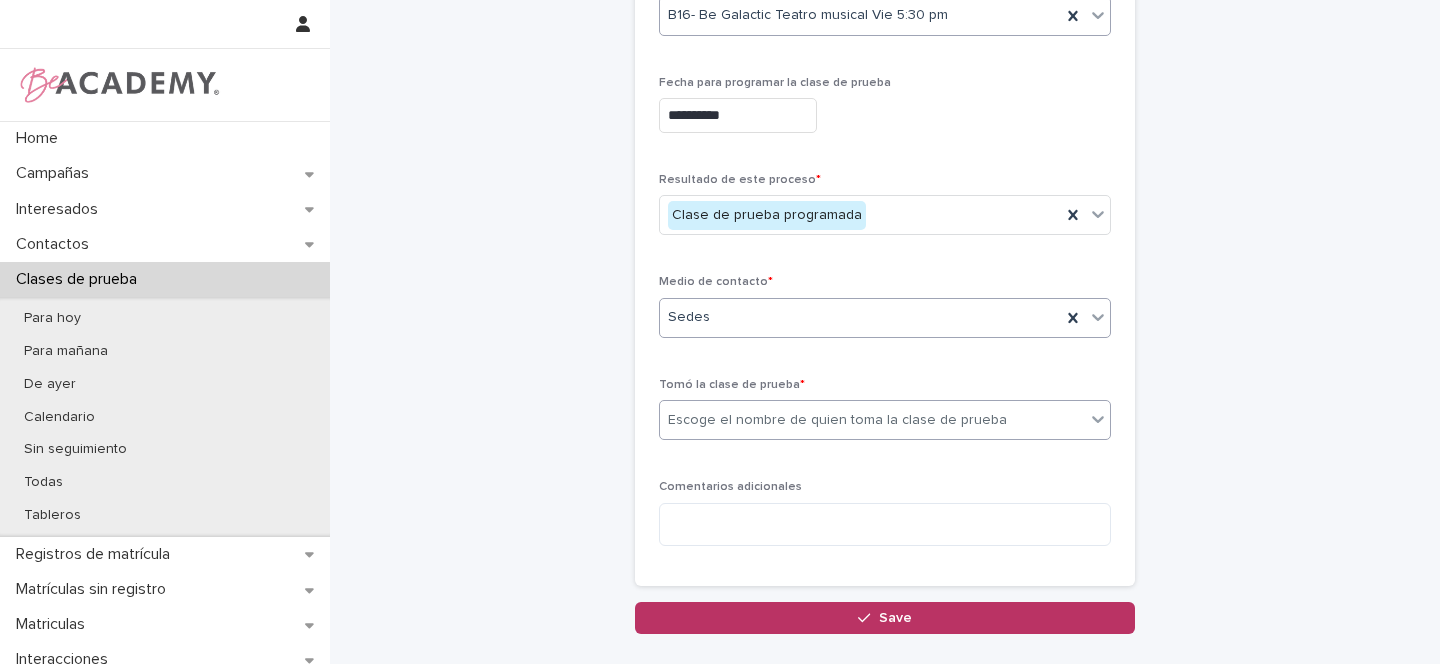 click on "Escoge el nombre de quien toma la clase de prueba" at bounding box center [872, 420] 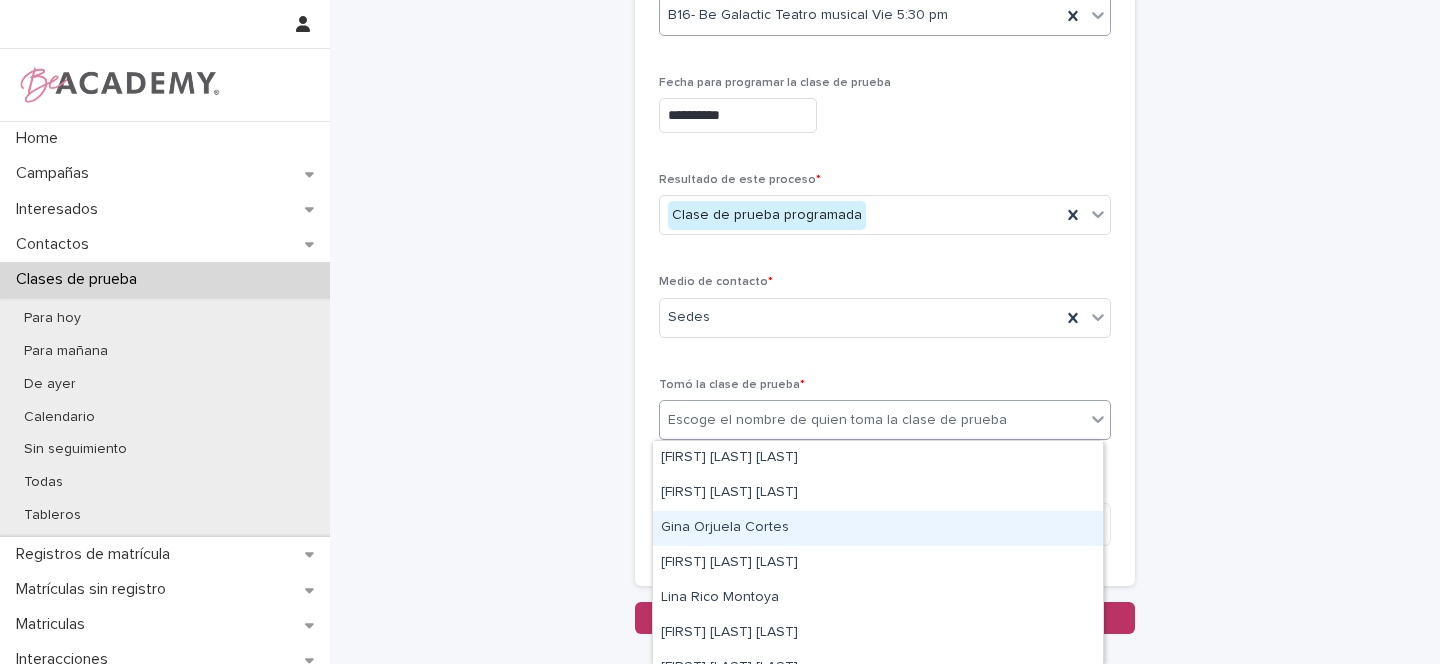 click on "Gina Orjuela Cortes" at bounding box center (878, 528) 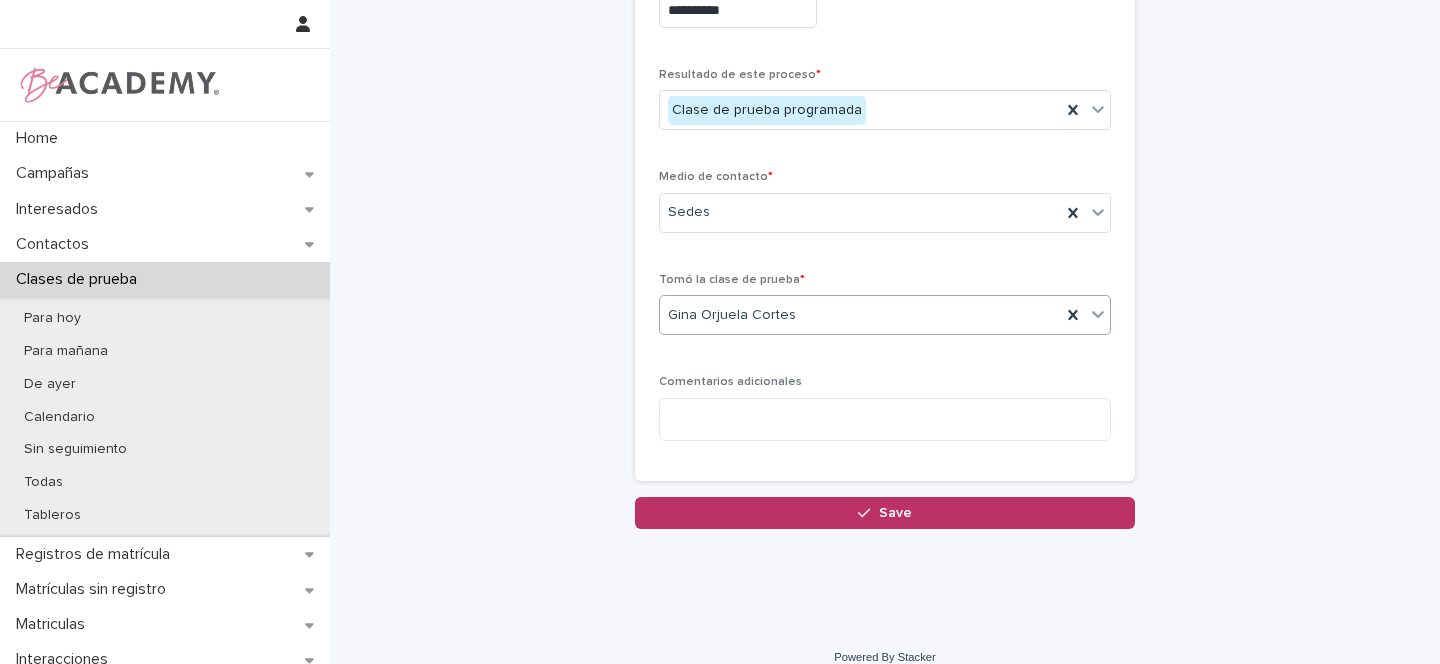scroll, scrollTop: 496, scrollLeft: 0, axis: vertical 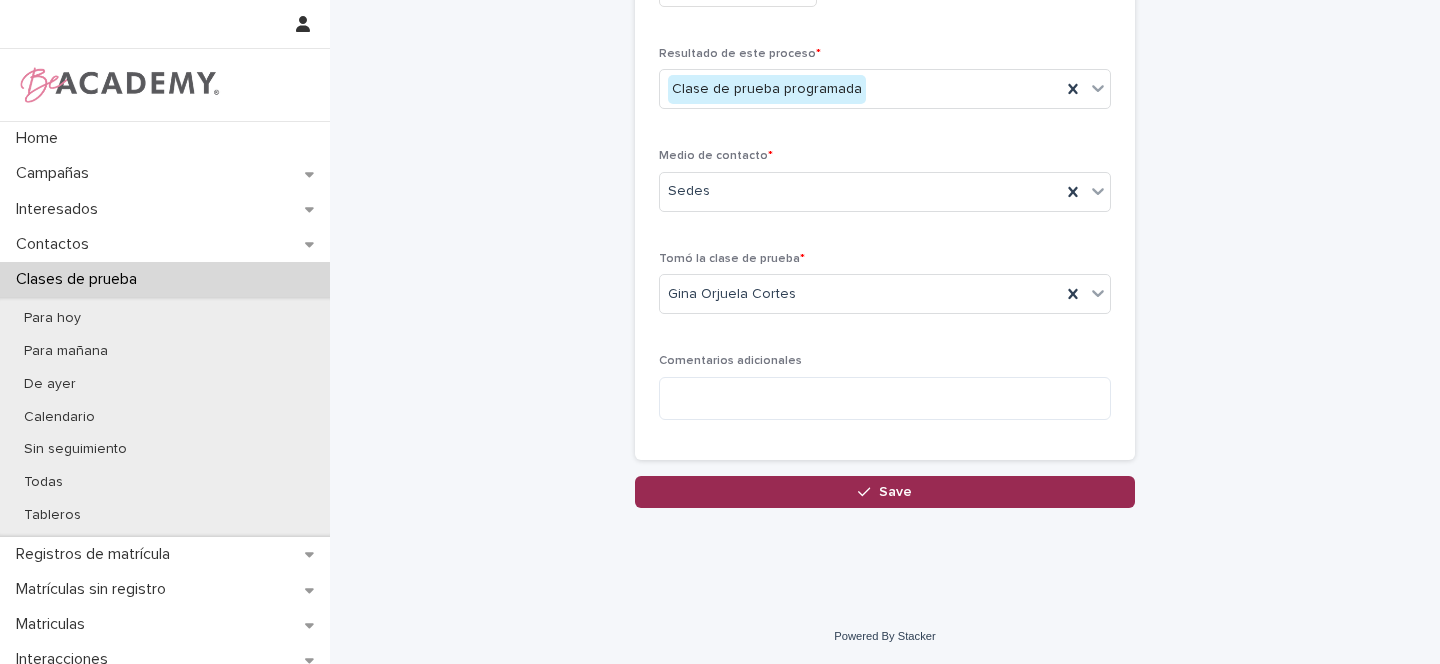click on "Save" at bounding box center [885, 492] 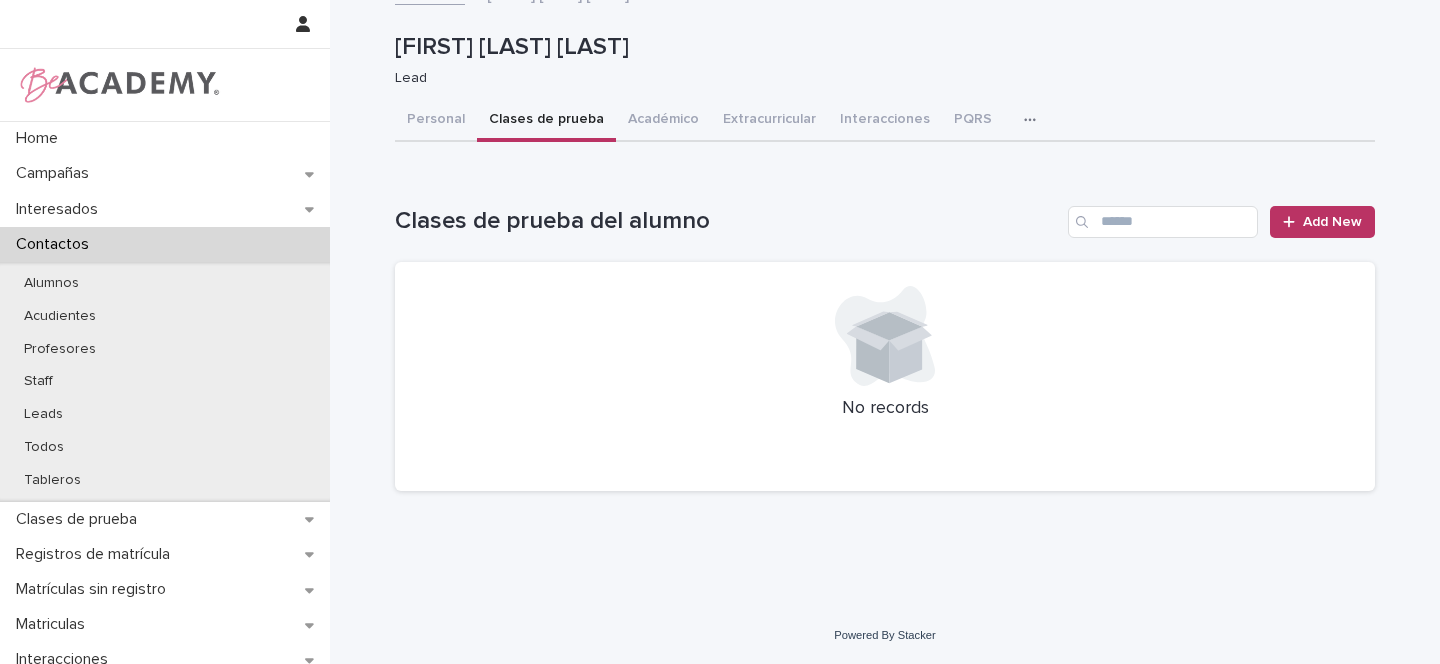 scroll, scrollTop: 0, scrollLeft: 0, axis: both 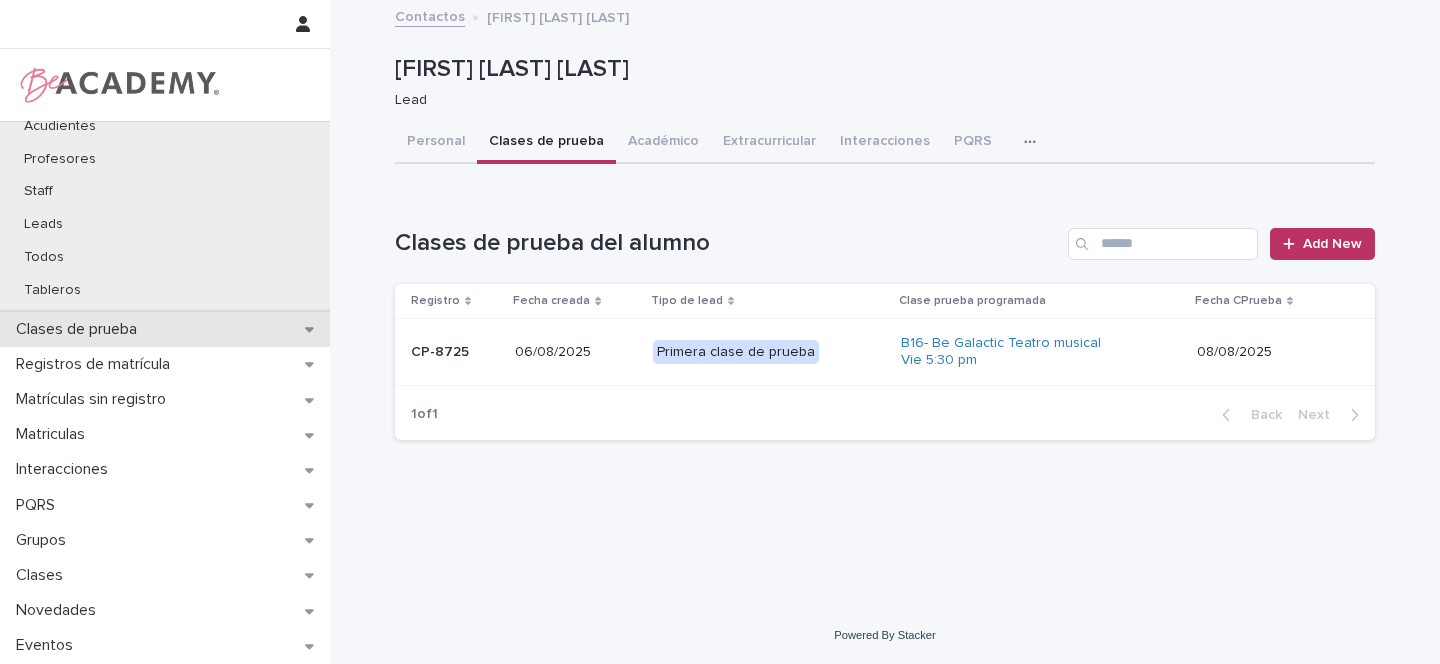 click 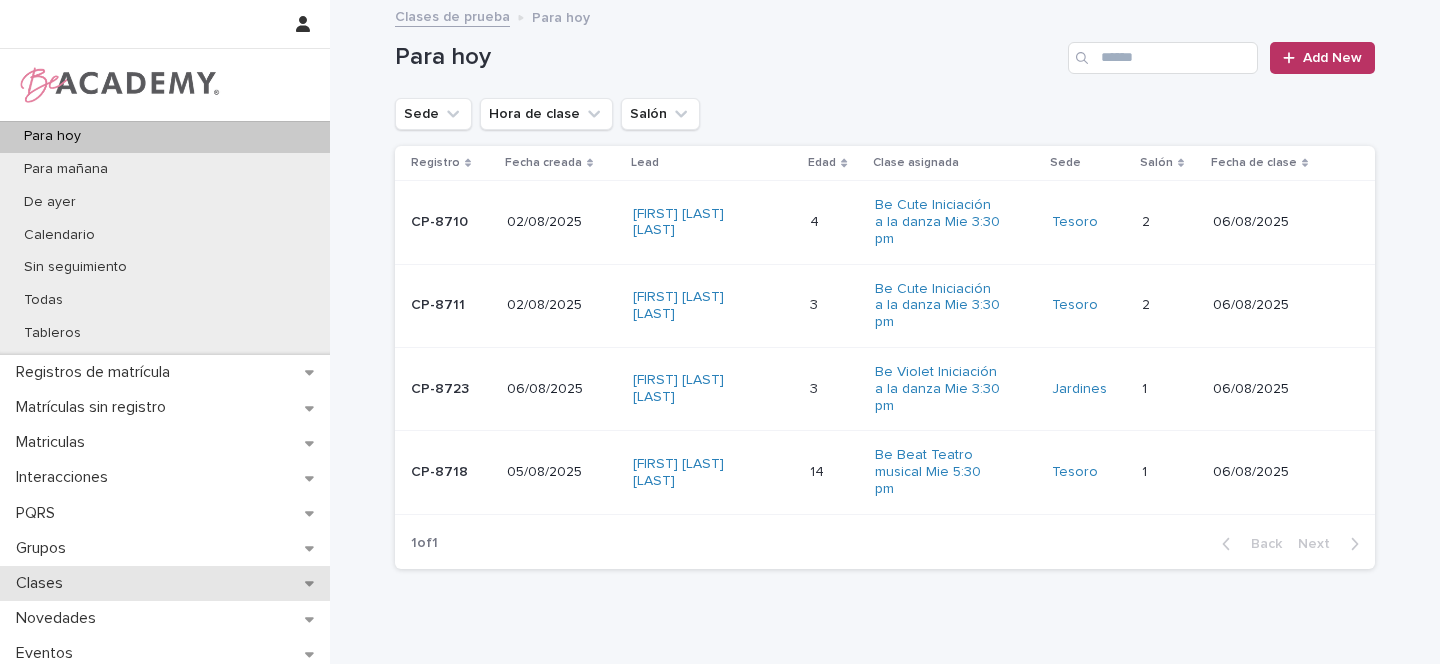 scroll, scrollTop: 198, scrollLeft: 0, axis: vertical 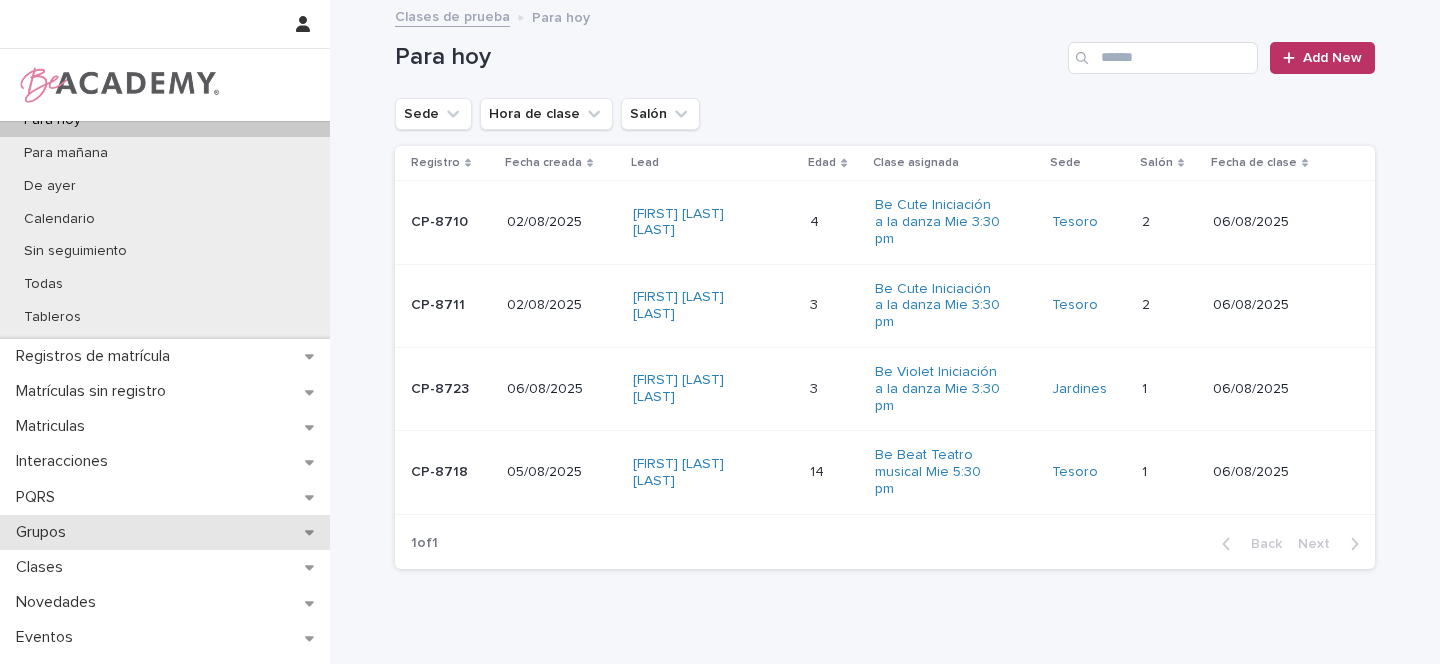 click 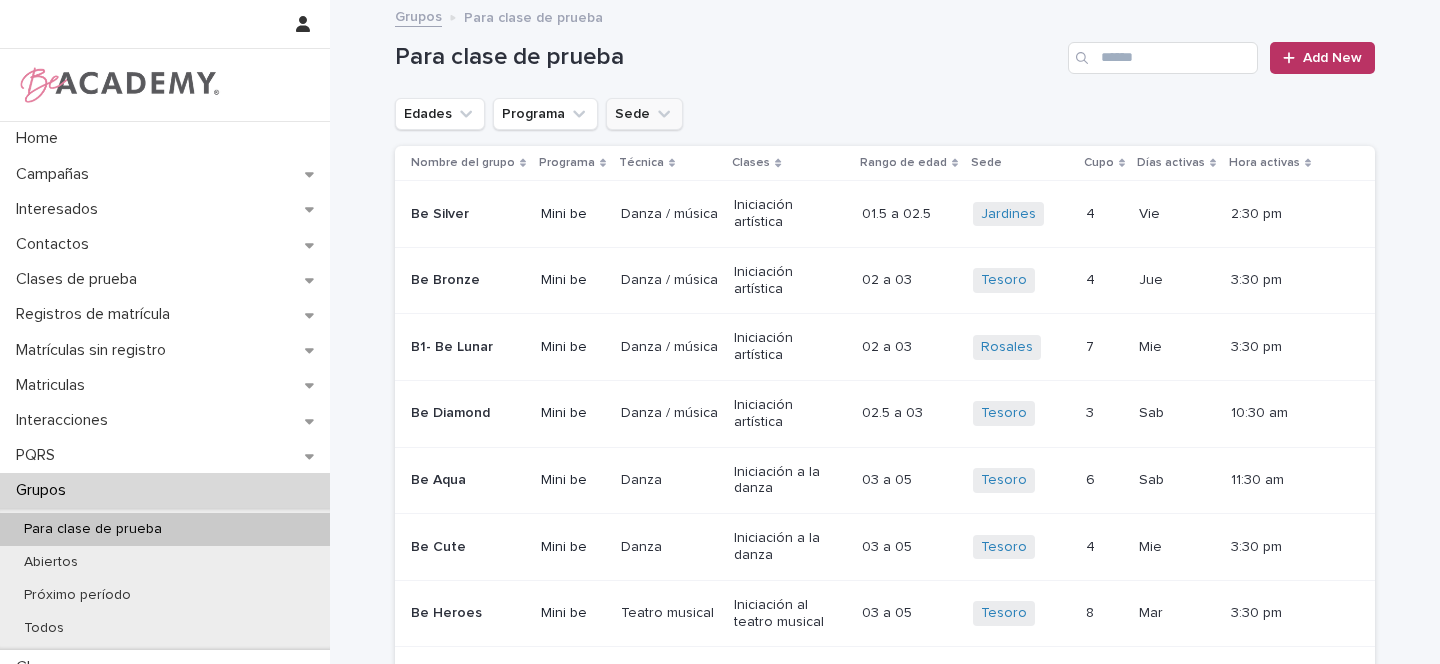 click 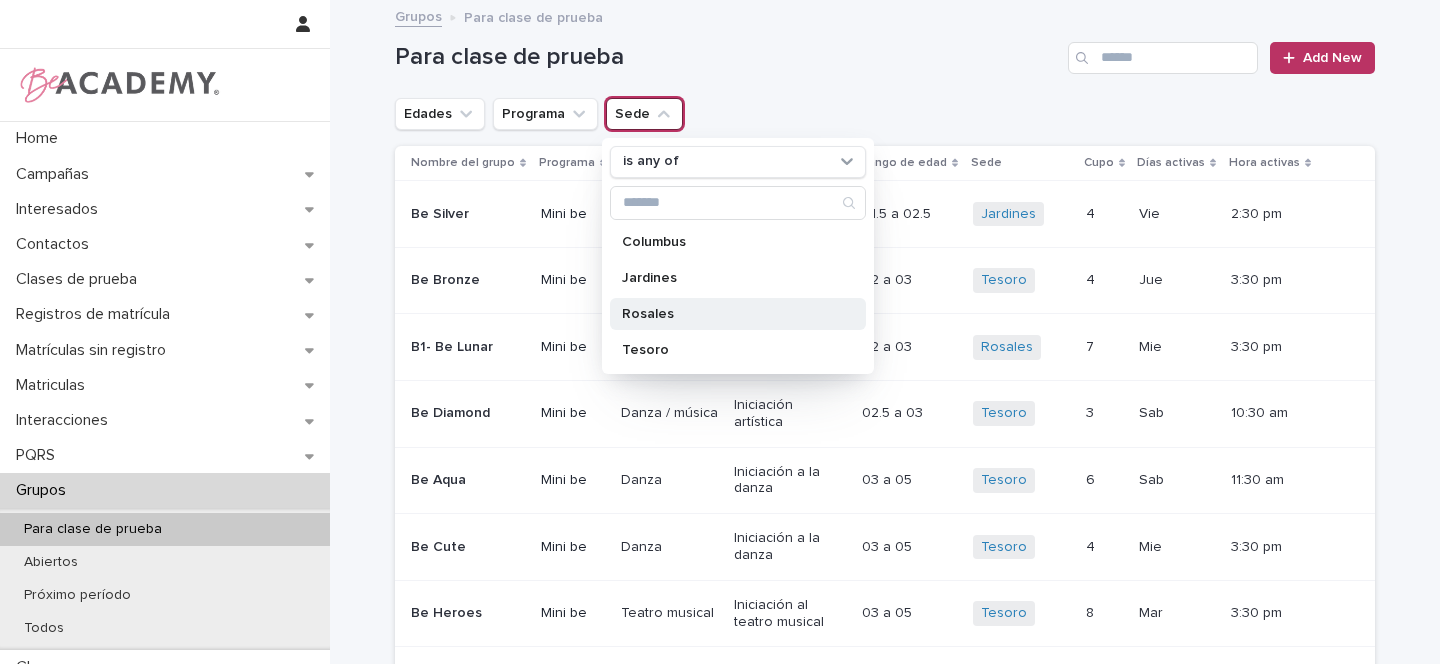 click on "Rosales" at bounding box center [728, 314] 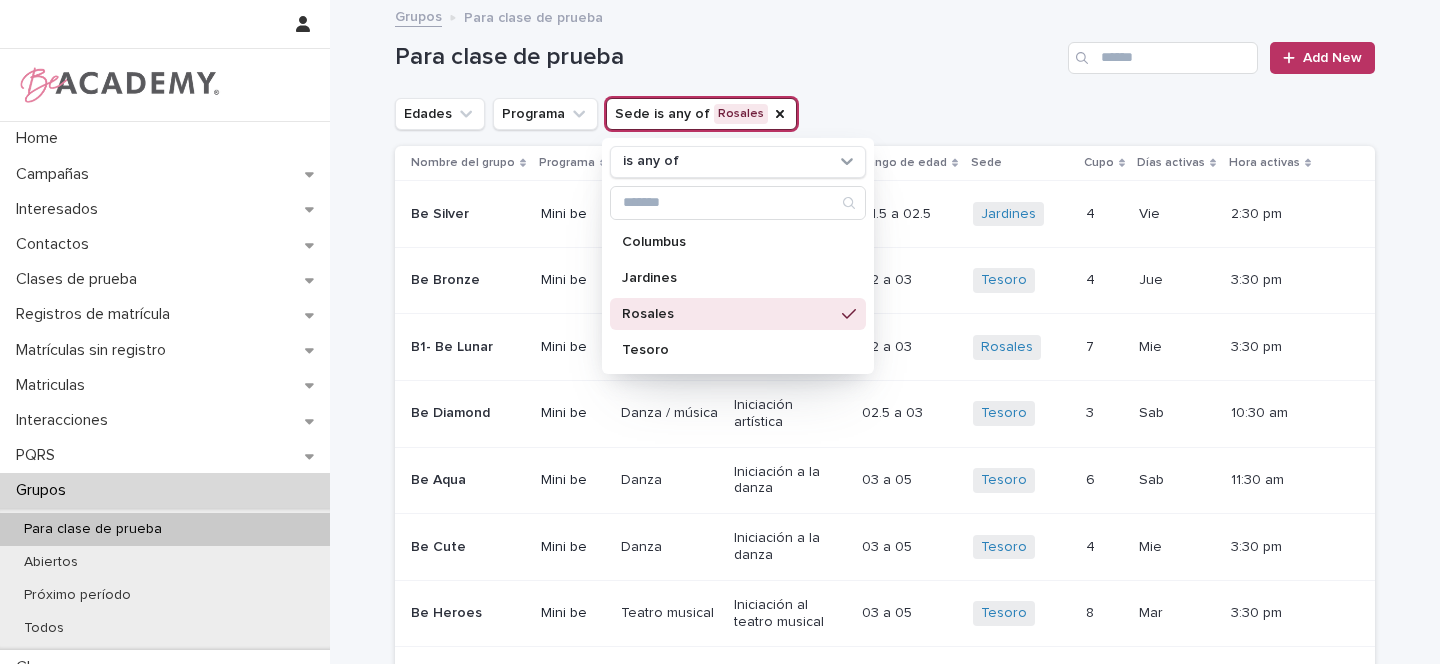 click 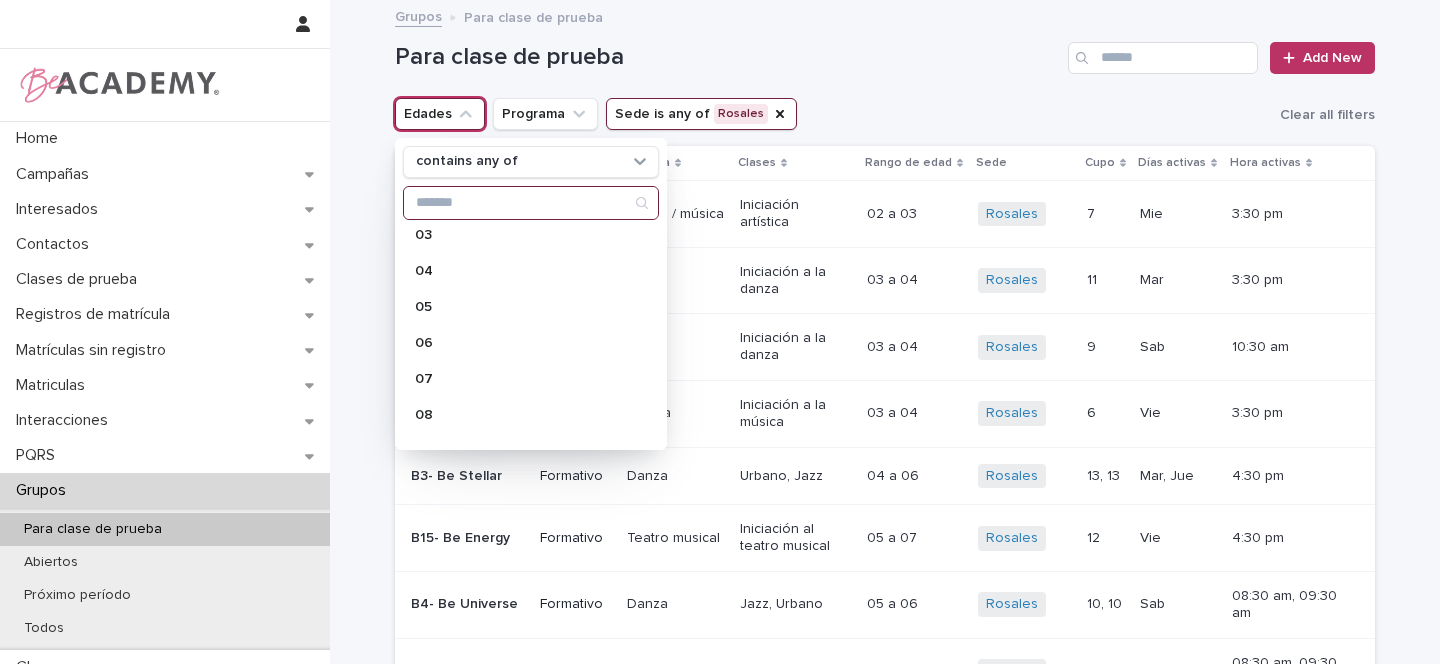 scroll, scrollTop: 245, scrollLeft: 0, axis: vertical 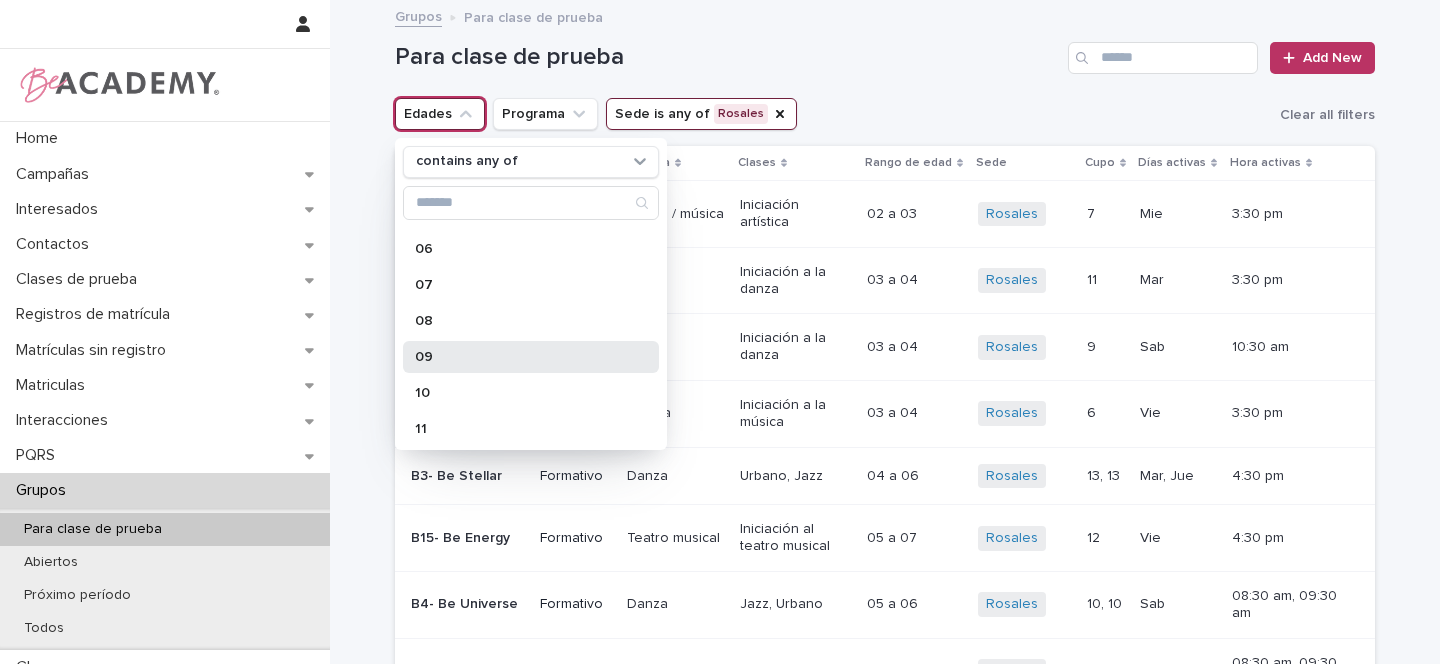click on "09" at bounding box center (521, 357) 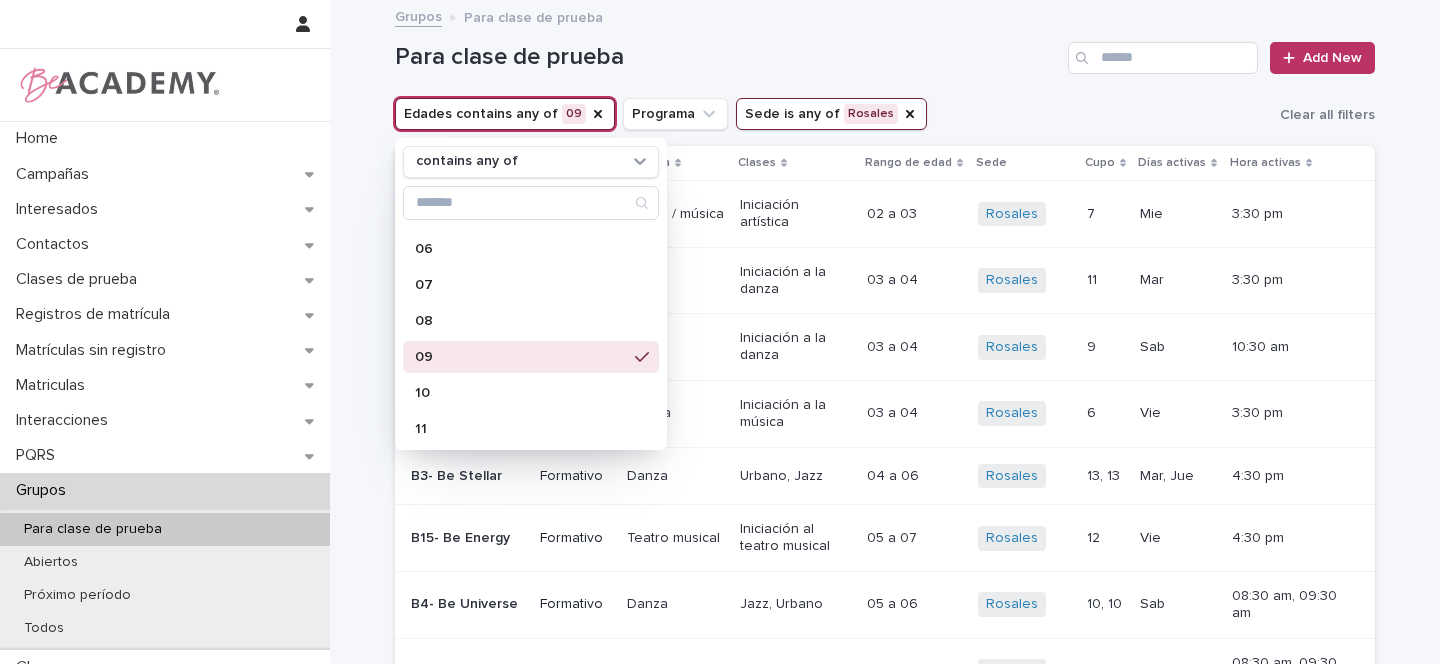 click on "Para clase de prueba Add New" at bounding box center [885, 50] 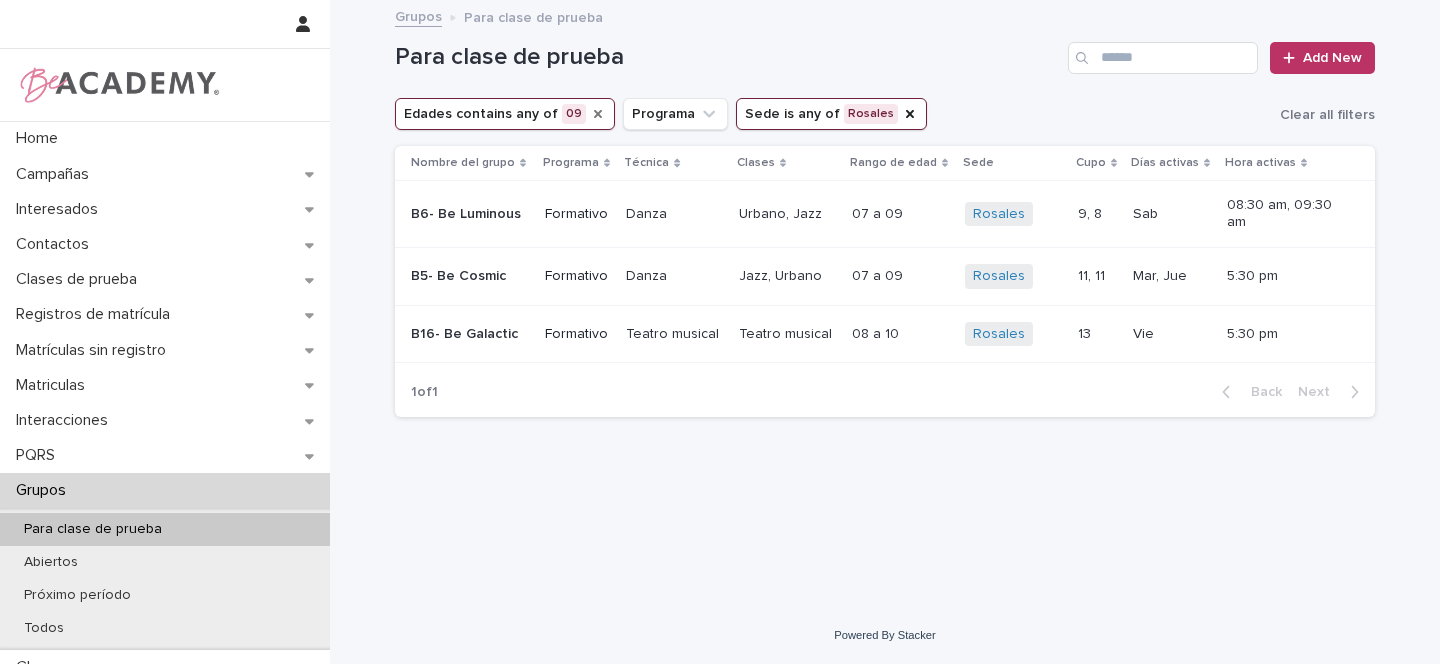 click 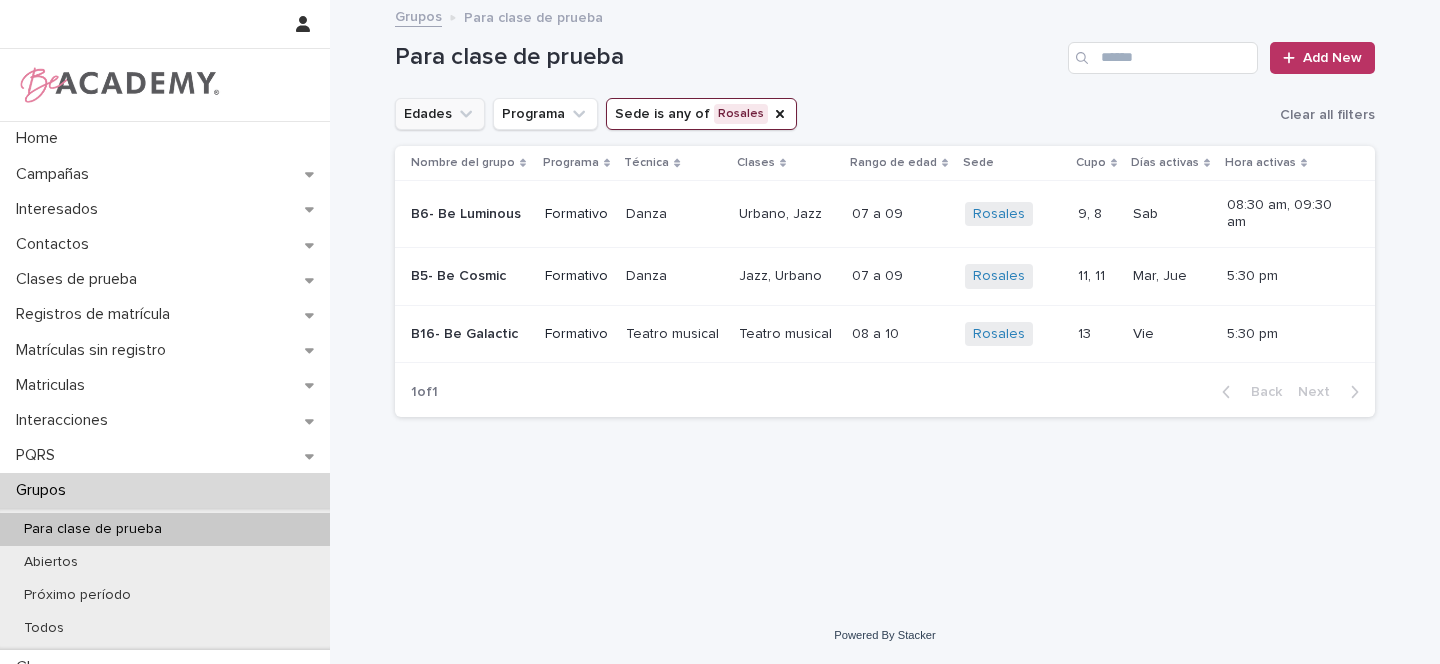 click on "Edades" at bounding box center (440, 114) 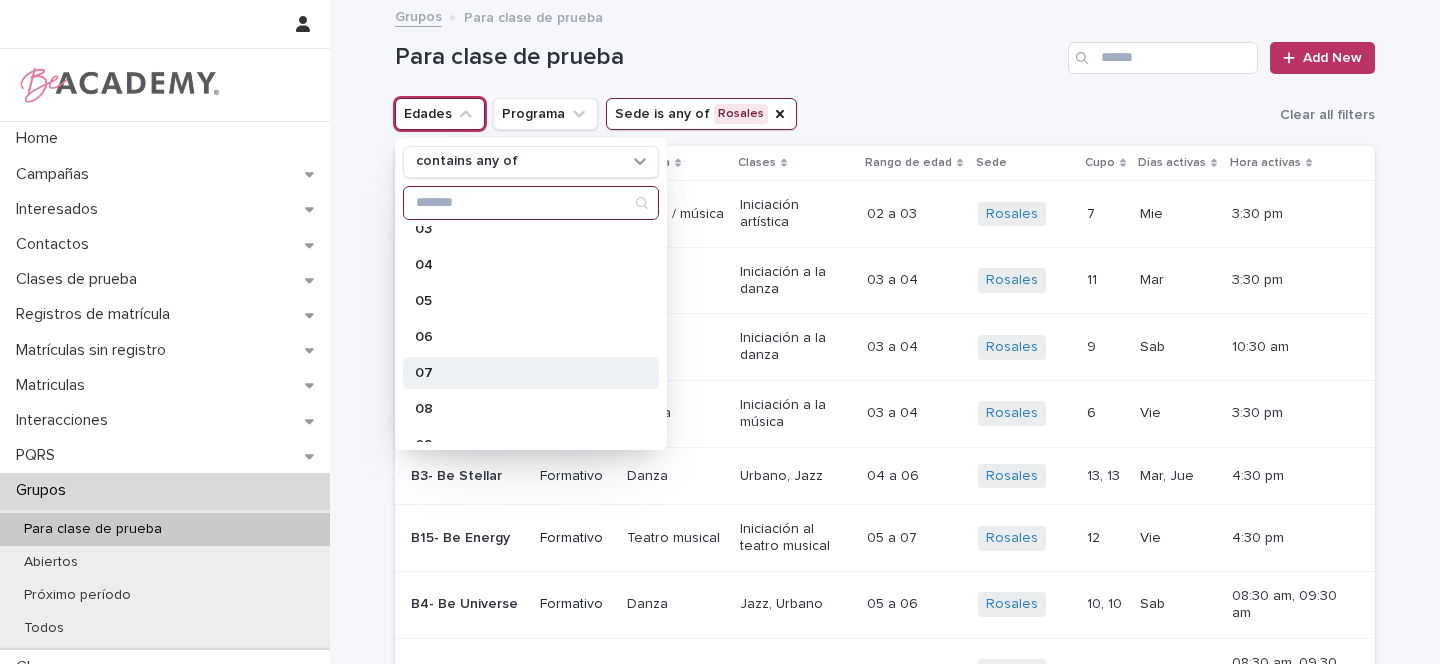 scroll, scrollTop: 160, scrollLeft: 0, axis: vertical 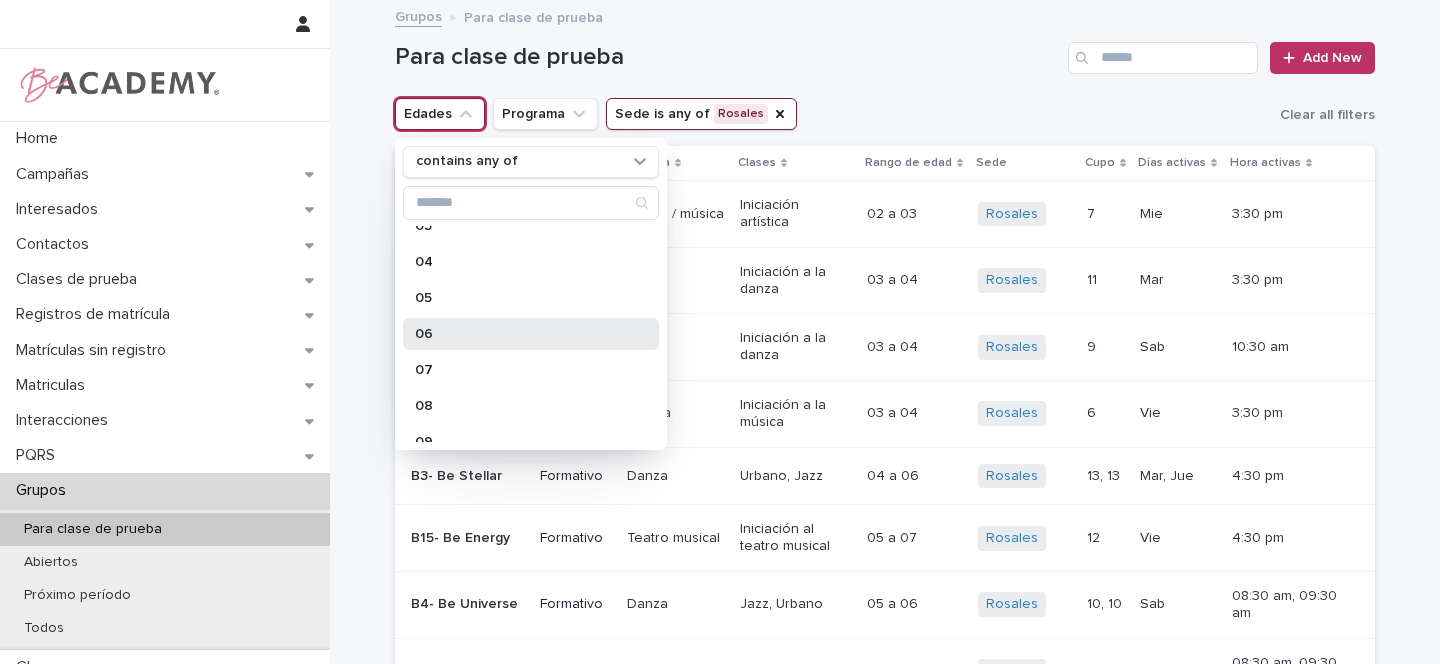 click on "06" at bounding box center [521, 334] 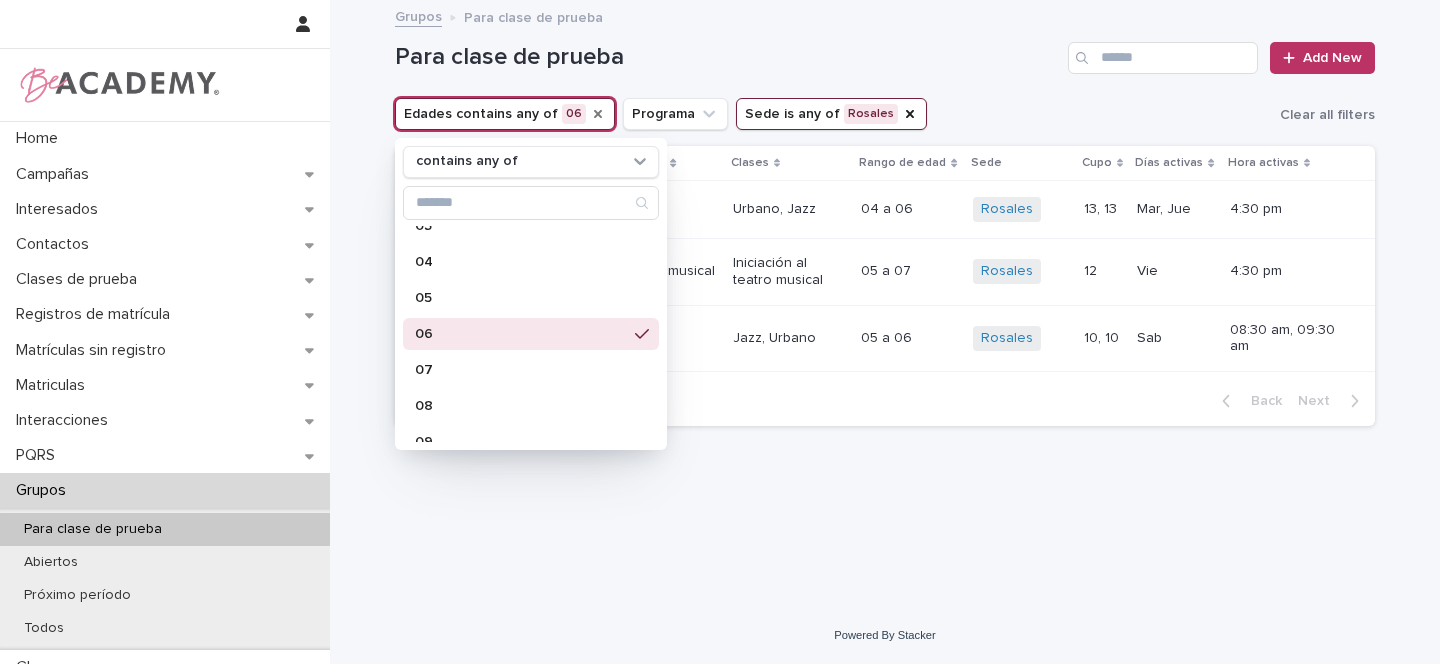 click on "Para clase de prueba Add New" at bounding box center (885, 50) 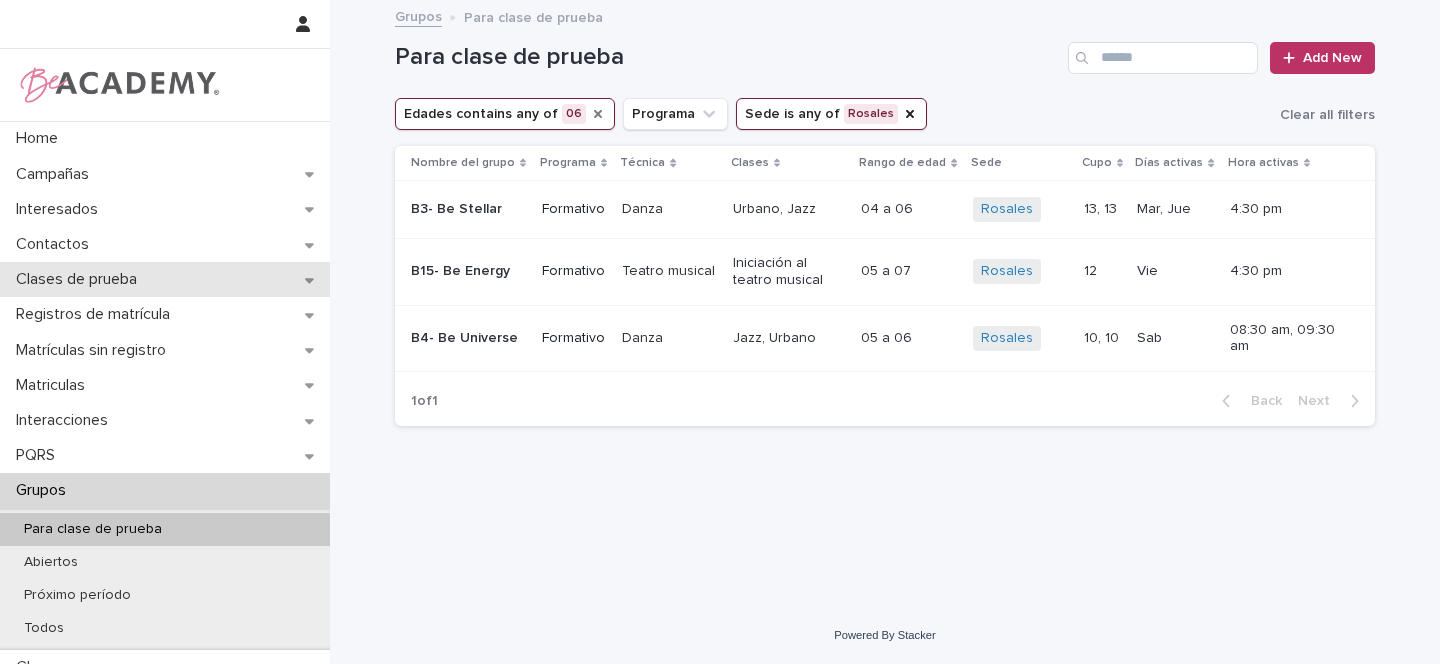 click on "Clases de prueba" at bounding box center [165, 279] 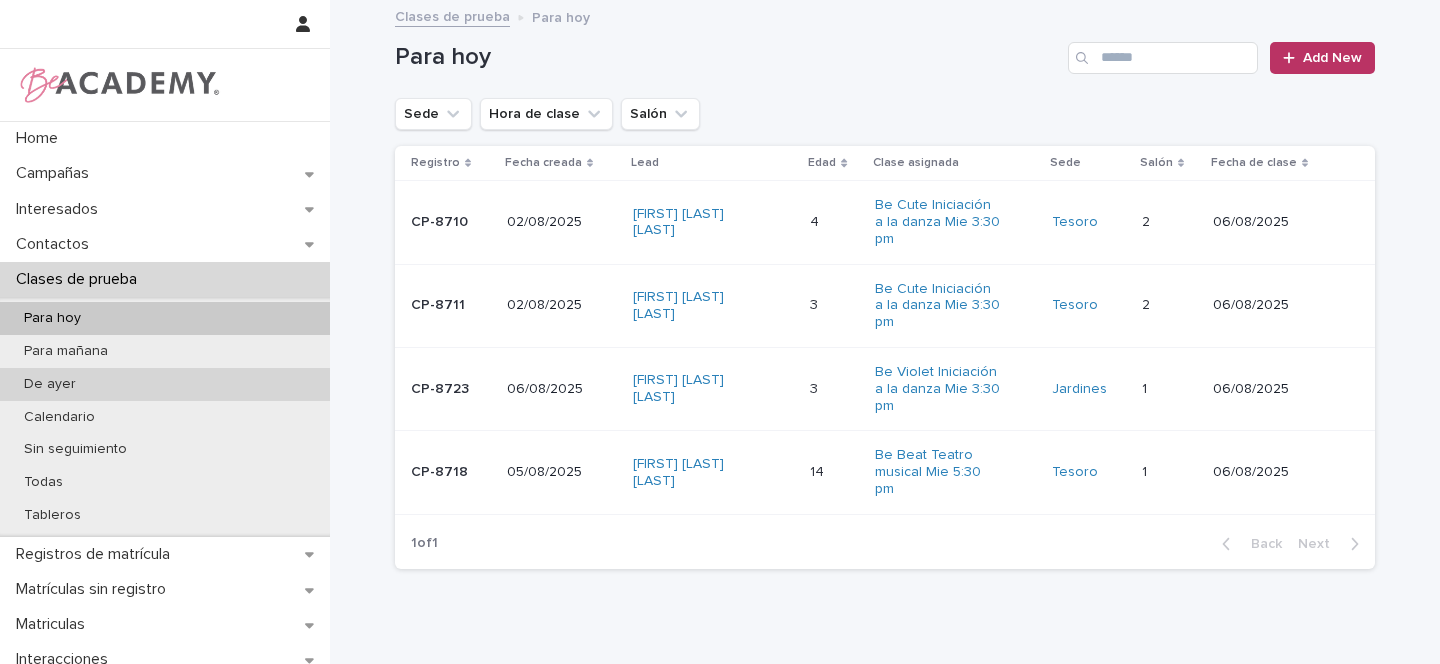 click on "De ayer" at bounding box center (50, 384) 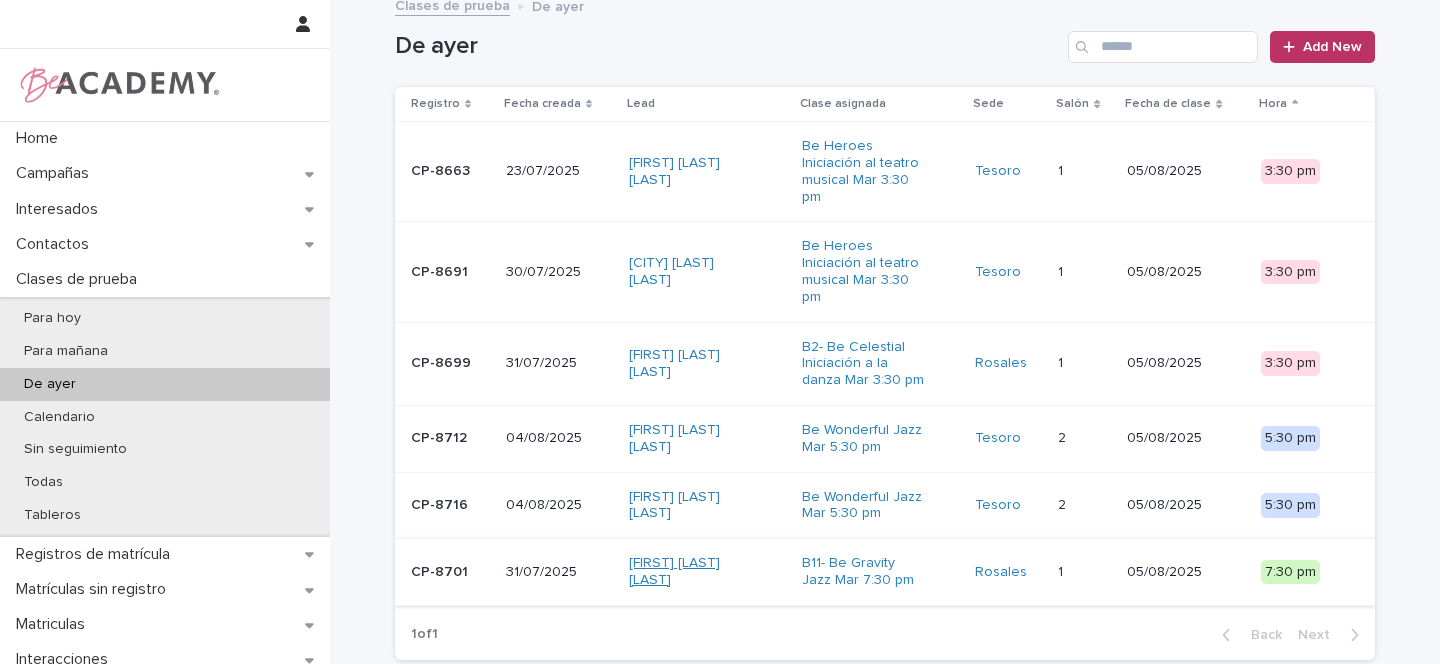 scroll, scrollTop: 26, scrollLeft: 0, axis: vertical 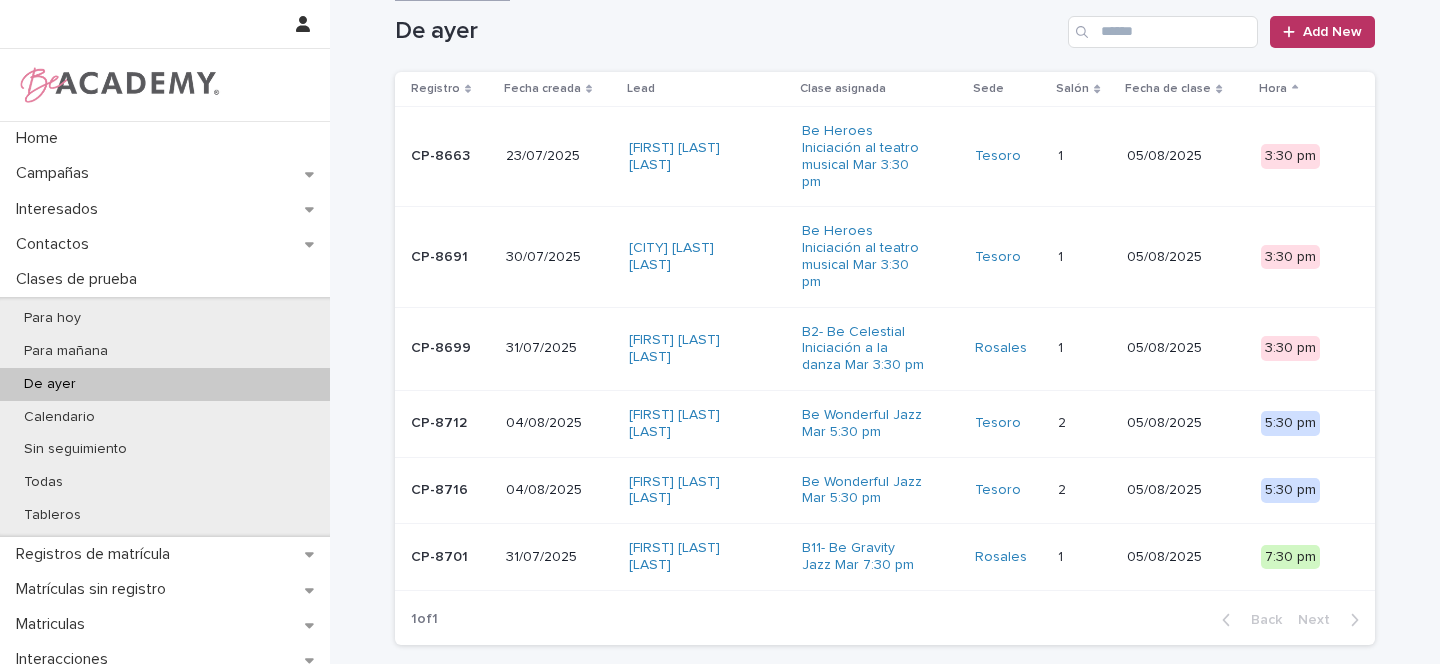 click on "[FIRST] [LAST] [LAST]" at bounding box center [707, 557] 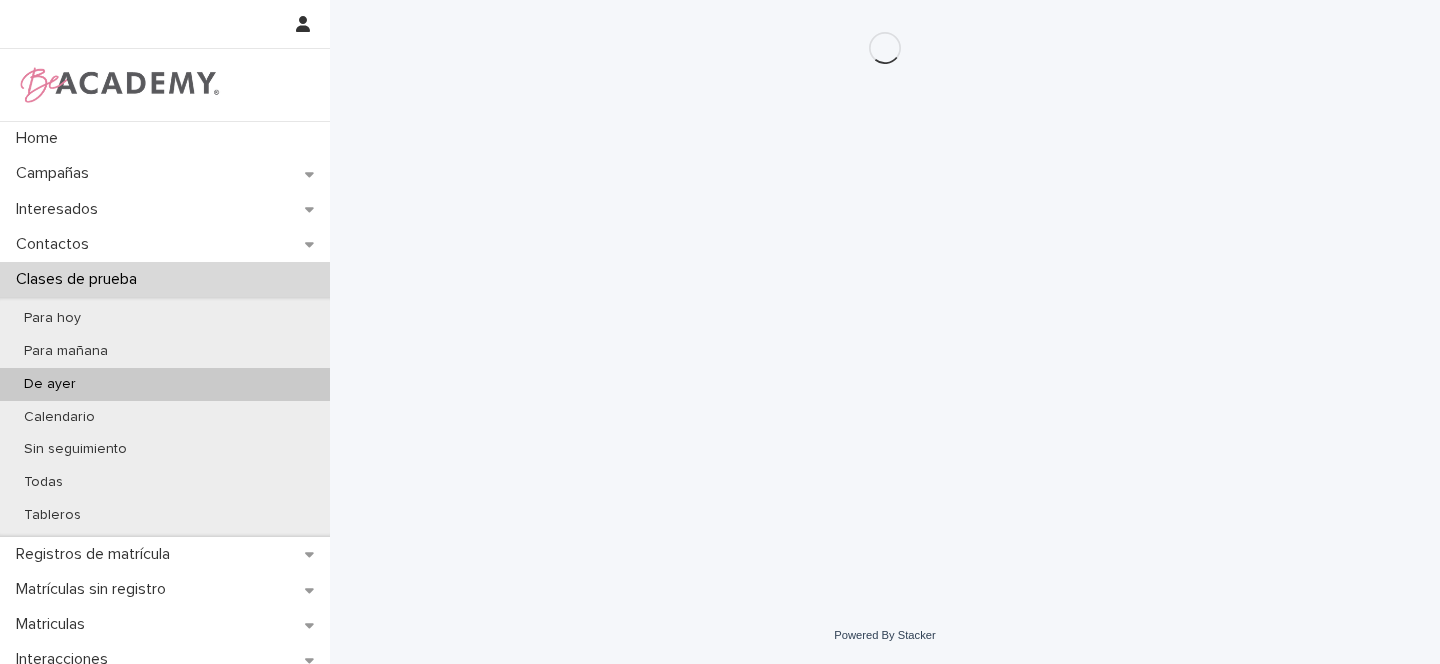 scroll, scrollTop: 0, scrollLeft: 0, axis: both 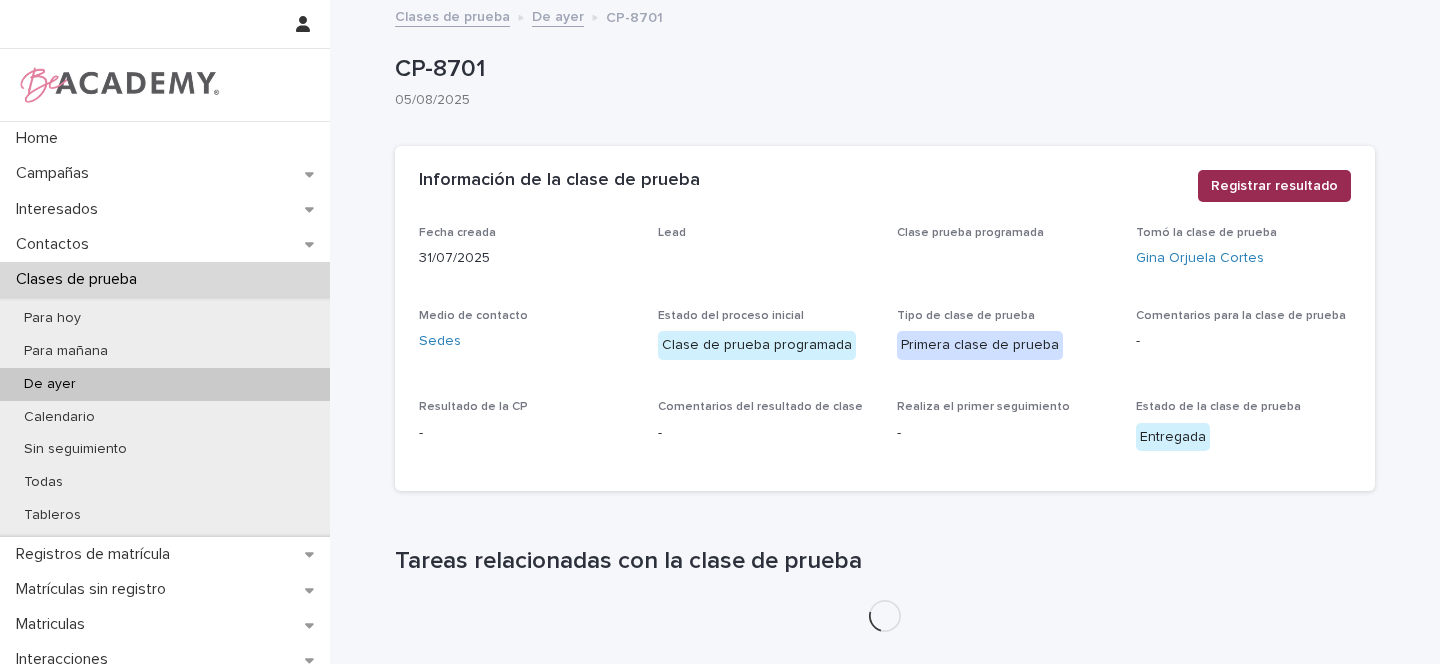 click on "Registrar resultado" at bounding box center [1274, 186] 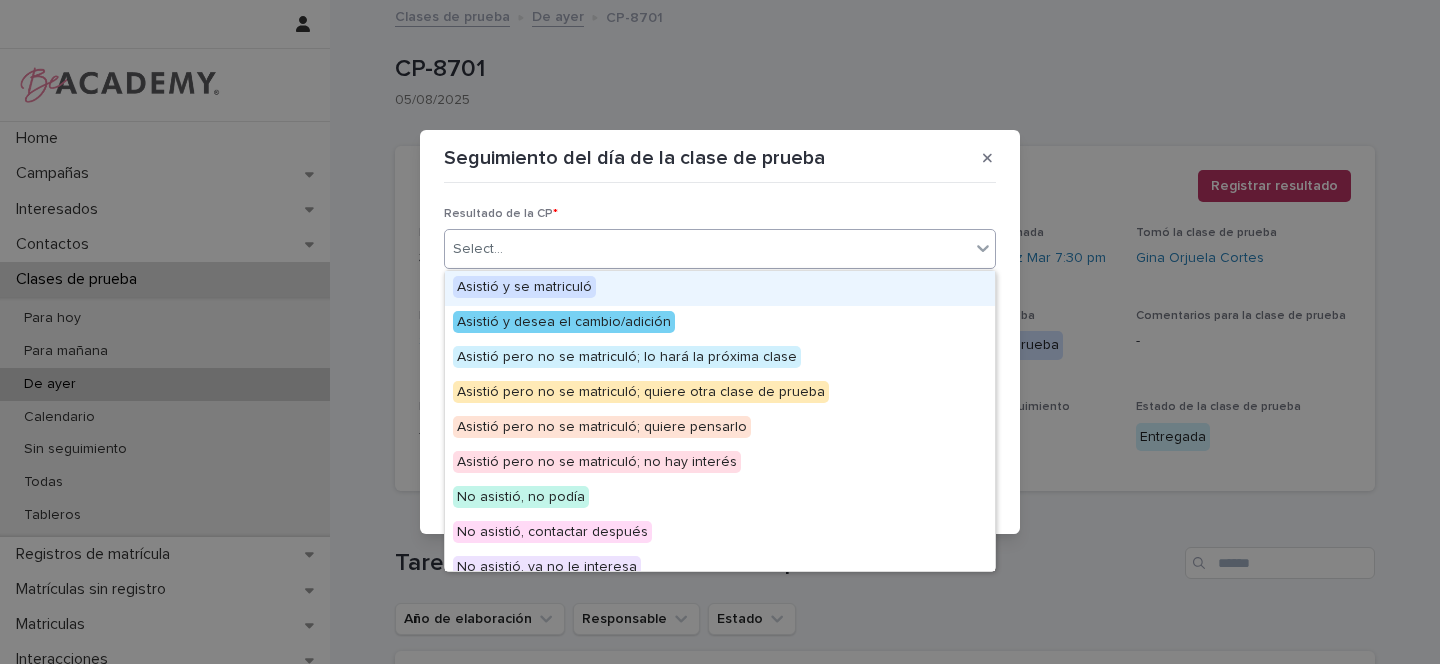 click on "Select..." at bounding box center [707, 249] 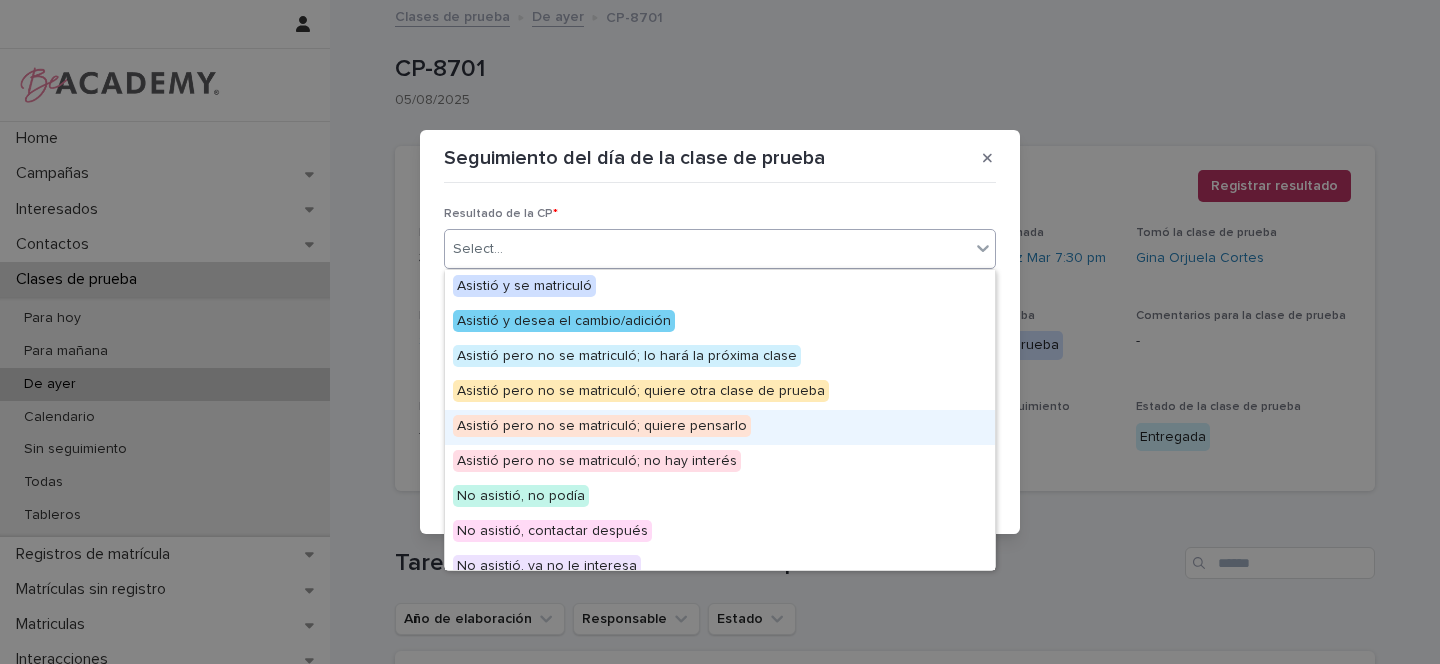 click on "Asistió pero no se matriculó; quiere pensarlo" at bounding box center (602, 426) 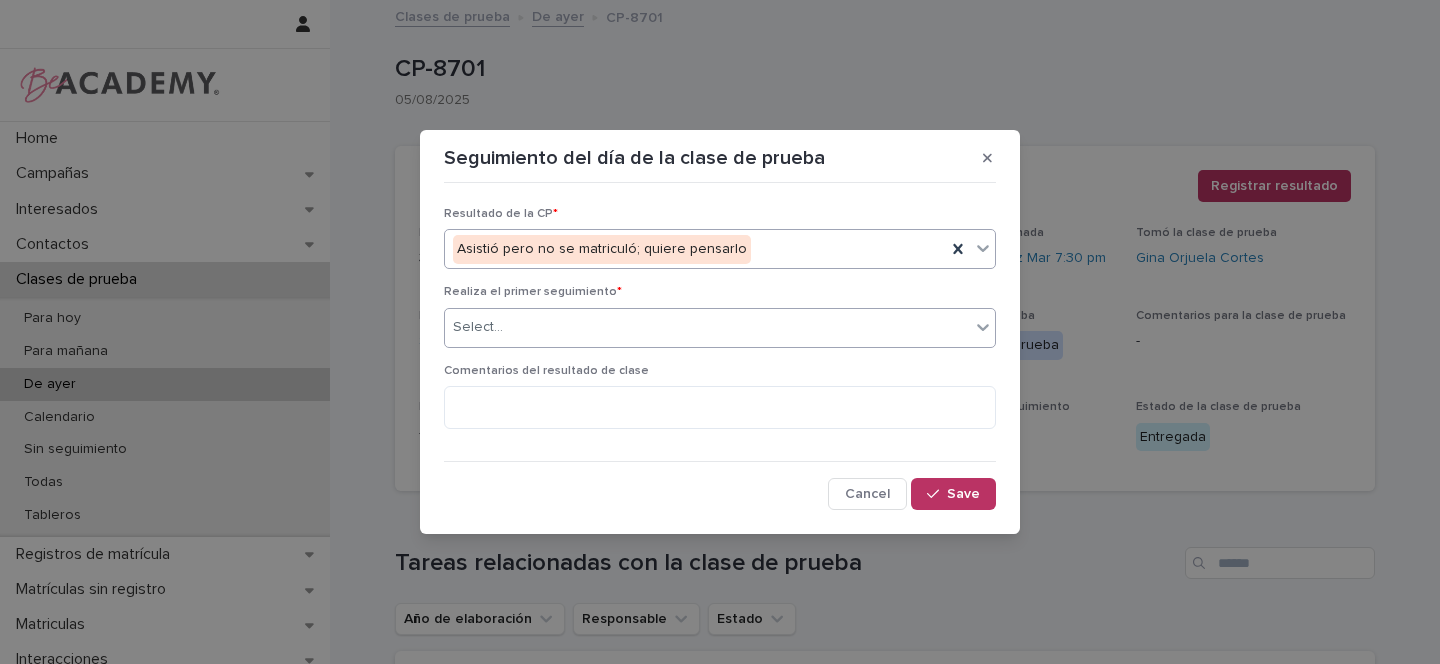 click on "Select..." at bounding box center (707, 327) 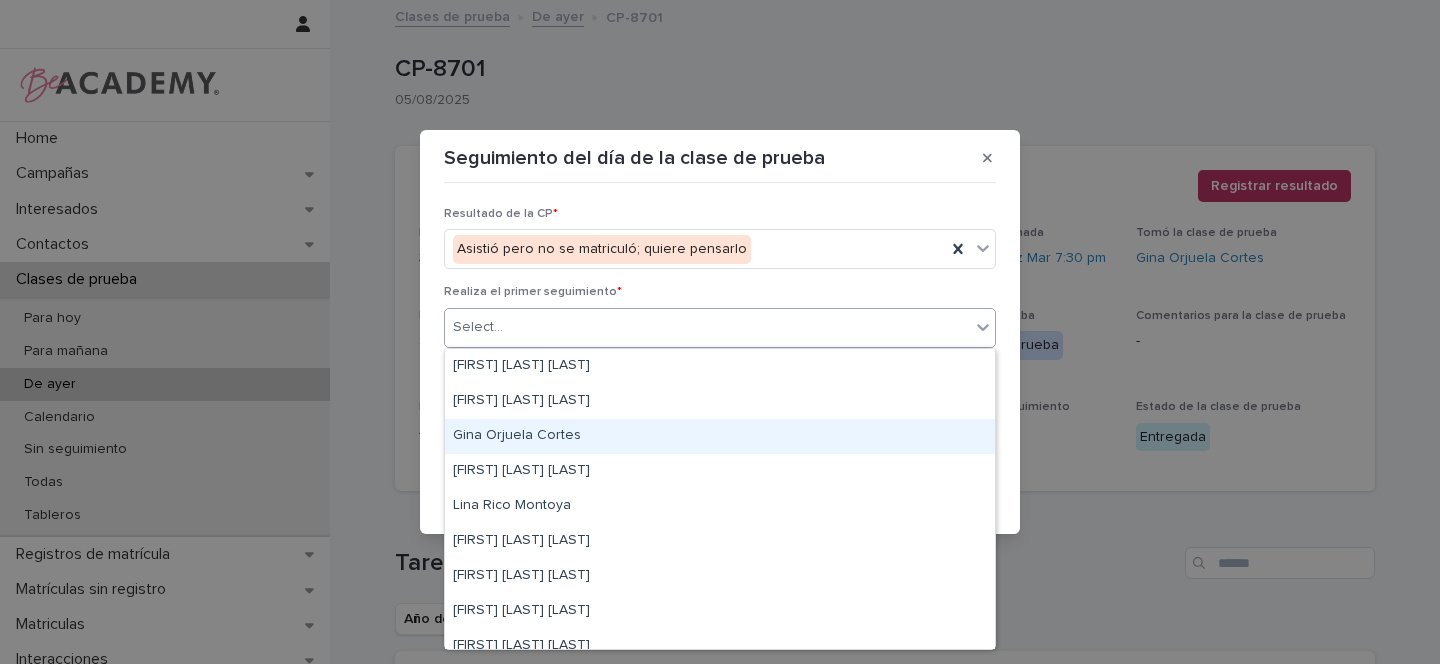 click on "Gina Orjuela Cortes" at bounding box center [720, 436] 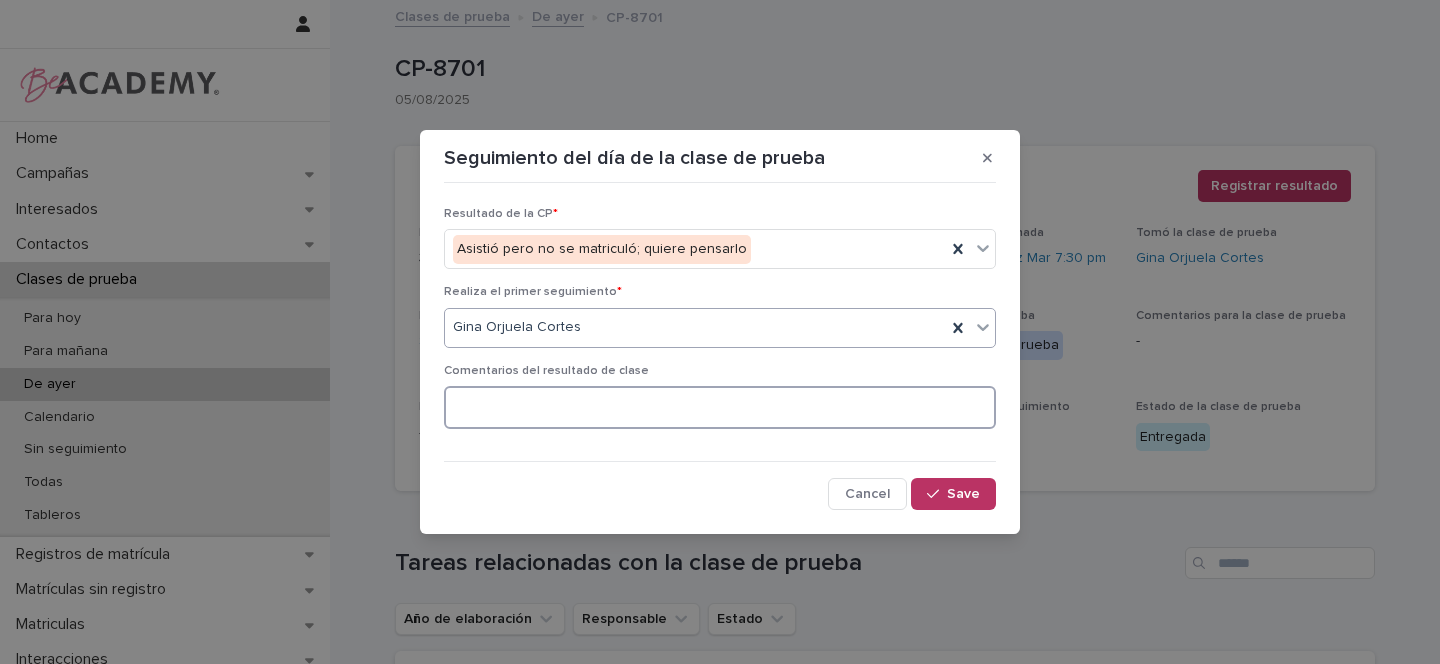 click at bounding box center [720, 407] 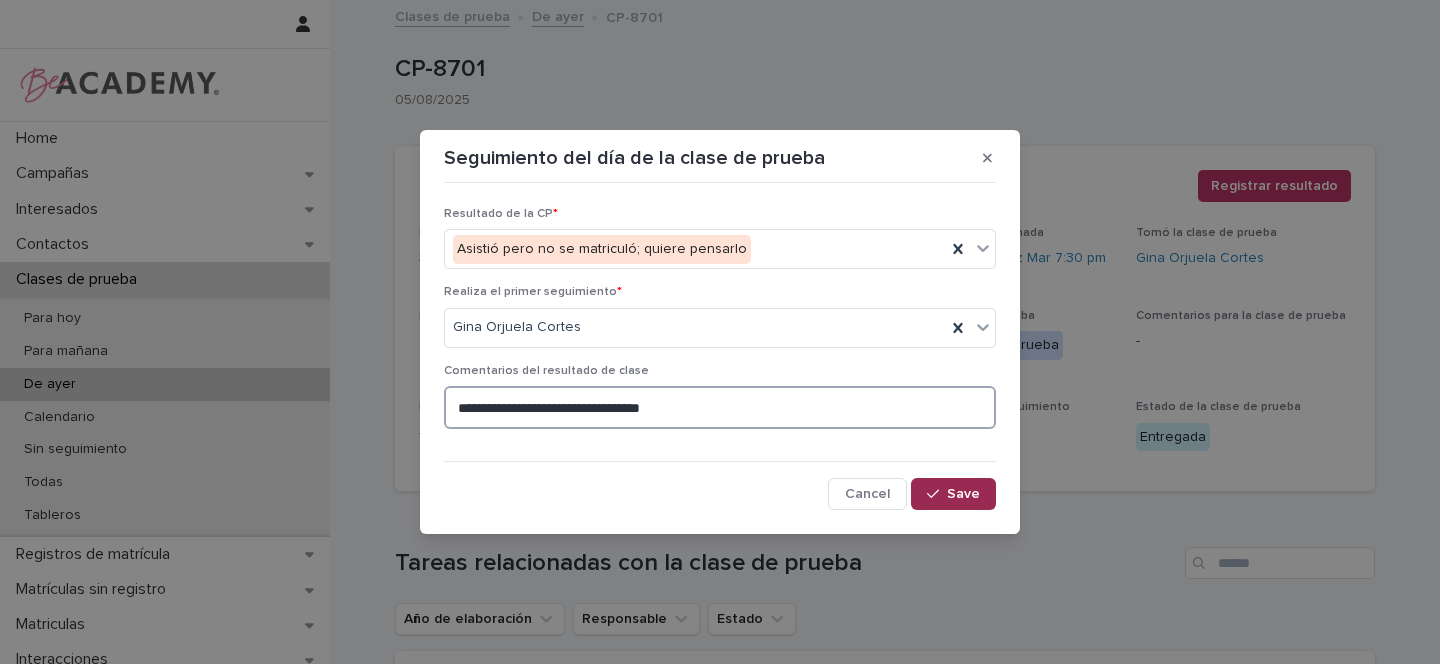 type on "**********" 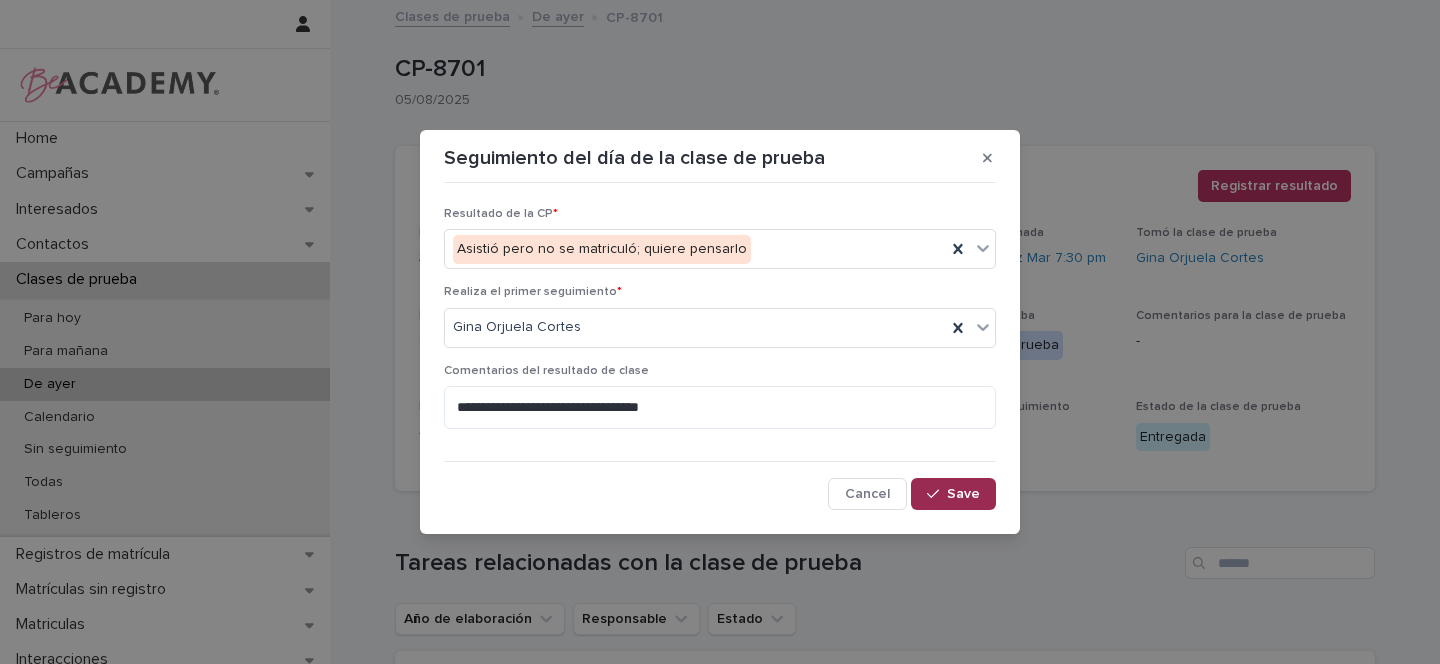 click on "Save" at bounding box center [963, 494] 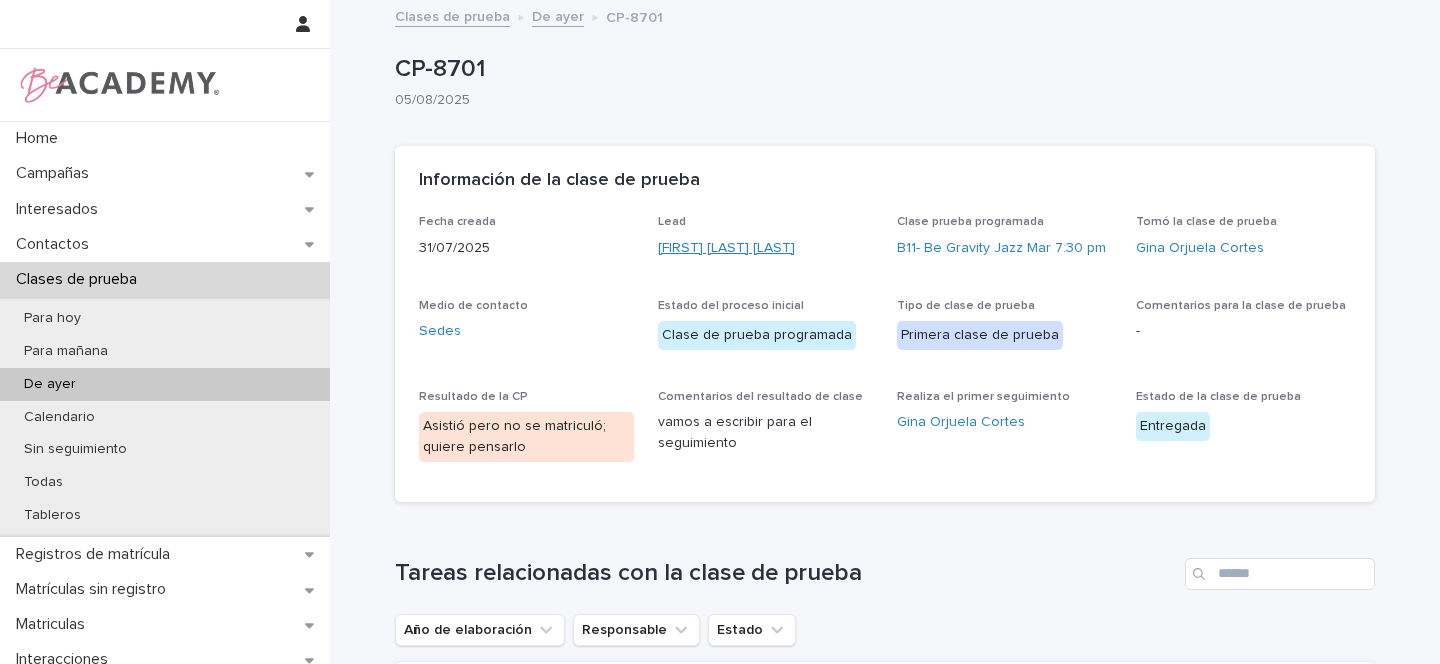 click on "[FIRST] [LAST] [LAST]" at bounding box center [726, 248] 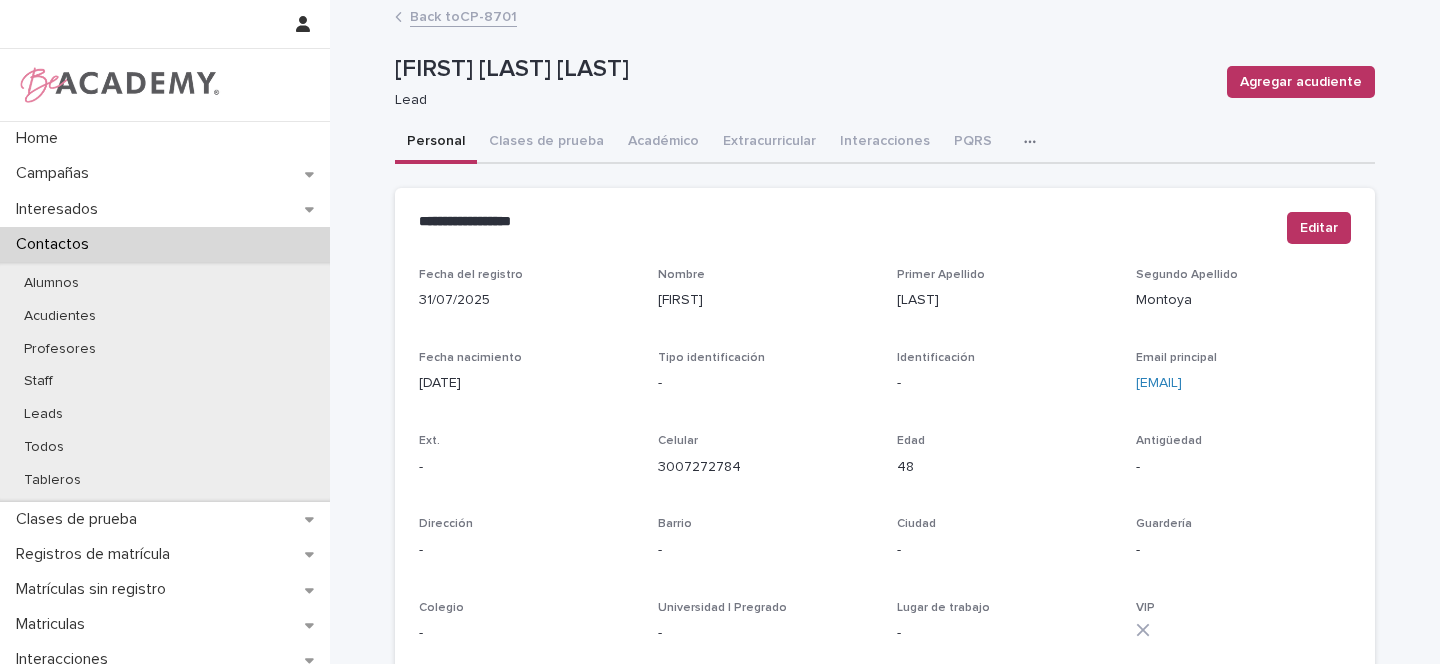scroll, scrollTop: 0, scrollLeft: 0, axis: both 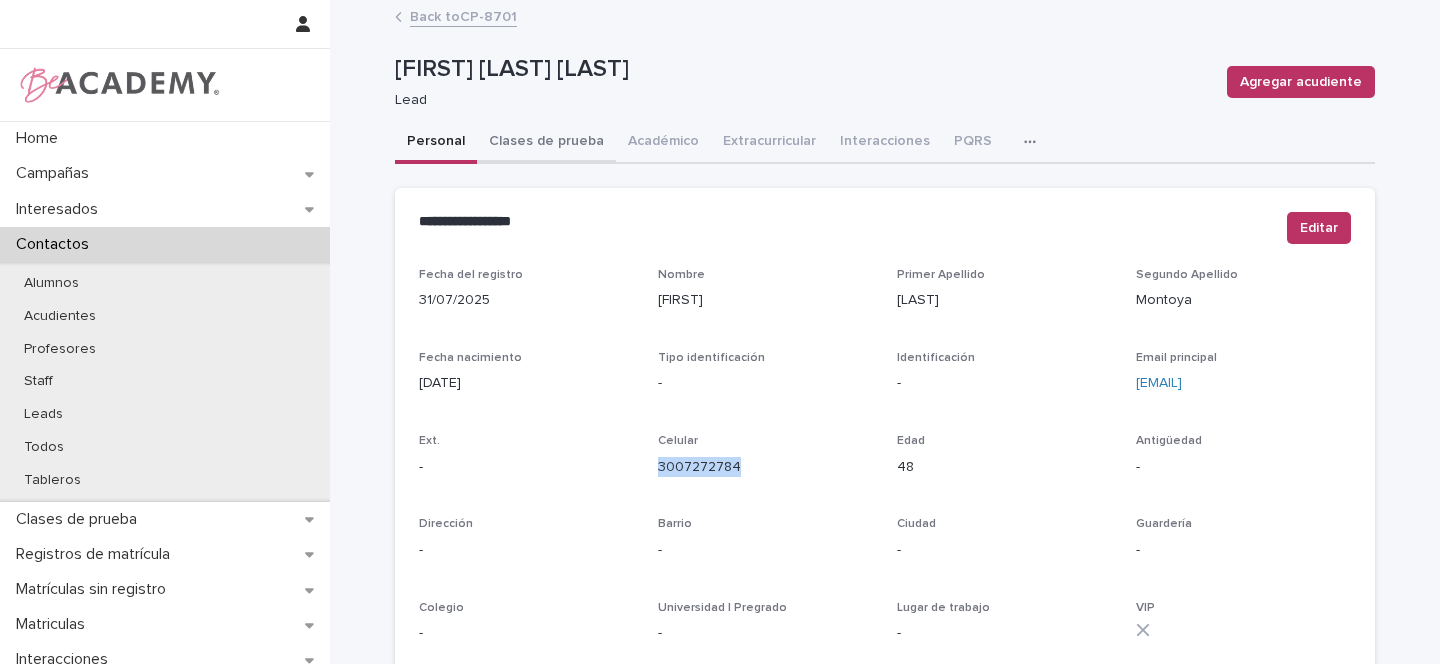 click on "Clases de prueba" at bounding box center (546, 143) 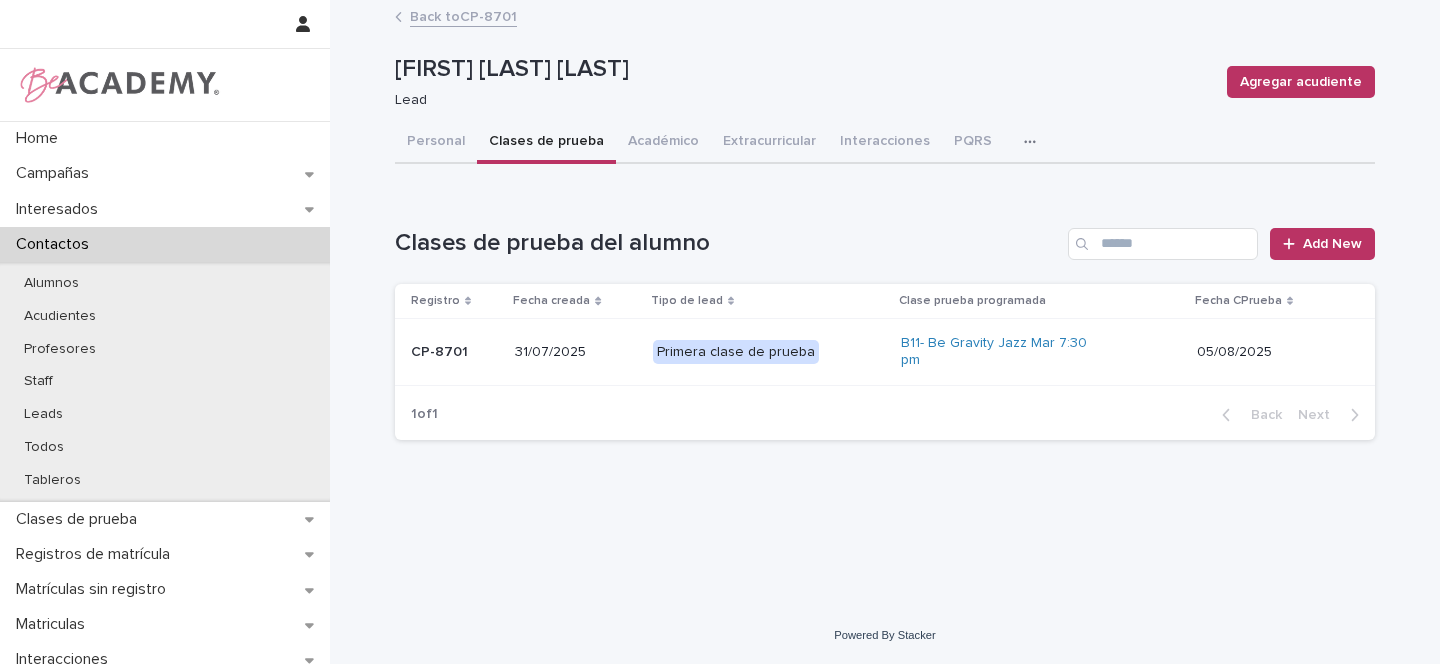 click on "Primera clase de prueba" at bounding box center [753, 352] 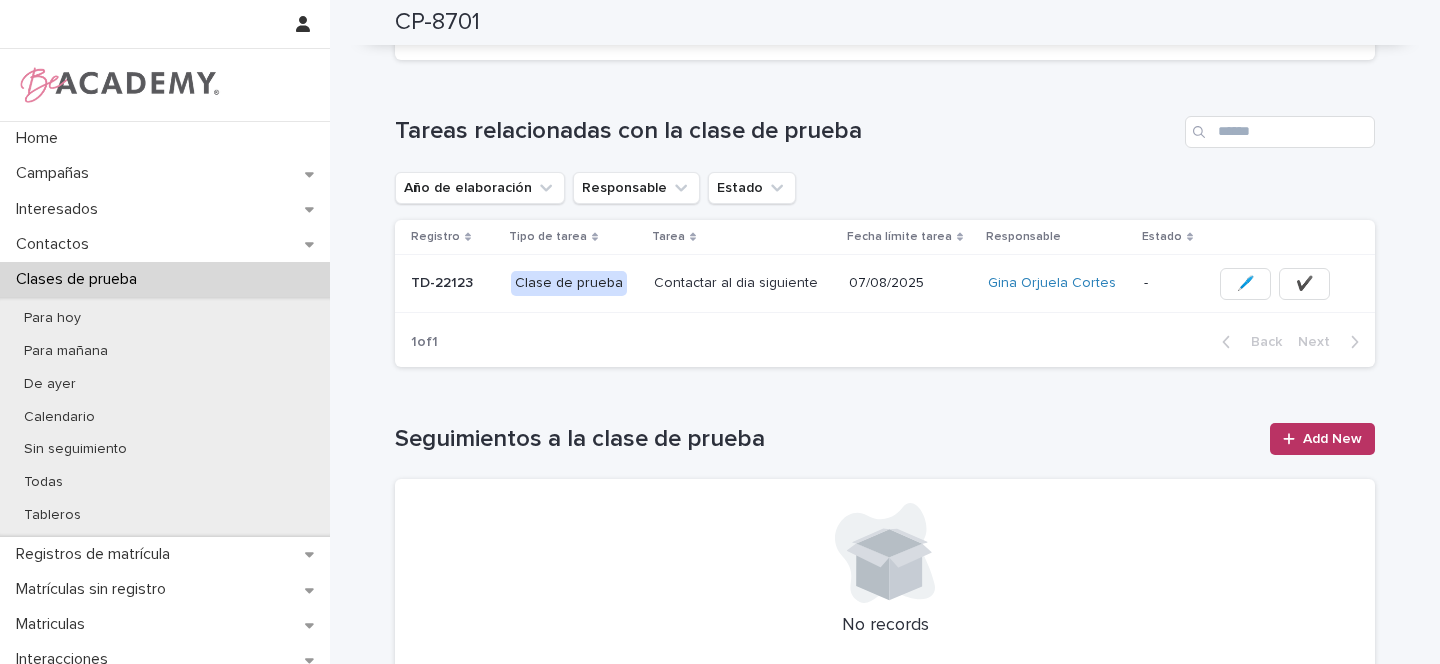 scroll, scrollTop: 446, scrollLeft: 0, axis: vertical 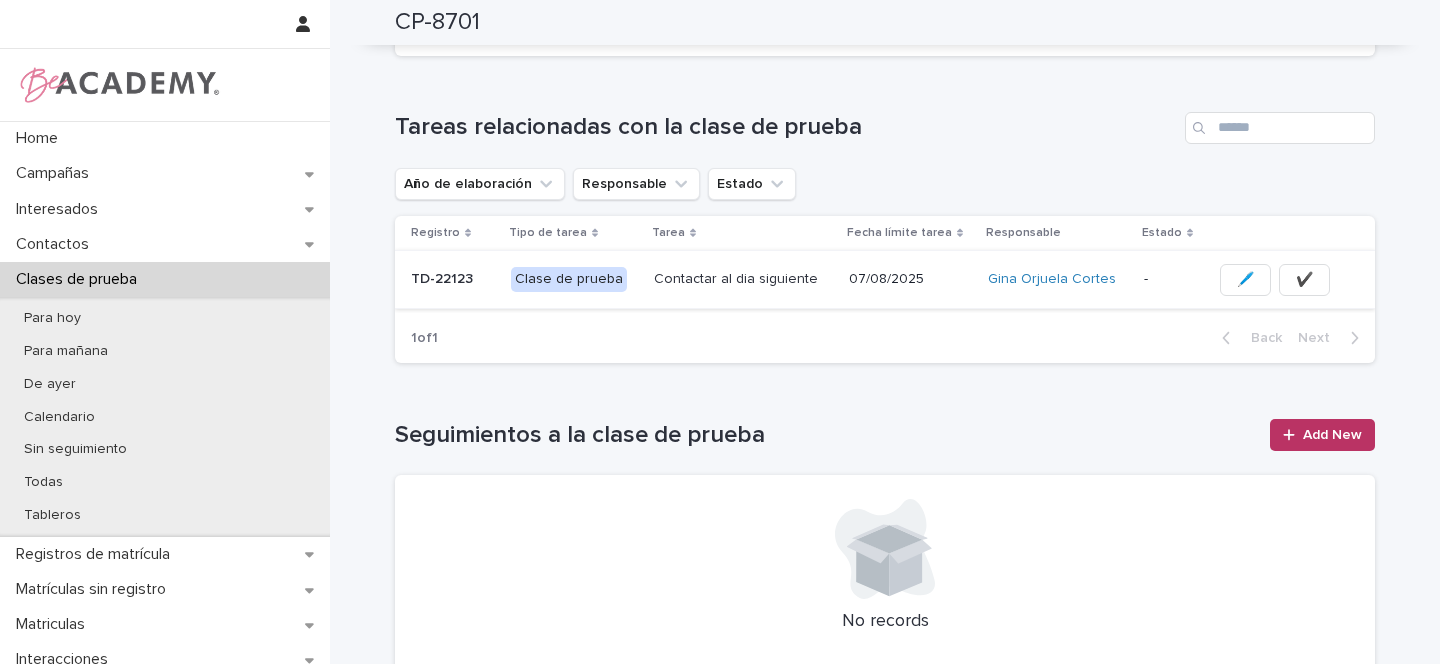 click on "✔️" at bounding box center (1304, 280) 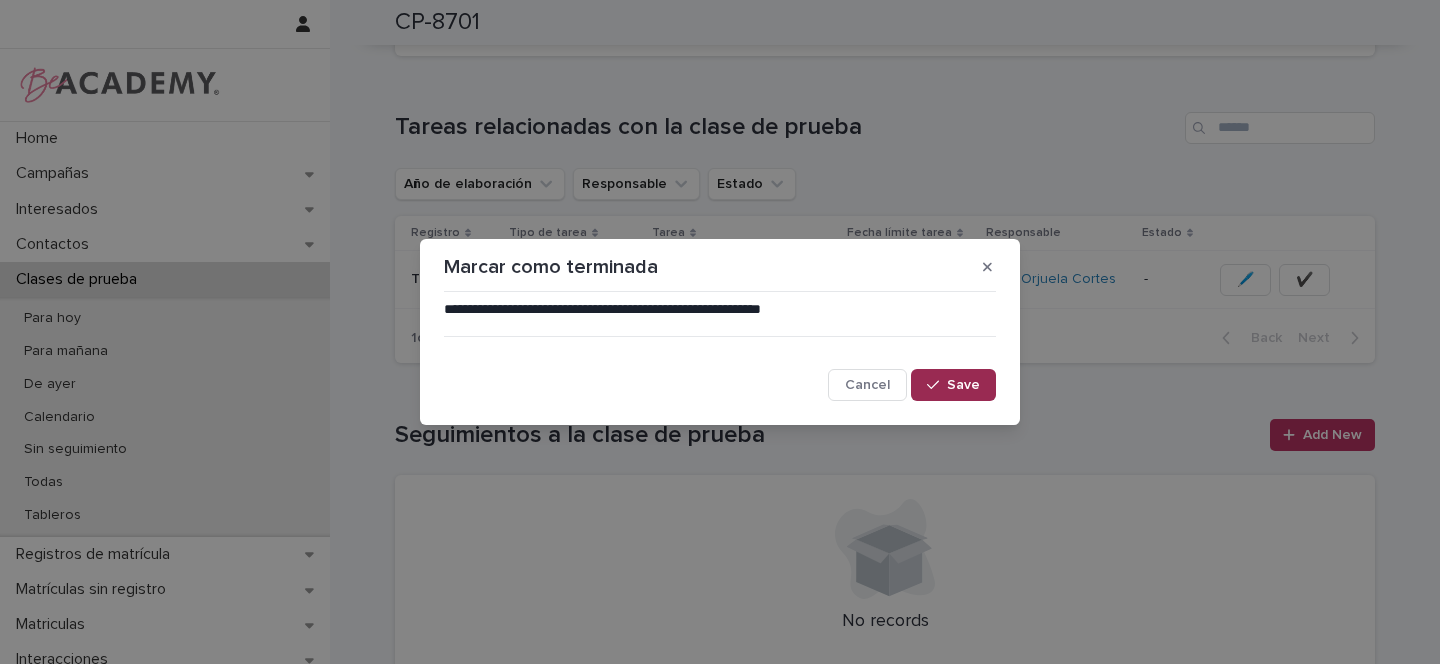 click on "Save" at bounding box center (963, 385) 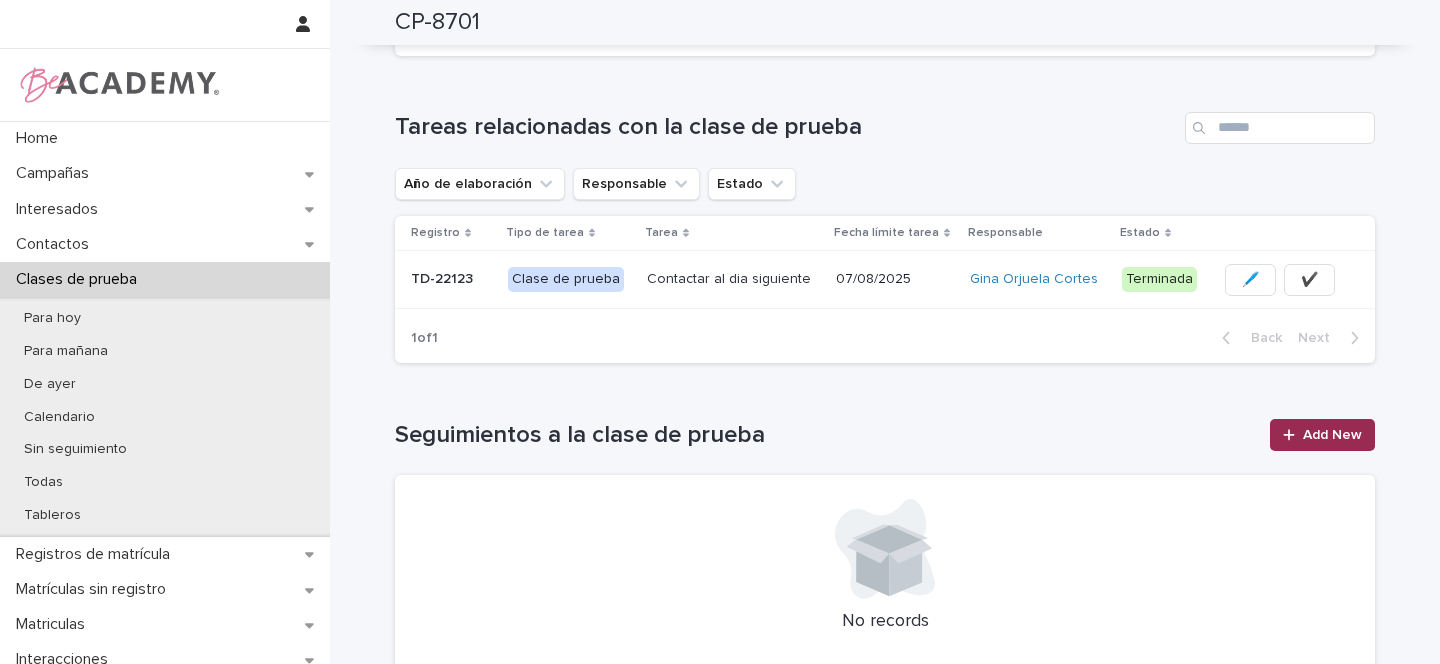 click on "Add New" at bounding box center [1332, 435] 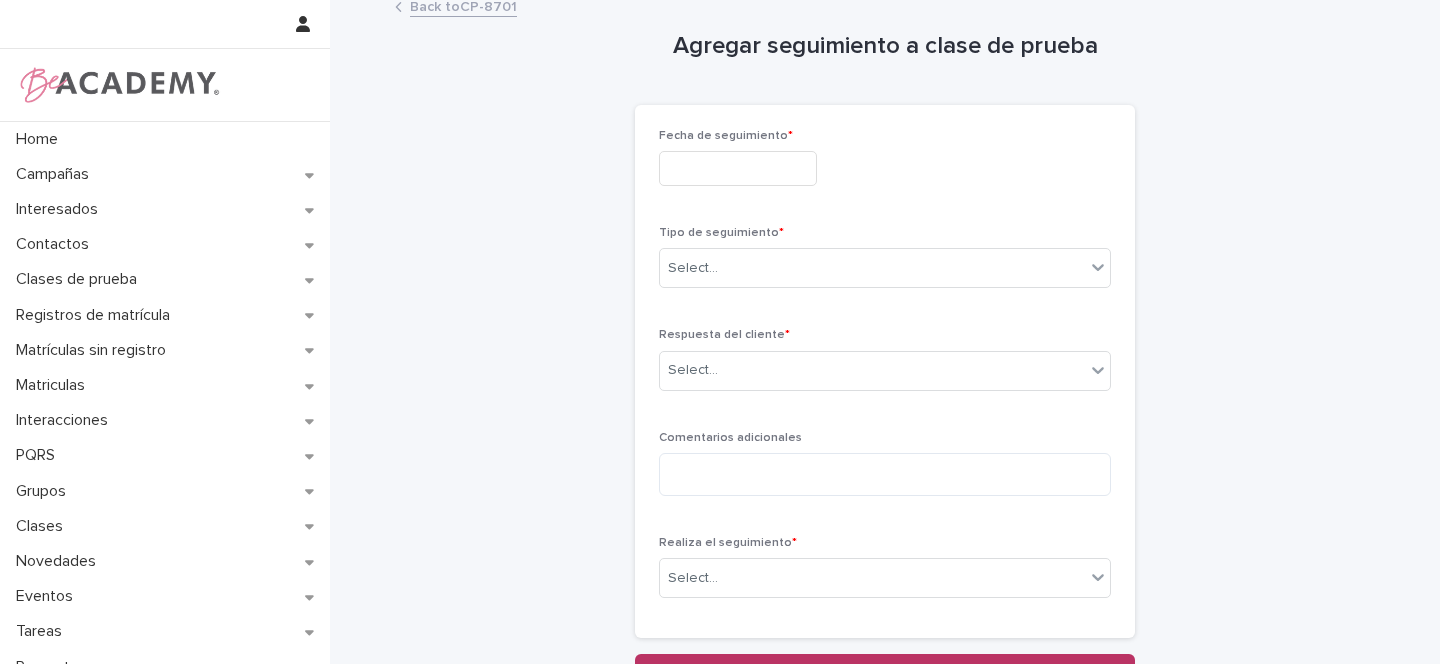 scroll, scrollTop: 0, scrollLeft: 0, axis: both 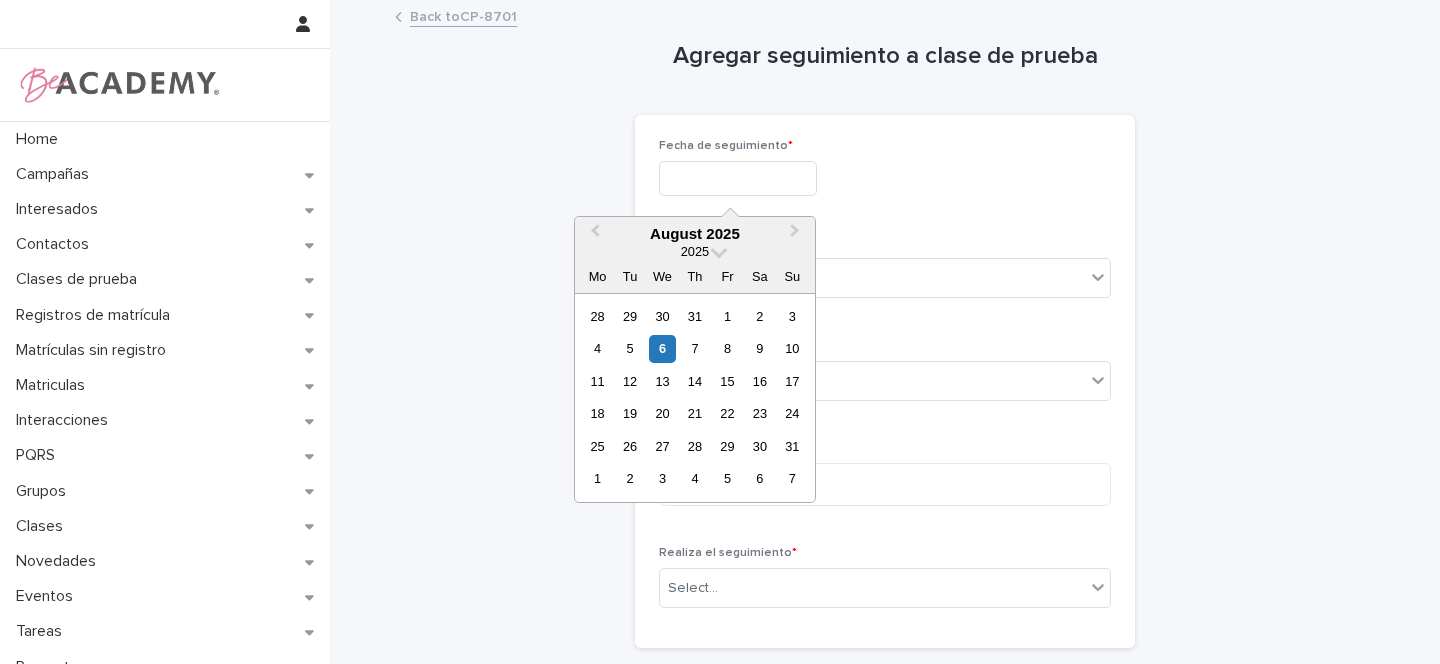 click at bounding box center (738, 178) 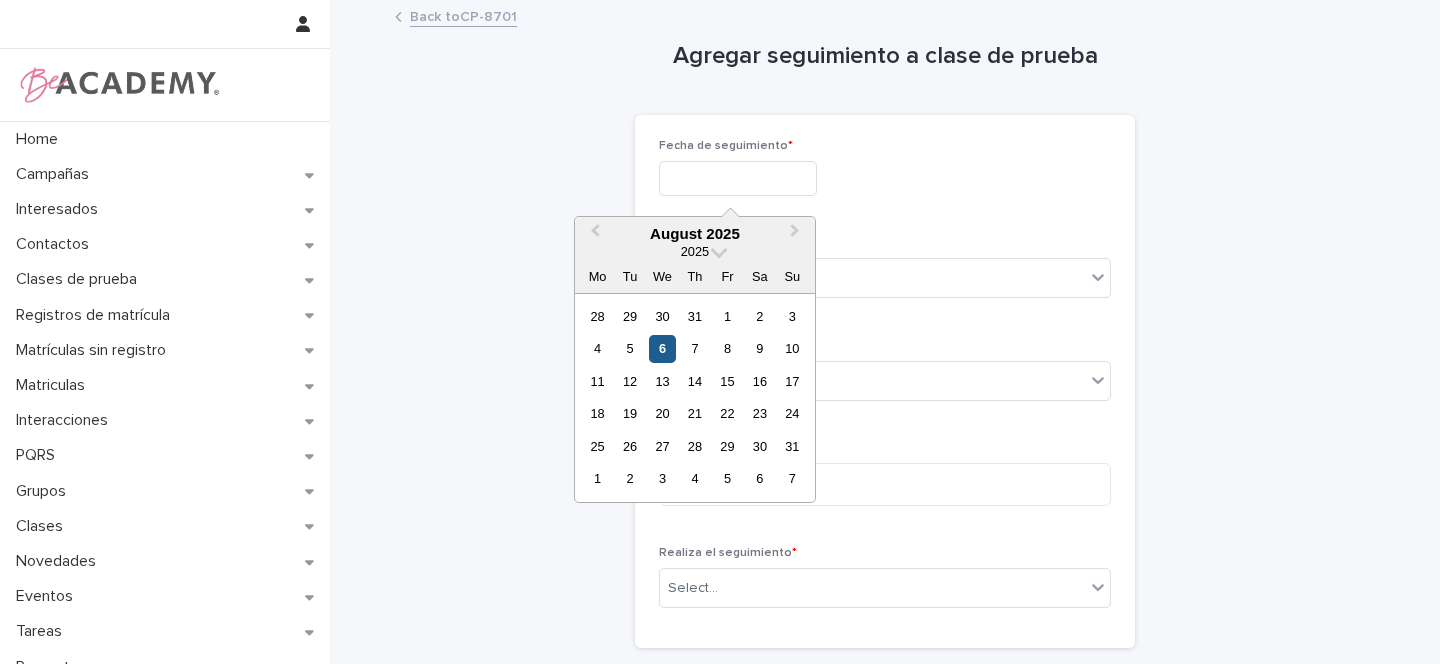 click on "6" at bounding box center [662, 348] 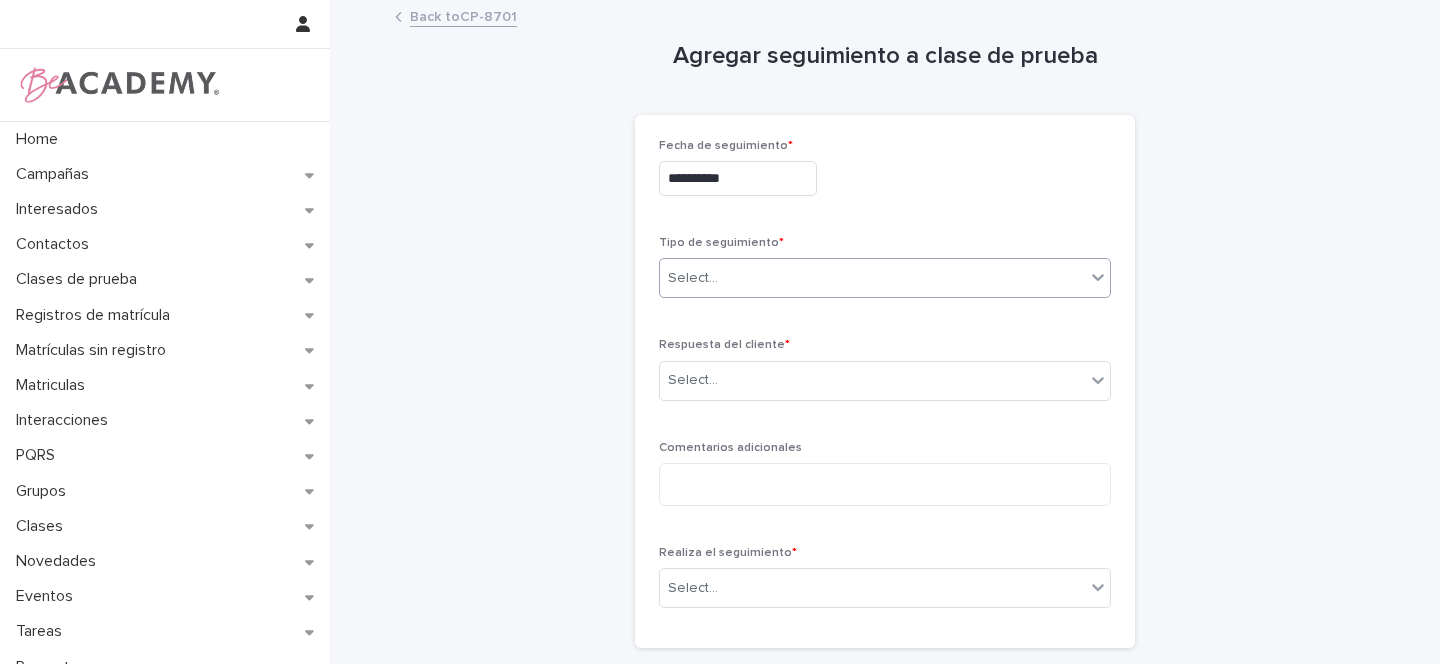 click on "Select..." at bounding box center (872, 278) 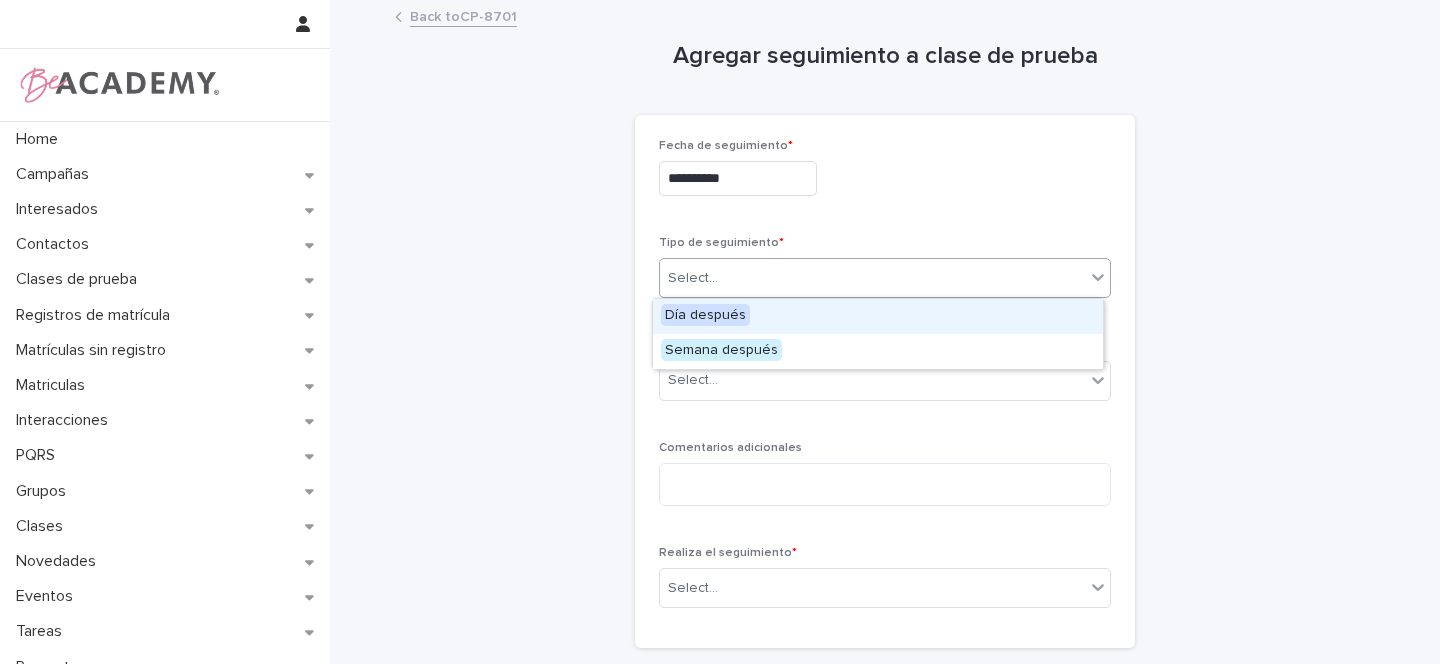 click on "Día después" at bounding box center (705, 315) 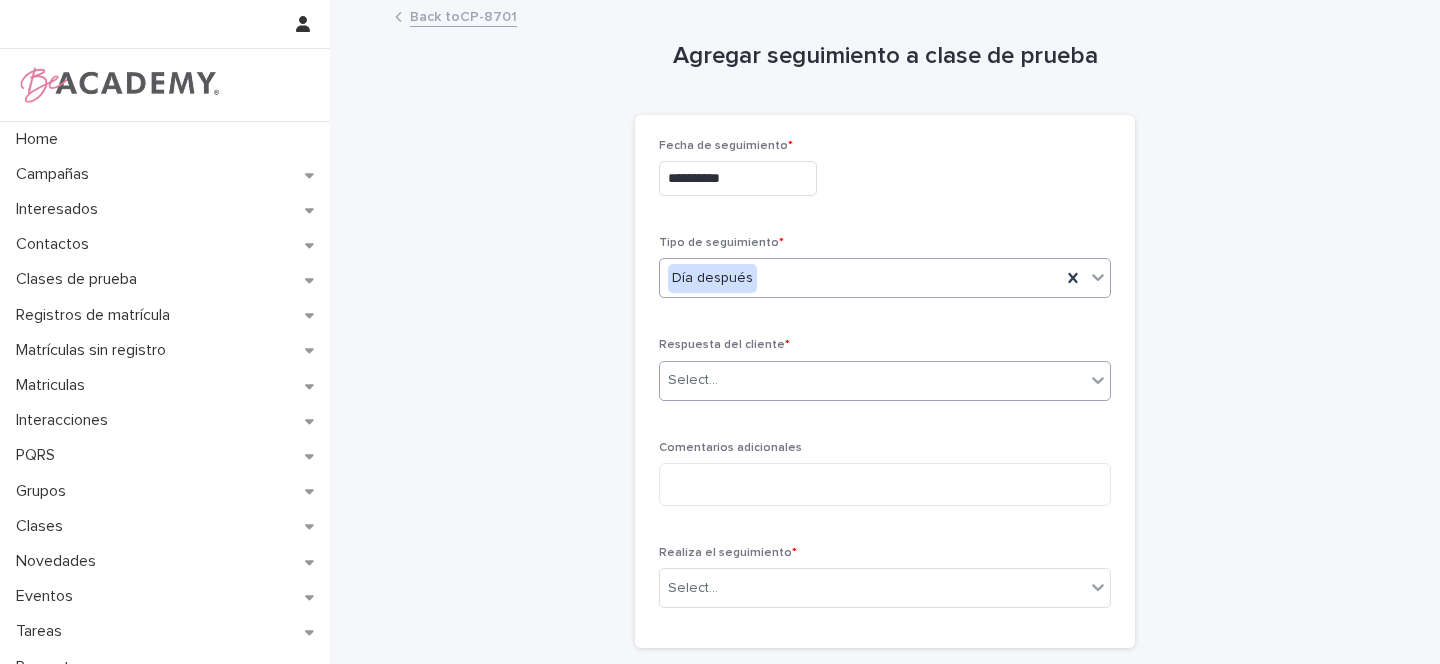 click at bounding box center (721, 380) 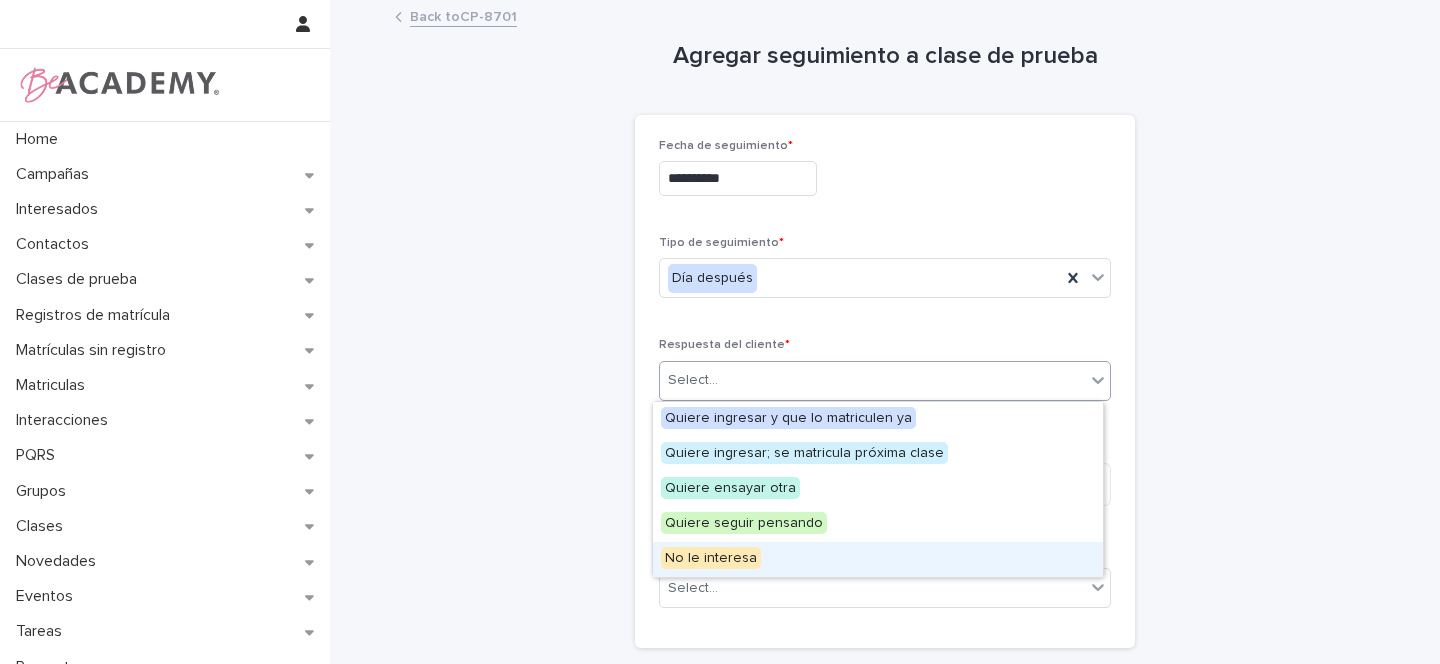 click on "No le interesa" at bounding box center (711, 558) 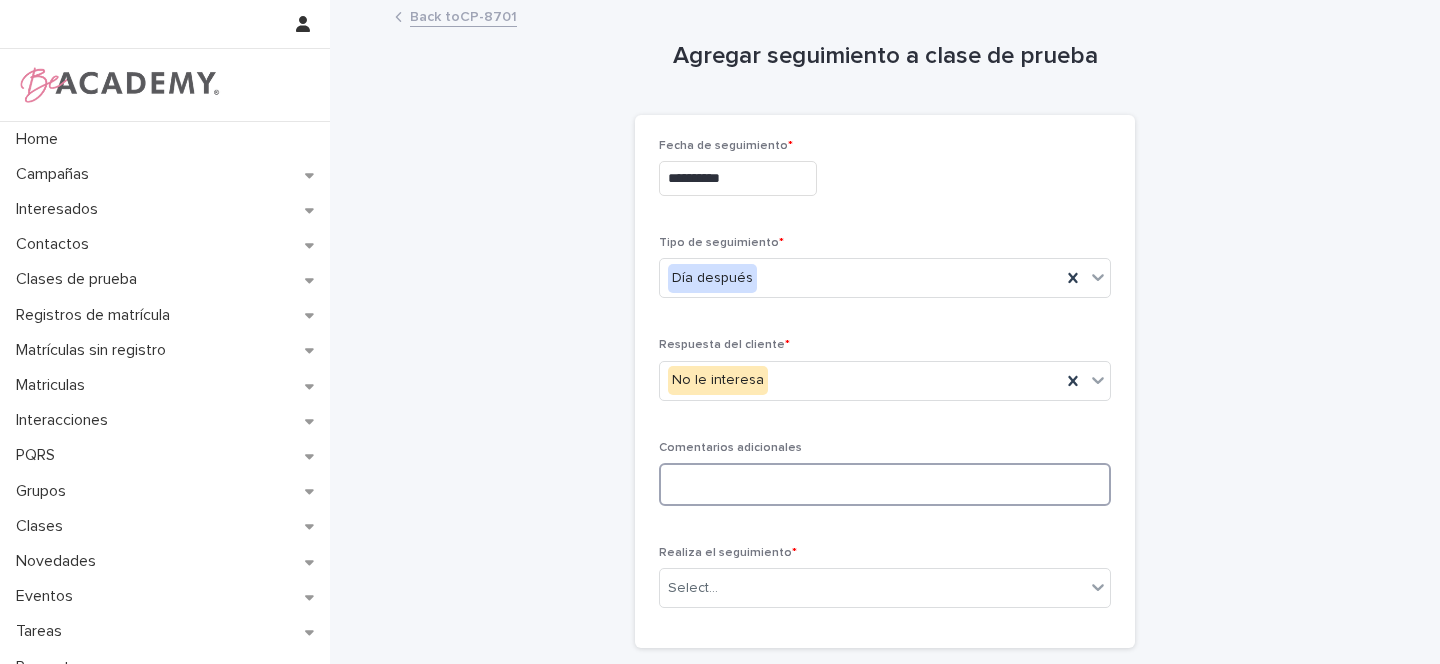 click at bounding box center [885, 484] 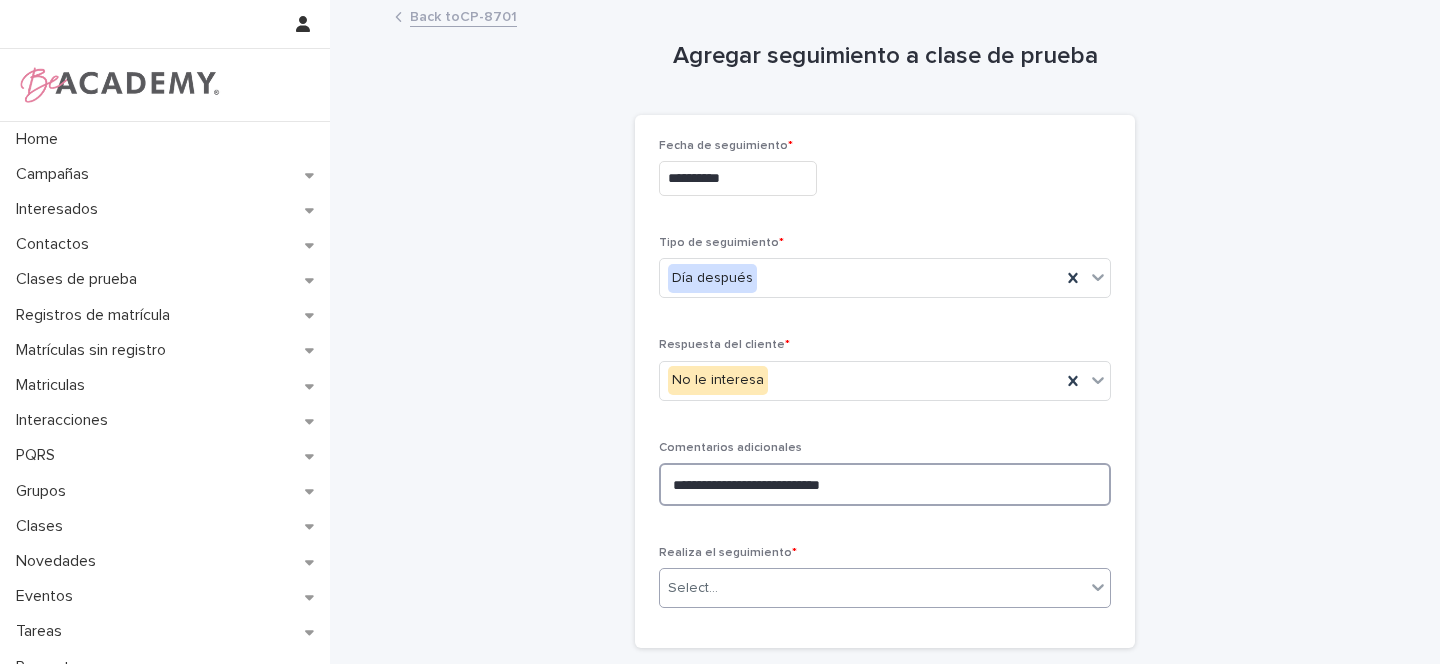 type on "**********" 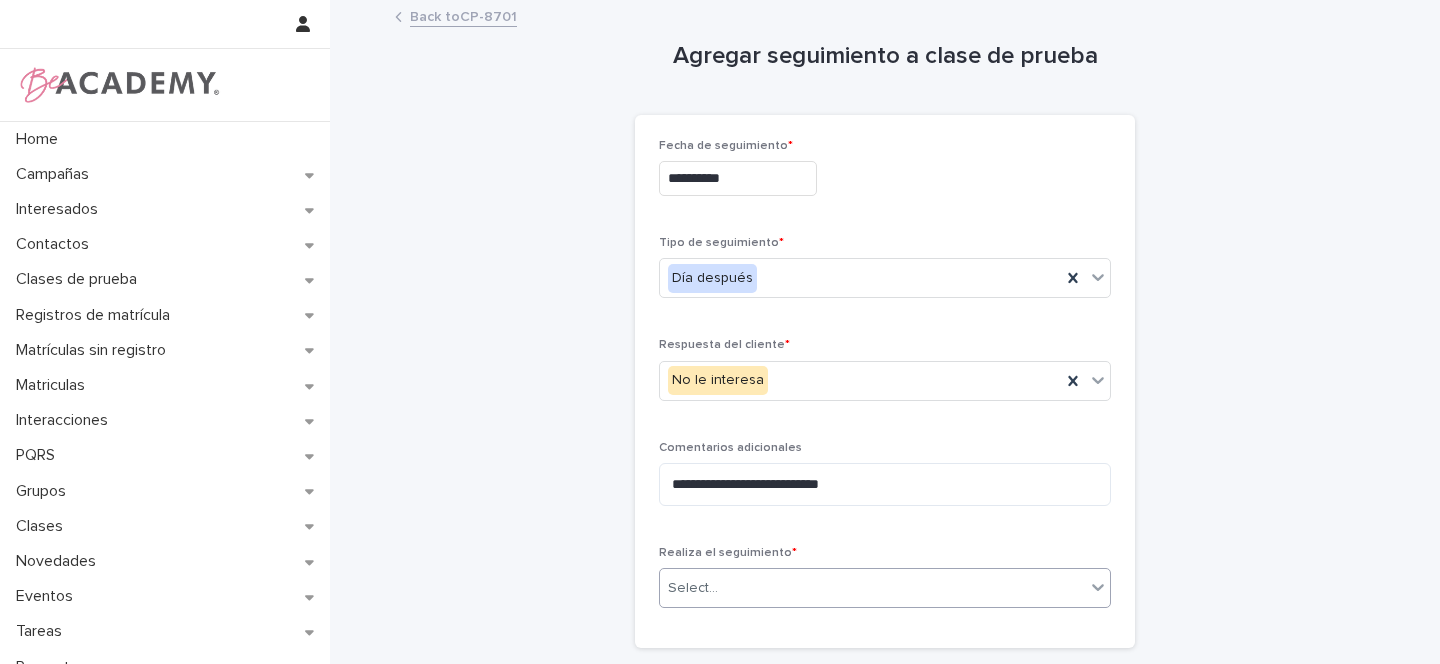 click on "Select..." at bounding box center [872, 588] 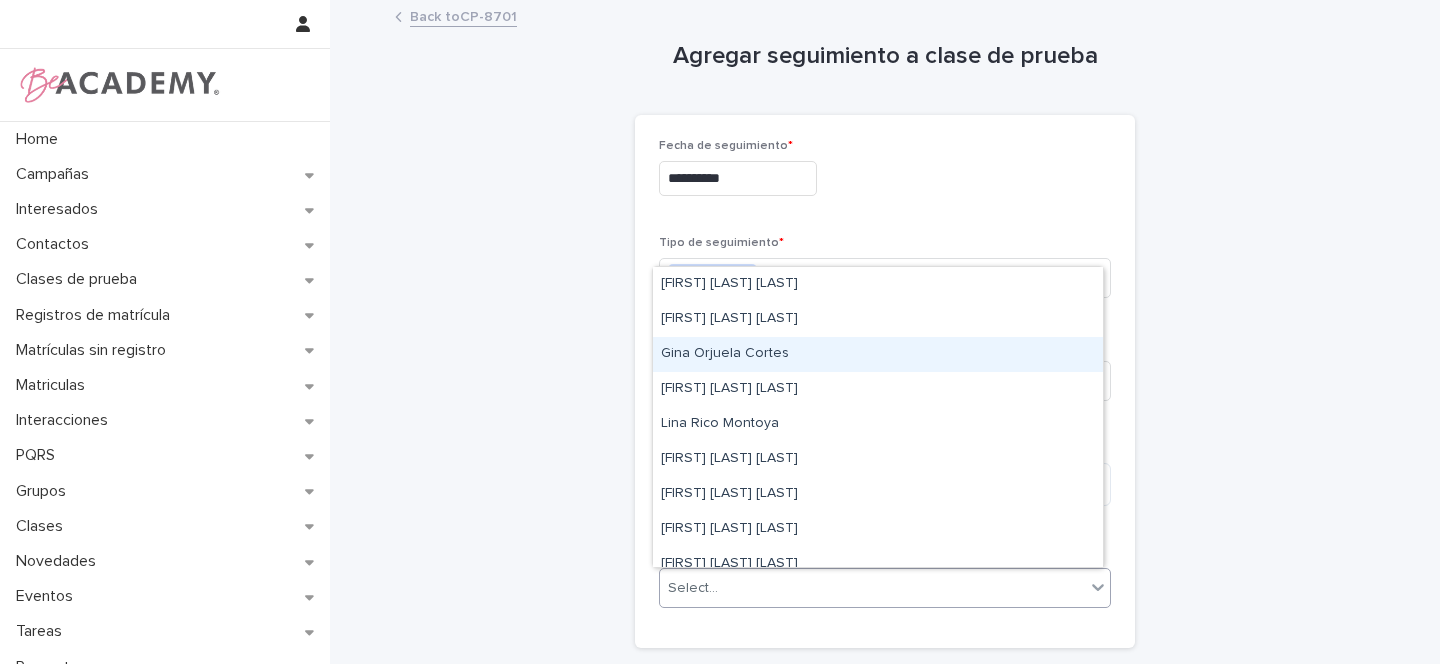 click on "Gina Orjuela Cortes" at bounding box center (878, 354) 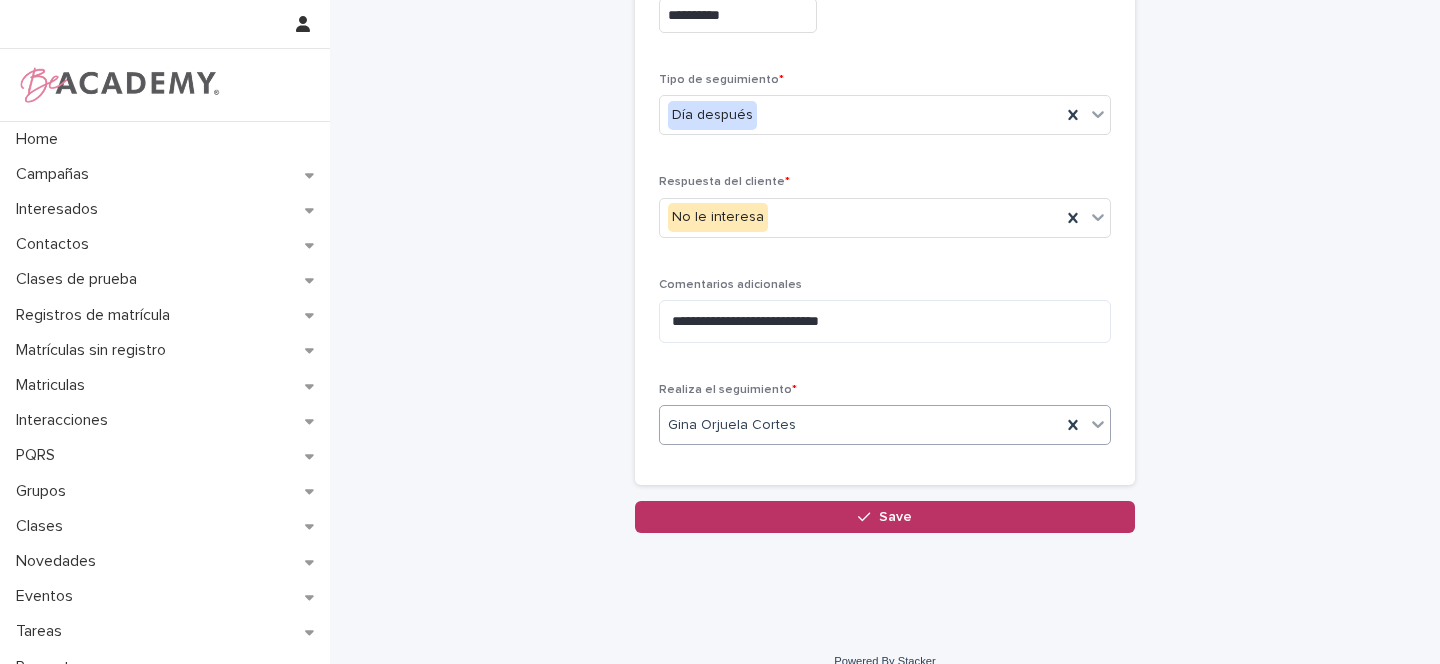 scroll, scrollTop: 189, scrollLeft: 0, axis: vertical 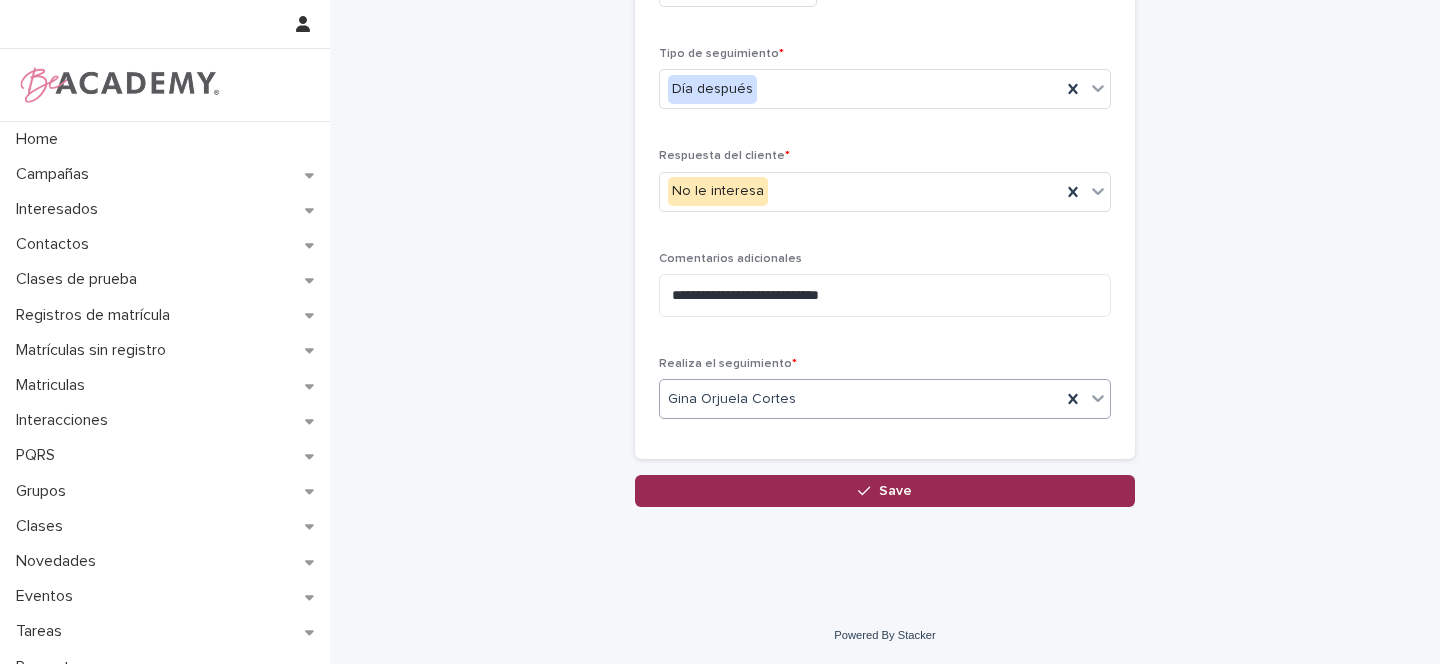 click on "Save" at bounding box center [895, 491] 